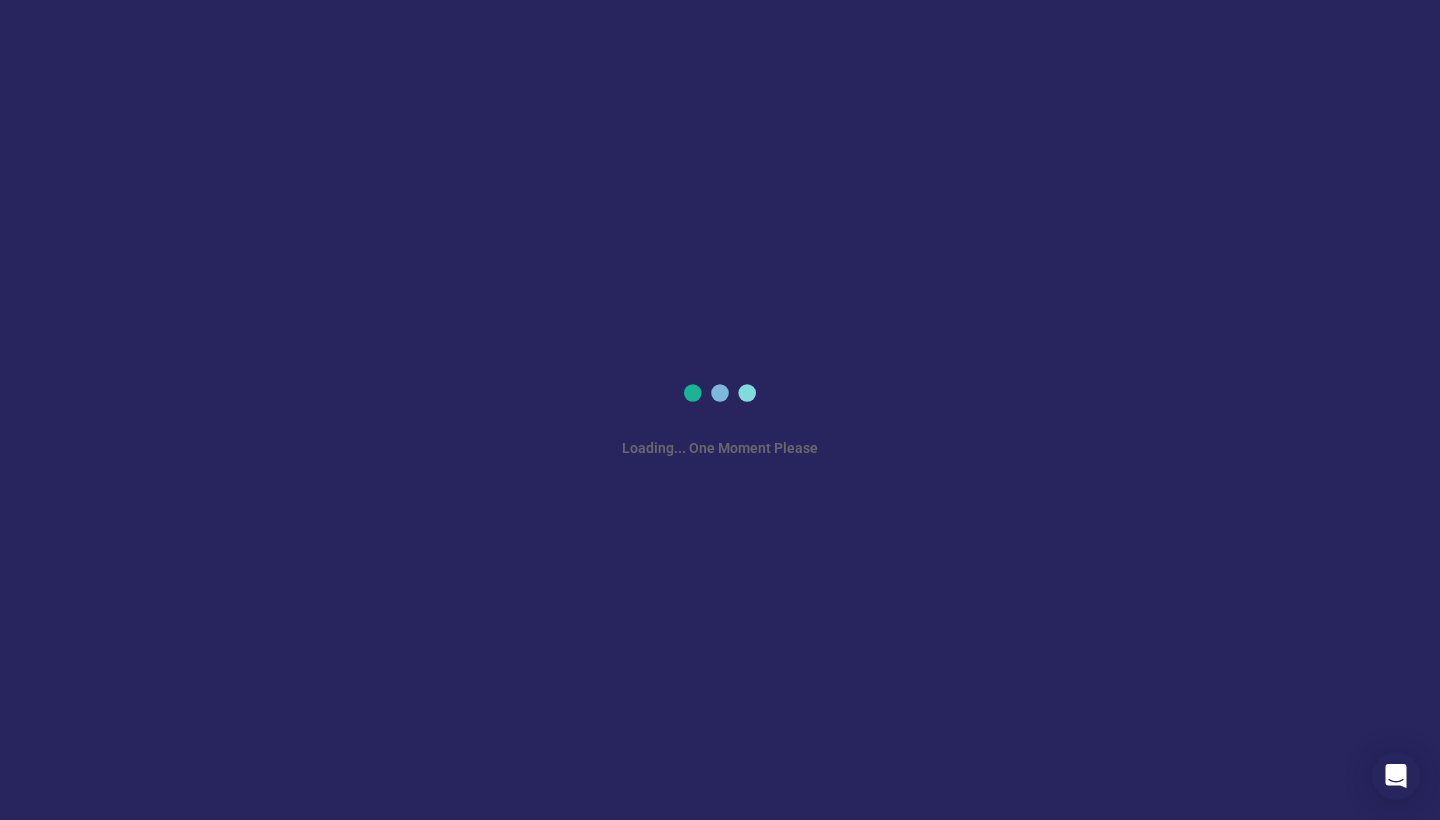 scroll, scrollTop: 0, scrollLeft: 0, axis: both 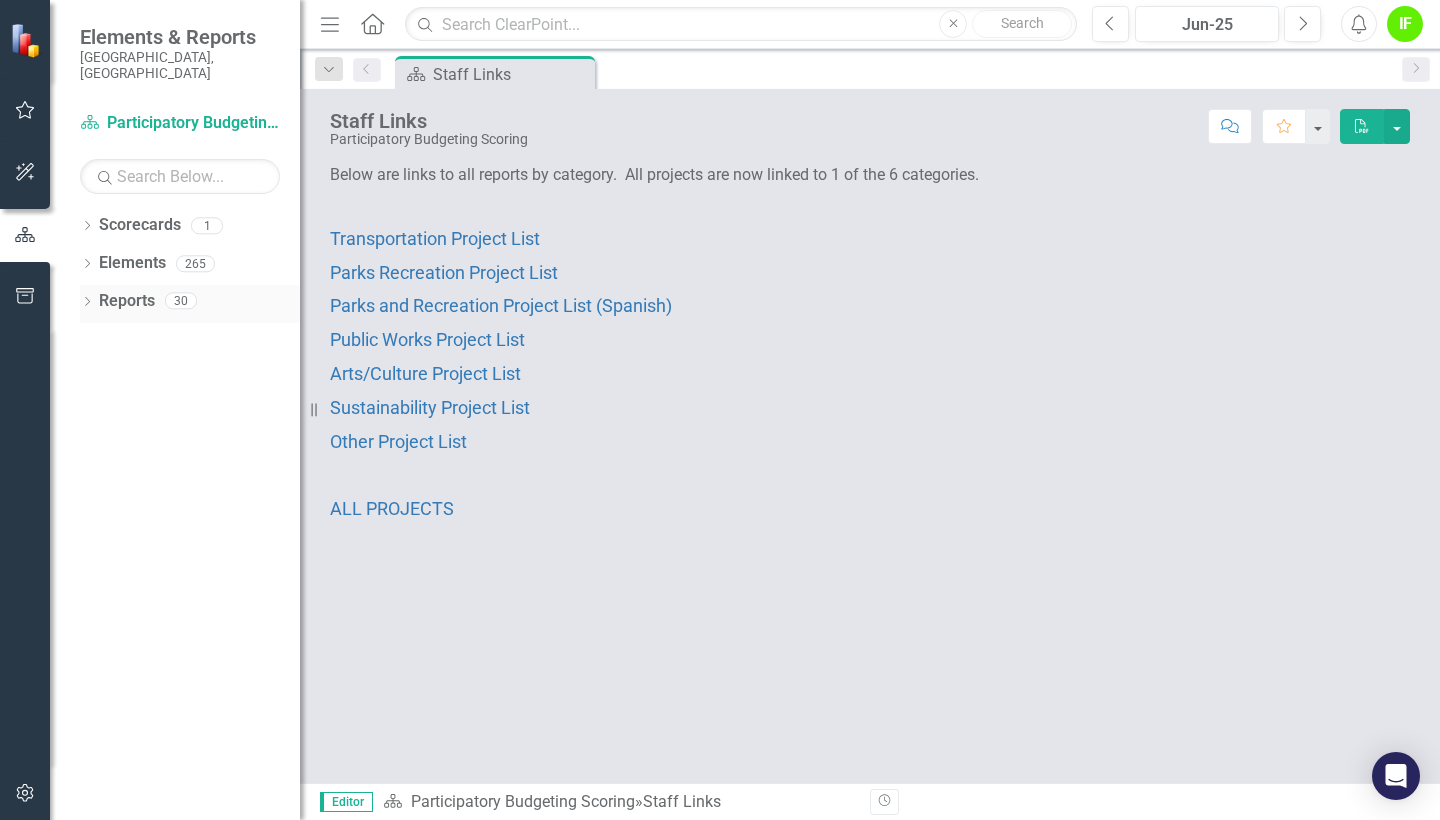 click on "Reports" at bounding box center [127, 301] 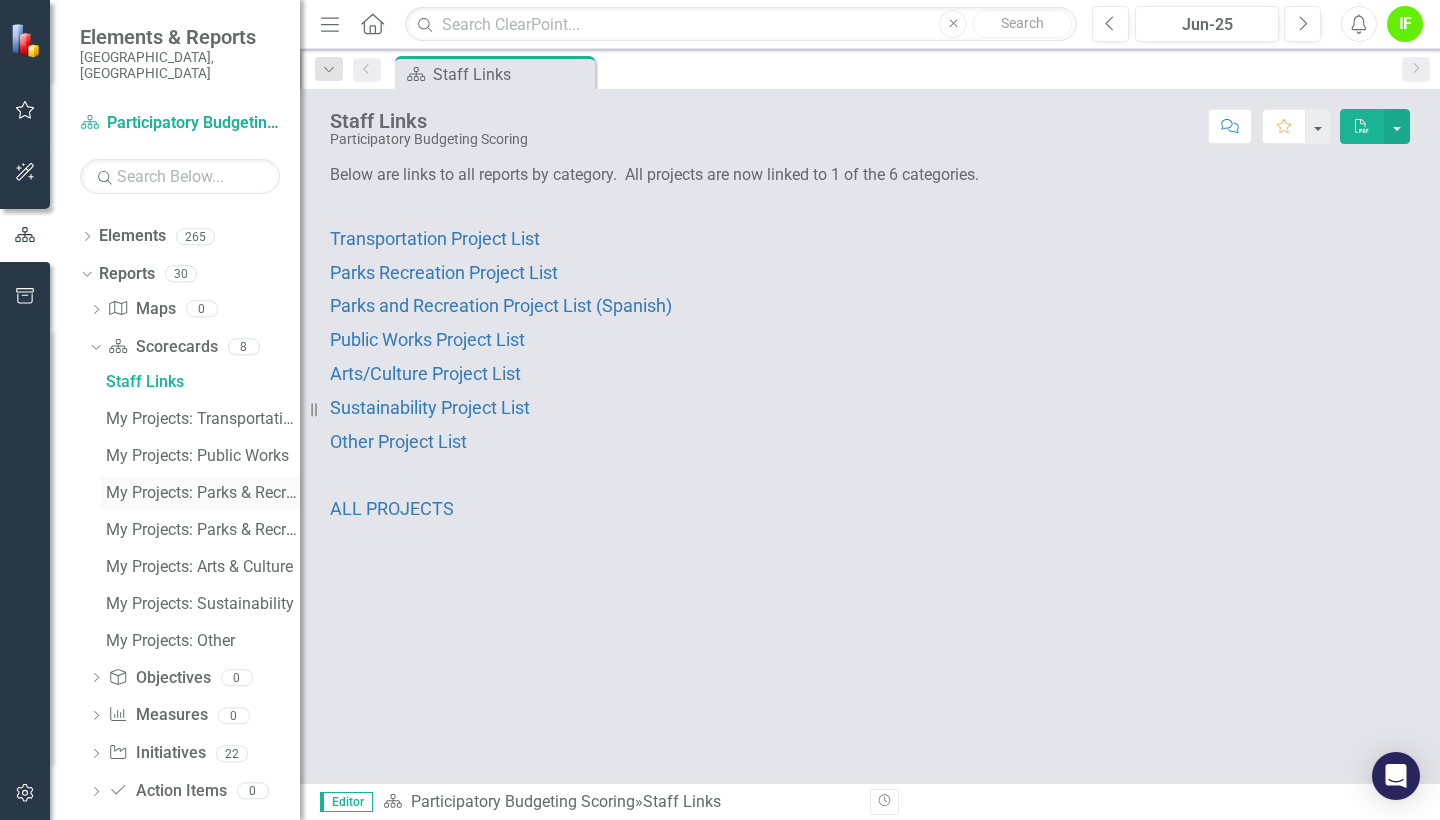scroll, scrollTop: 25, scrollLeft: 0, axis: vertical 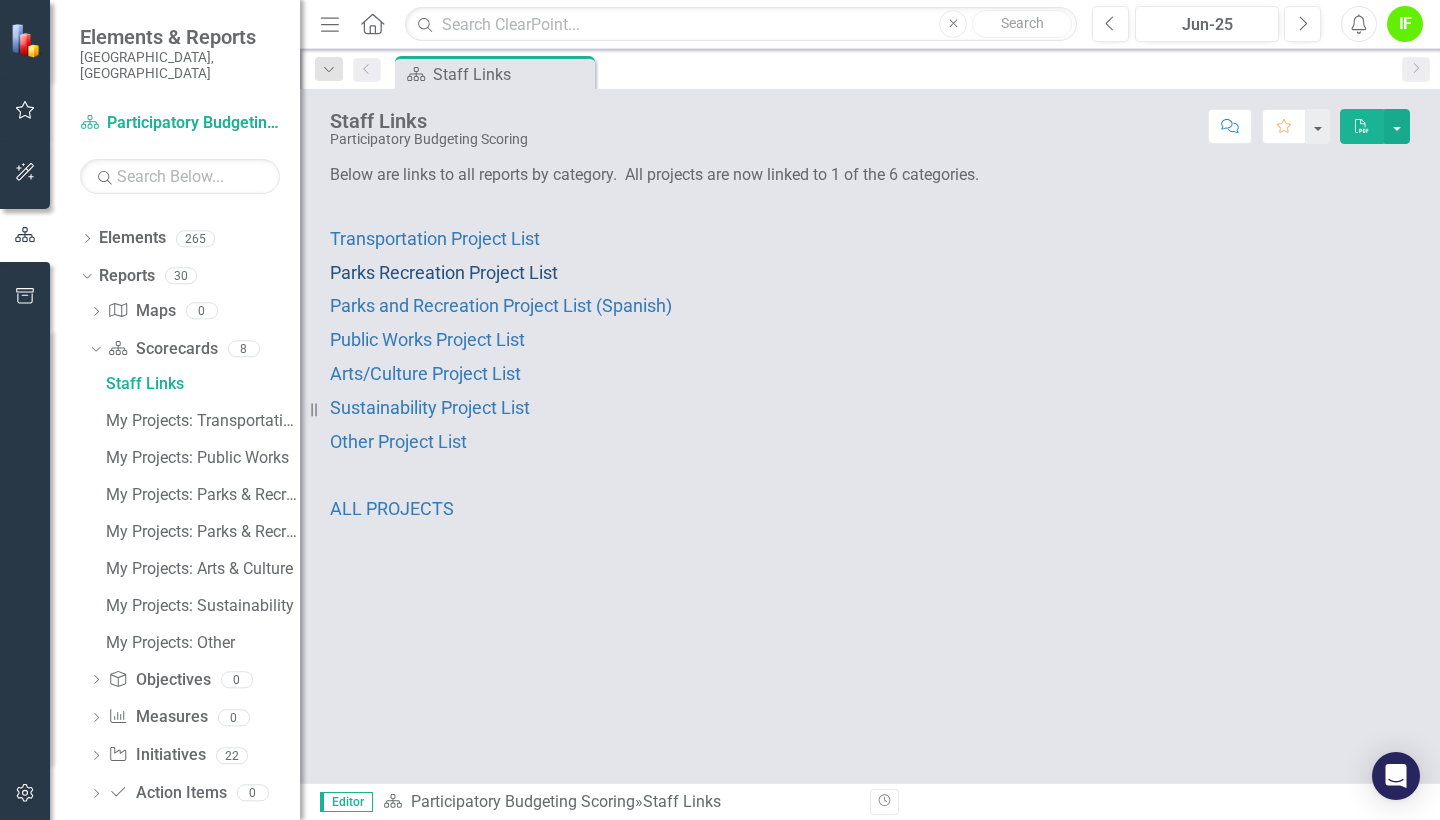 click on "Parks Recreation Project List" at bounding box center (444, 272) 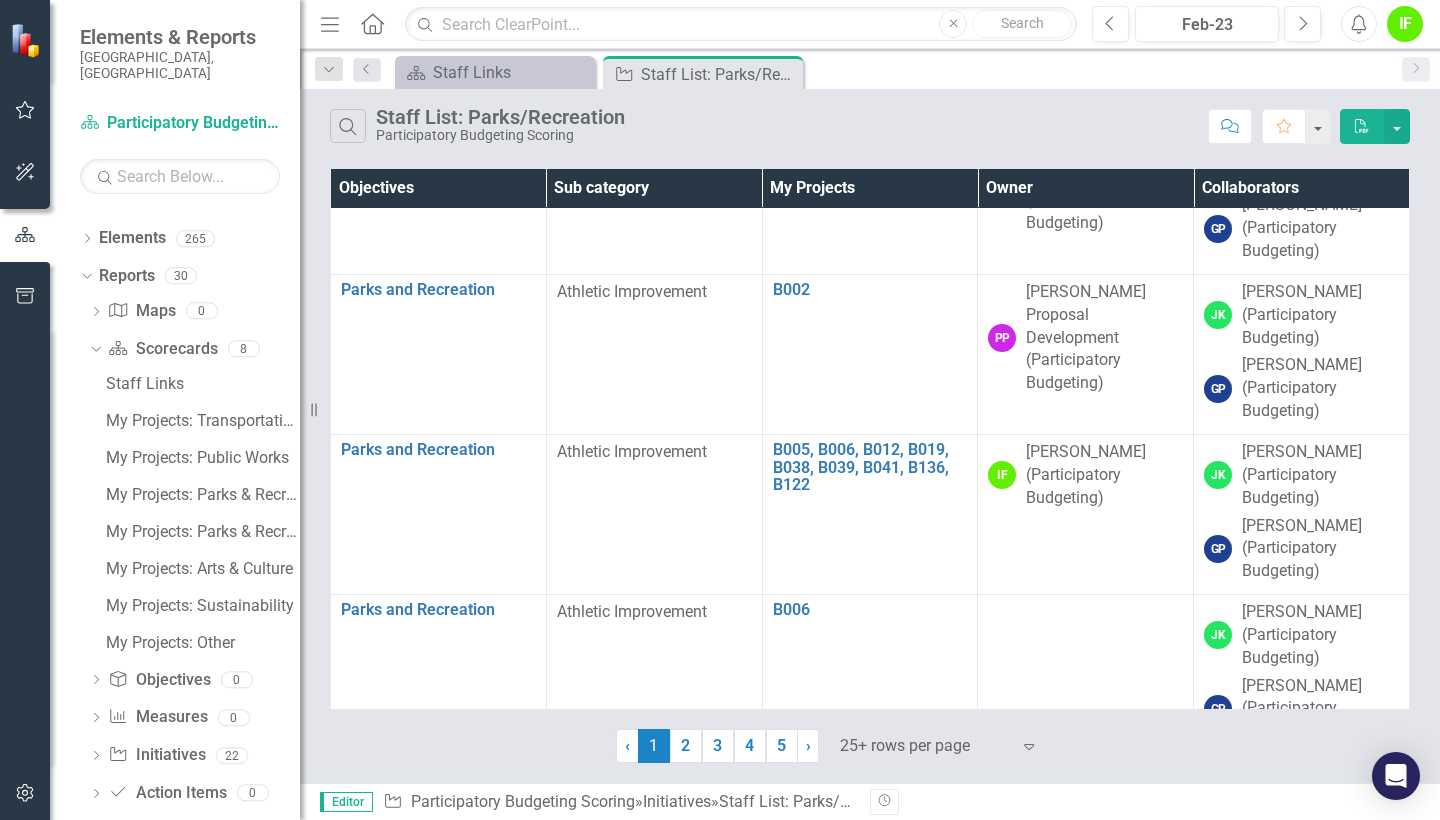 scroll, scrollTop: 106, scrollLeft: 0, axis: vertical 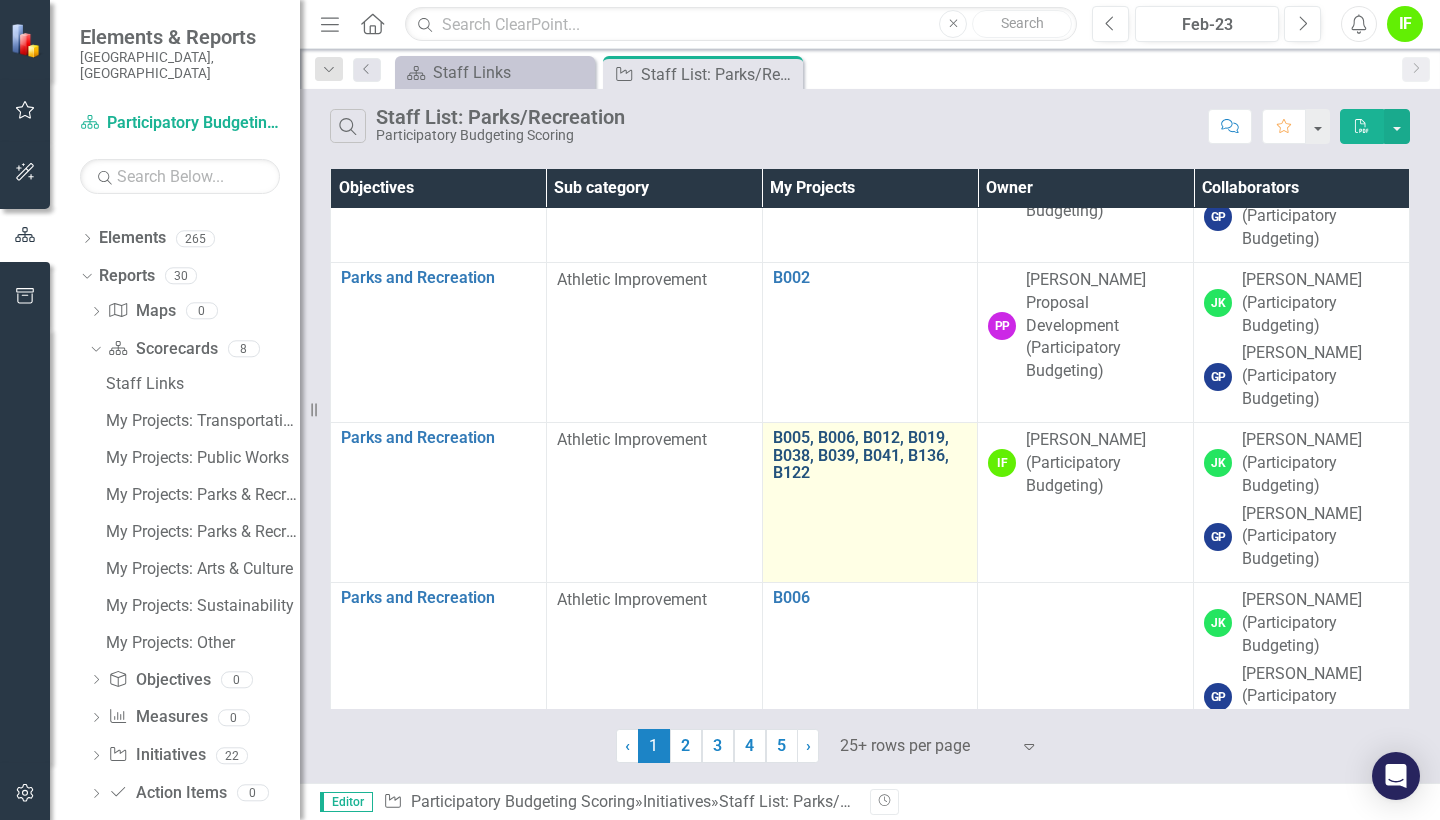 click on "B005, B006, B012, B019, B038, B039, B041, B136, B122" at bounding box center [870, 455] 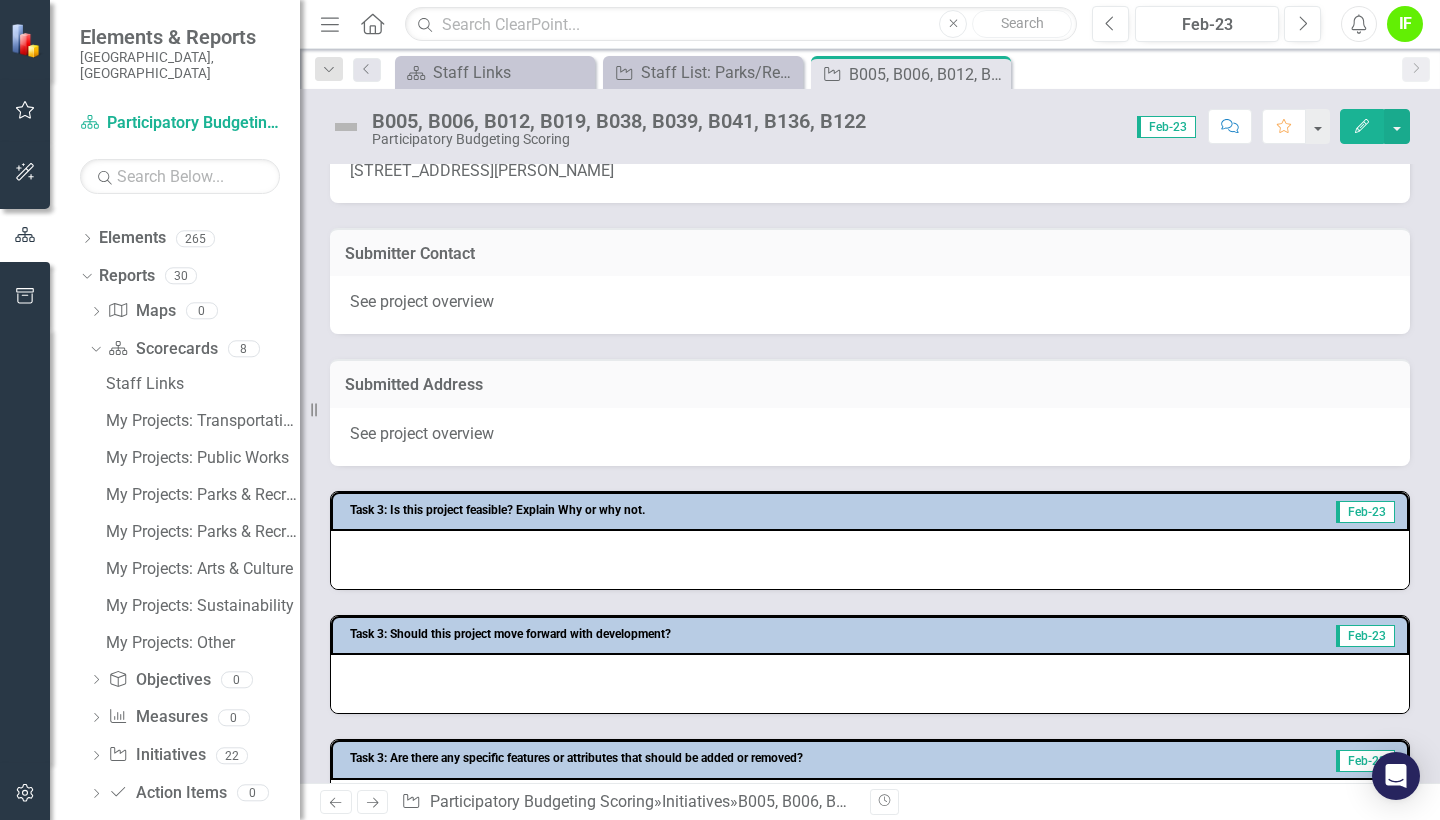 scroll, scrollTop: 1283, scrollLeft: 0, axis: vertical 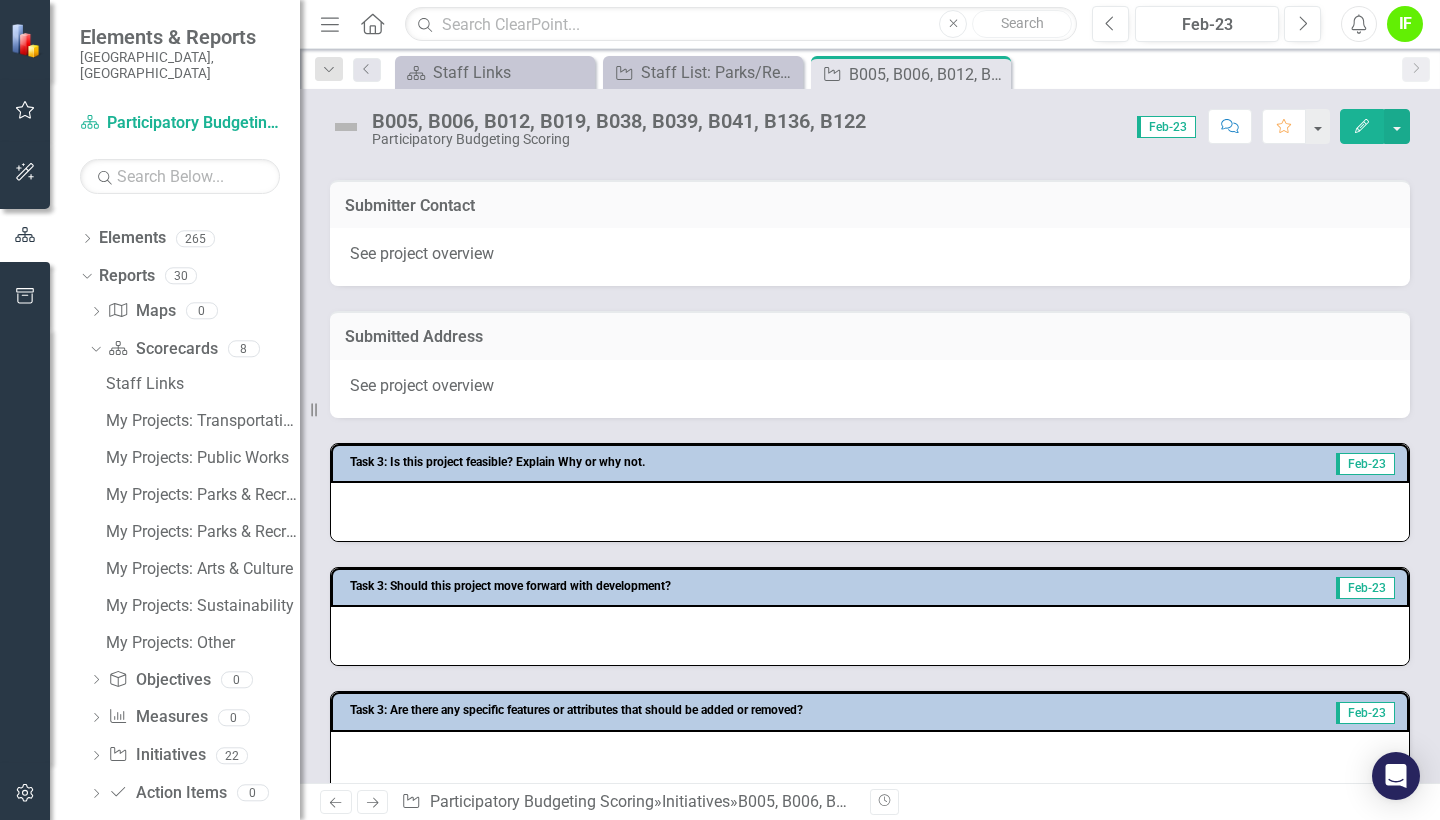 click at bounding box center (870, 512) 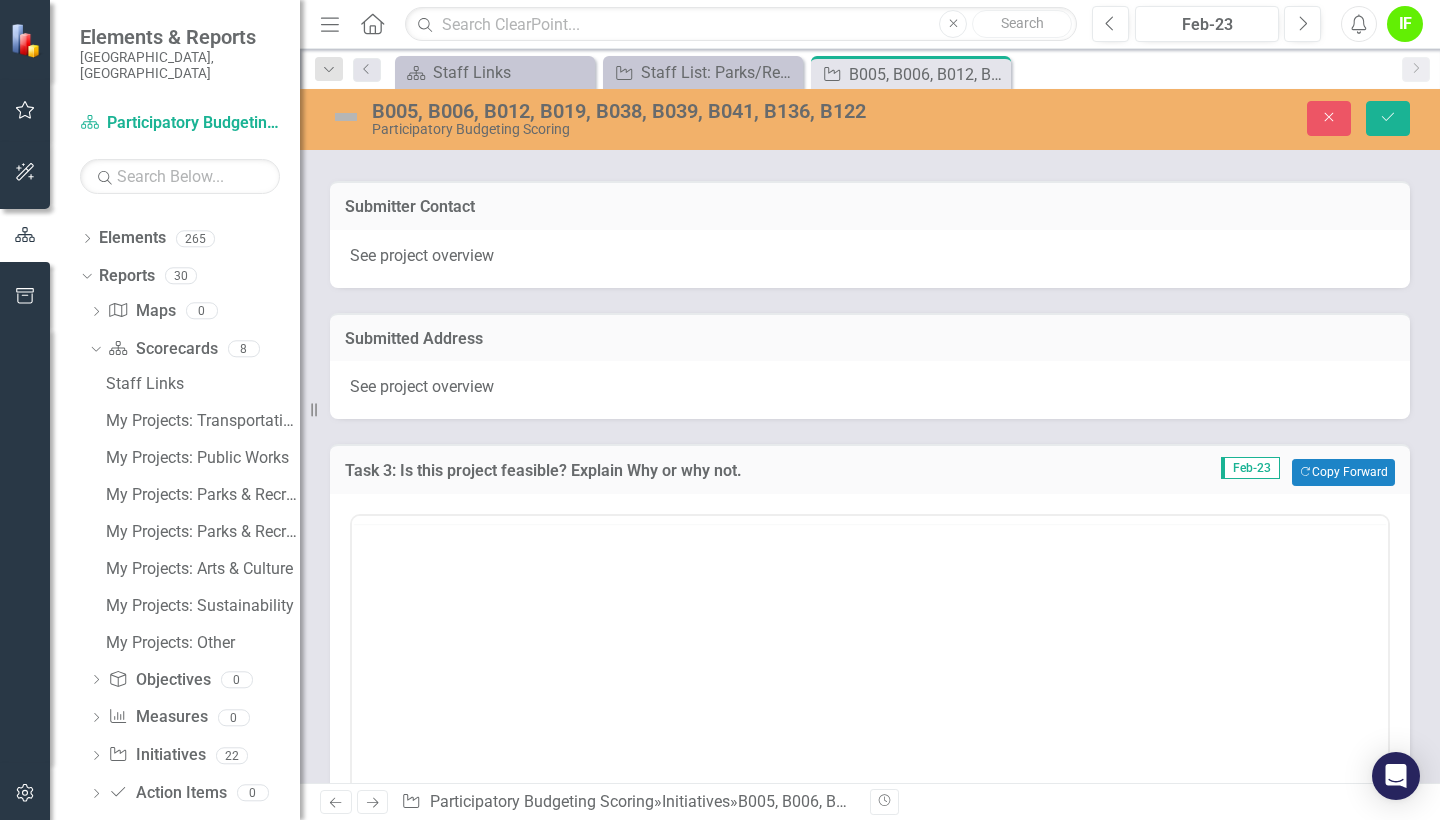 scroll, scrollTop: 0, scrollLeft: 0, axis: both 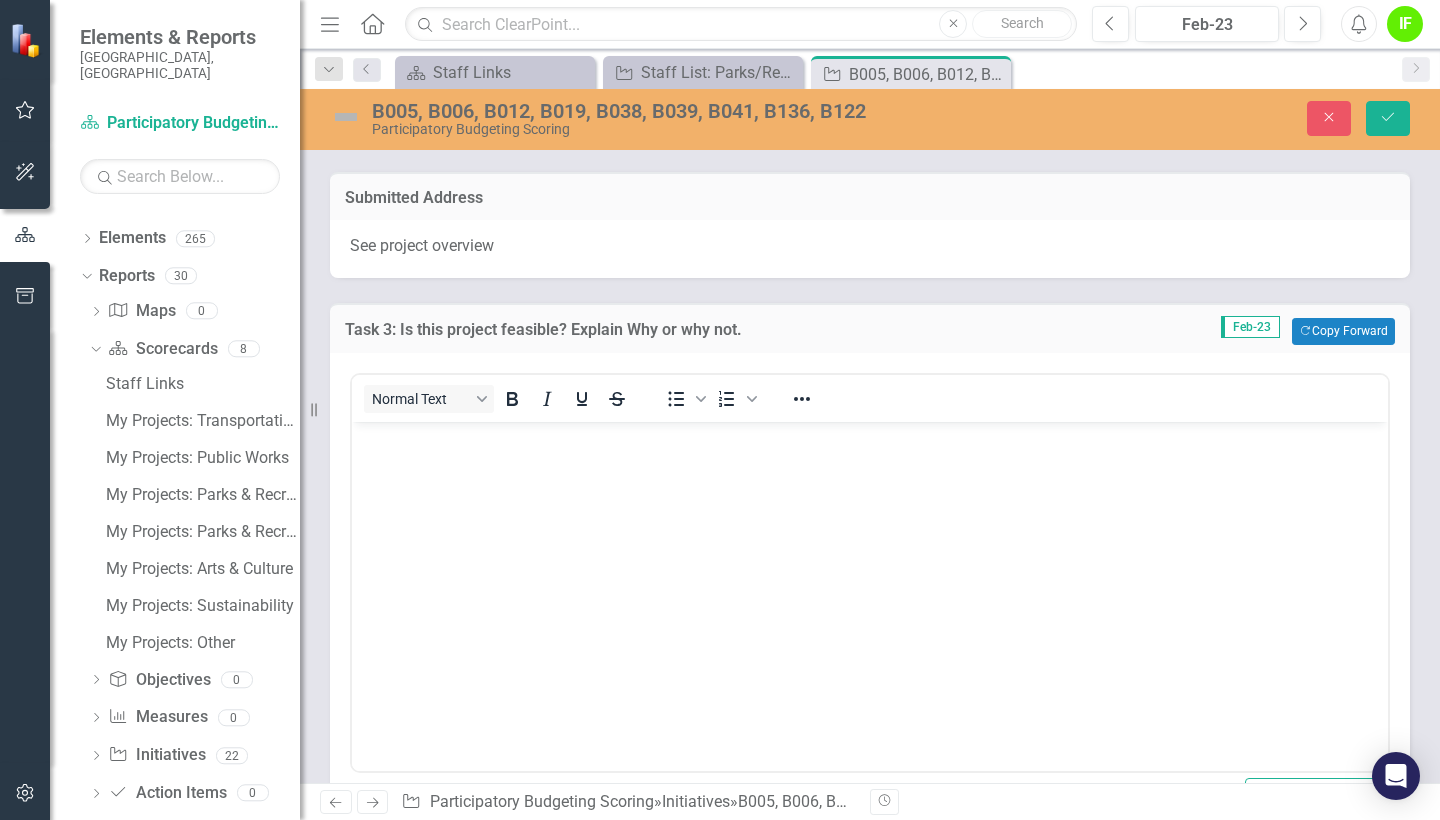 click at bounding box center (870, 571) 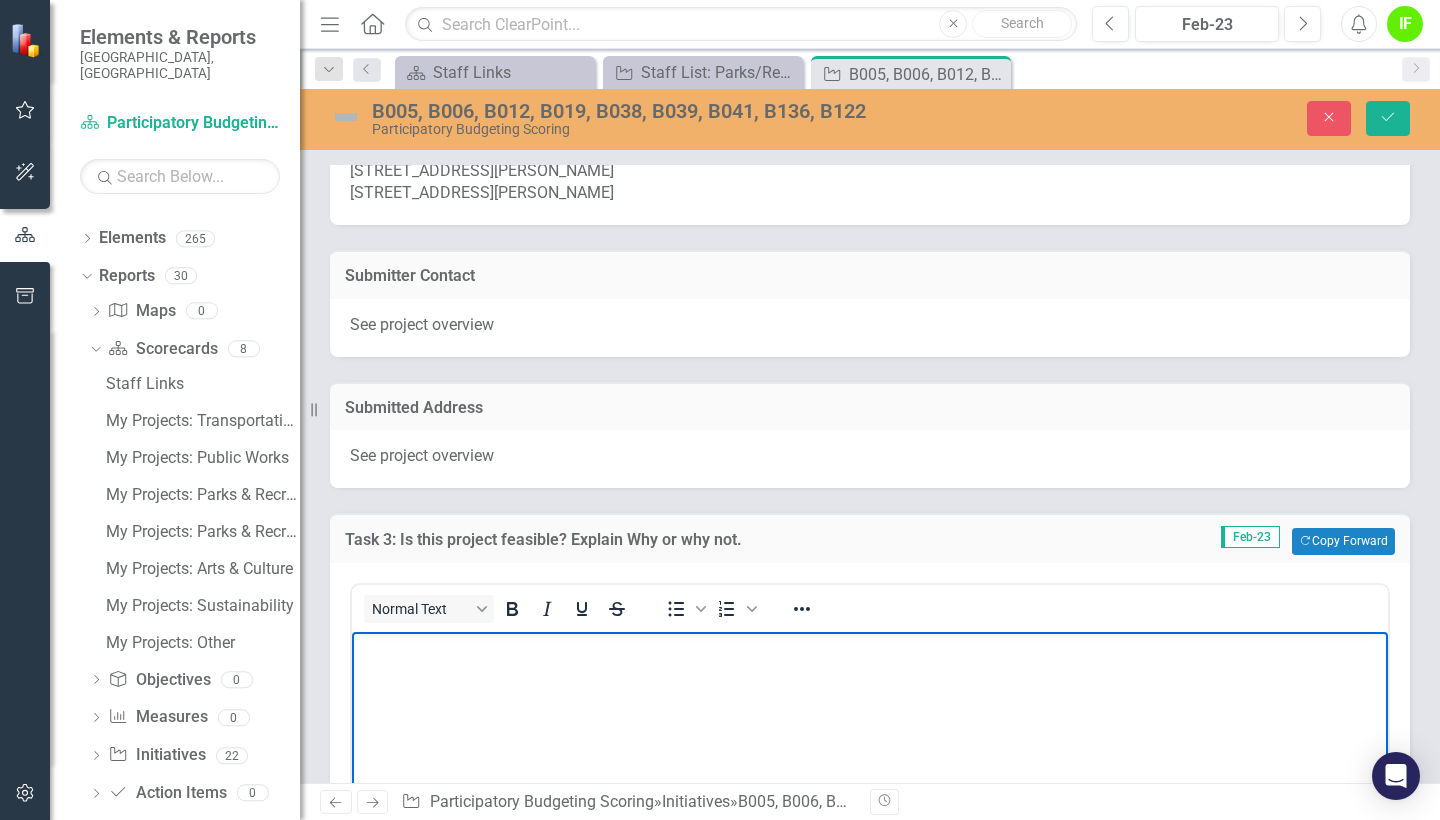 scroll, scrollTop: 1254, scrollLeft: 0, axis: vertical 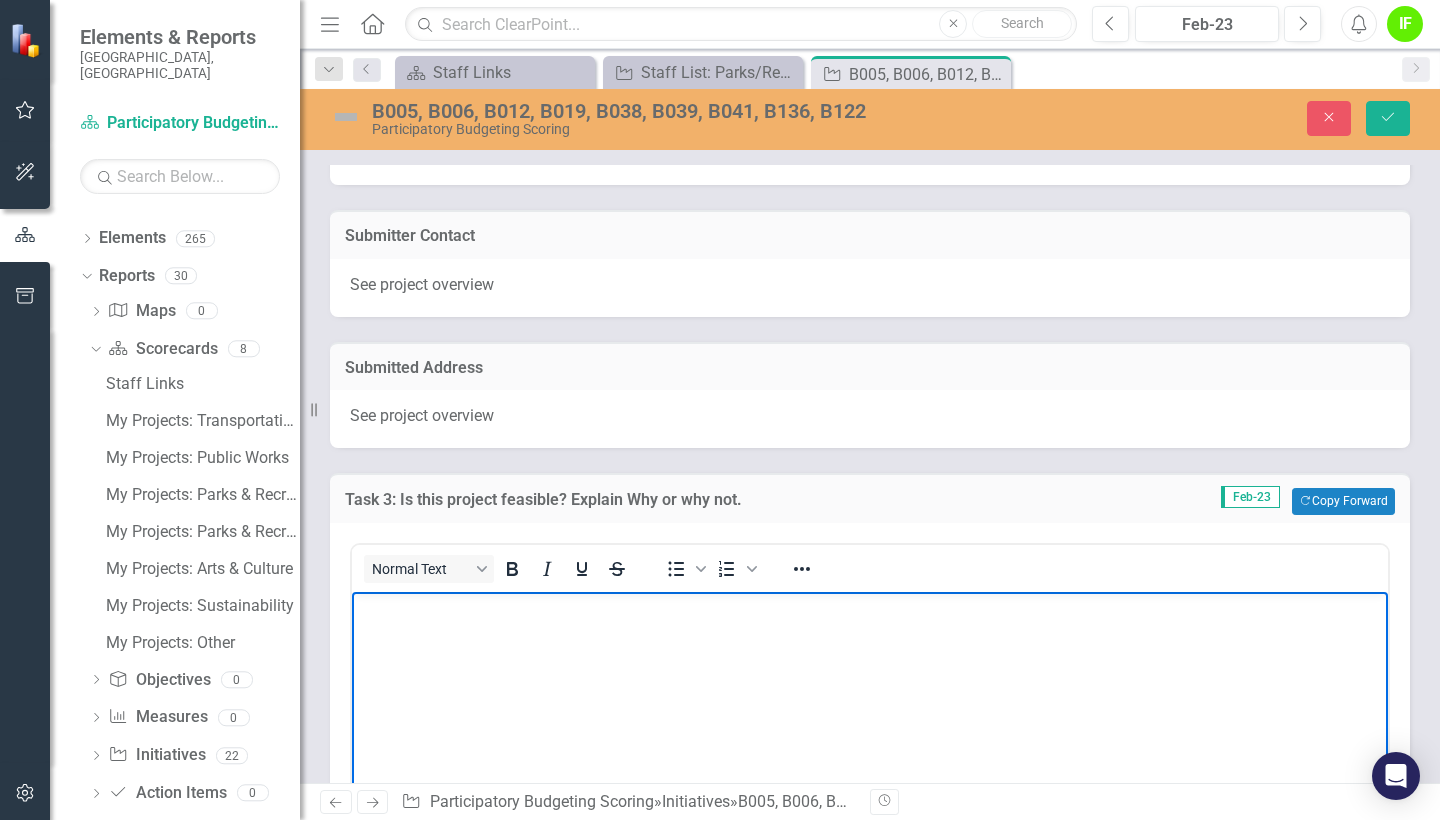 type 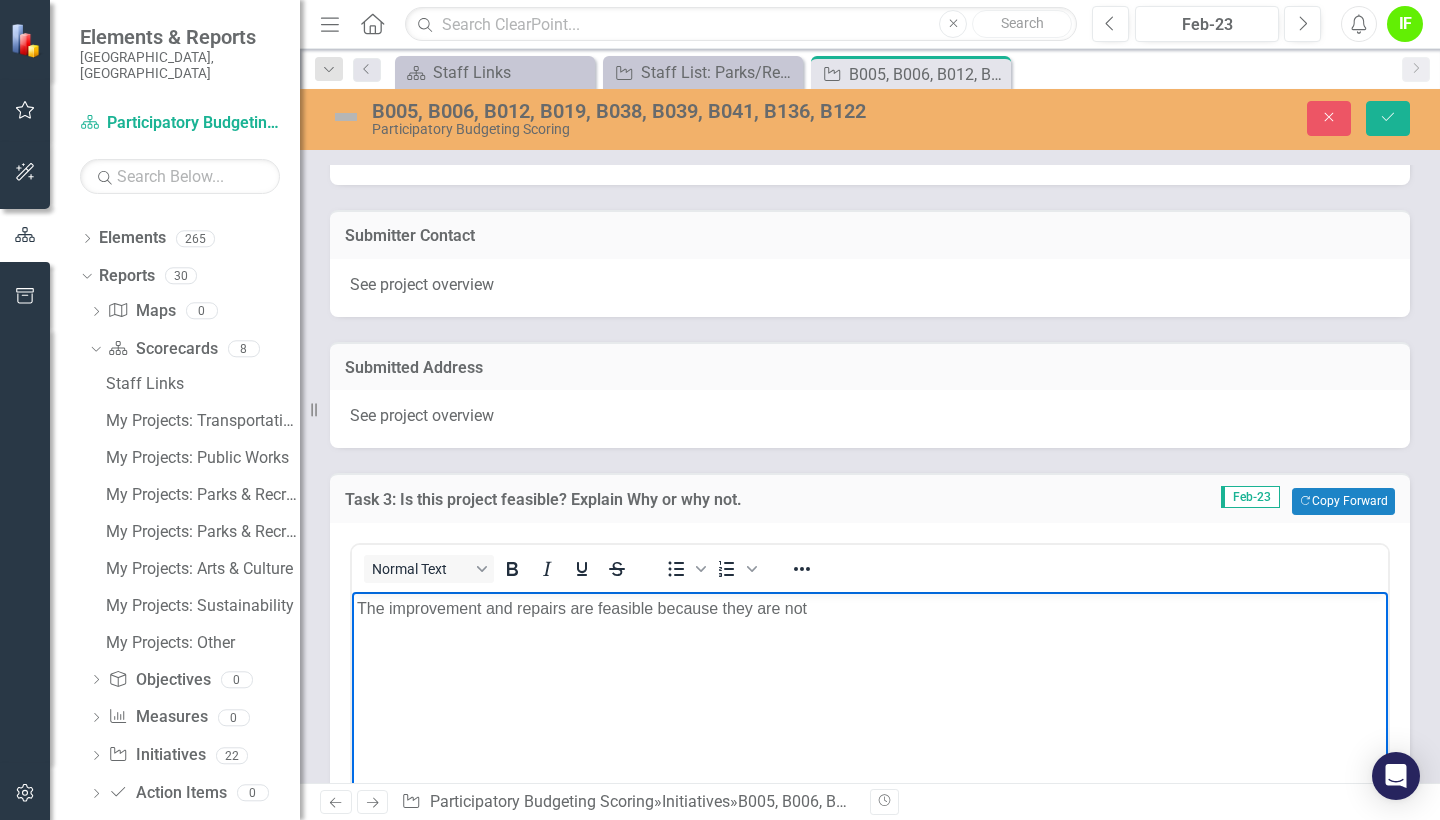 click on "The improvement and repairs are feasible because they are not" at bounding box center (870, 608) 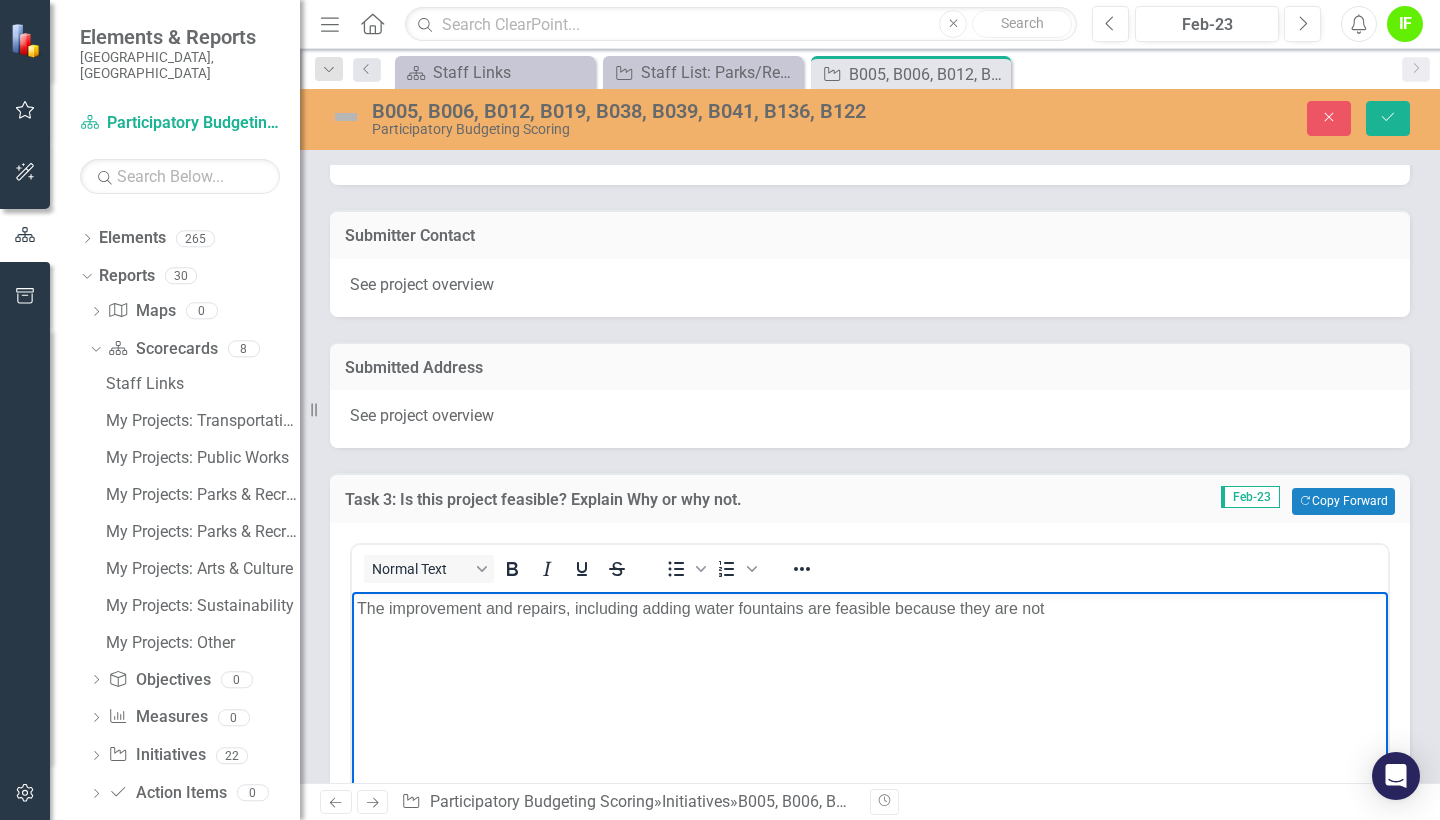 click on "The improvement and repairs, including adding water fountains are feasible because they are not" at bounding box center (870, 608) 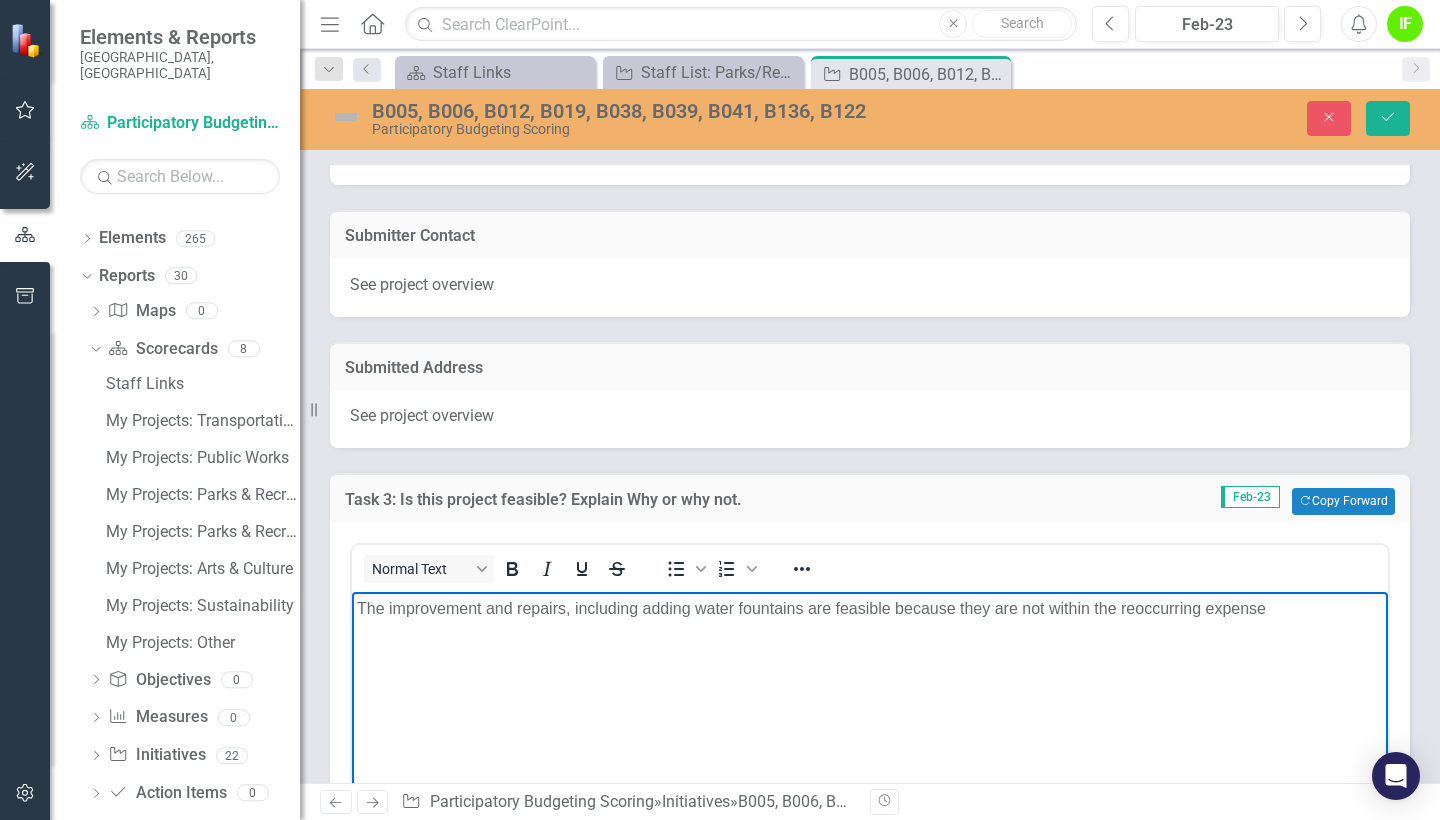 click on "The improvement and repairs, including adding water fountains are feasible because they are not within the reoccurring expense" at bounding box center (870, 608) 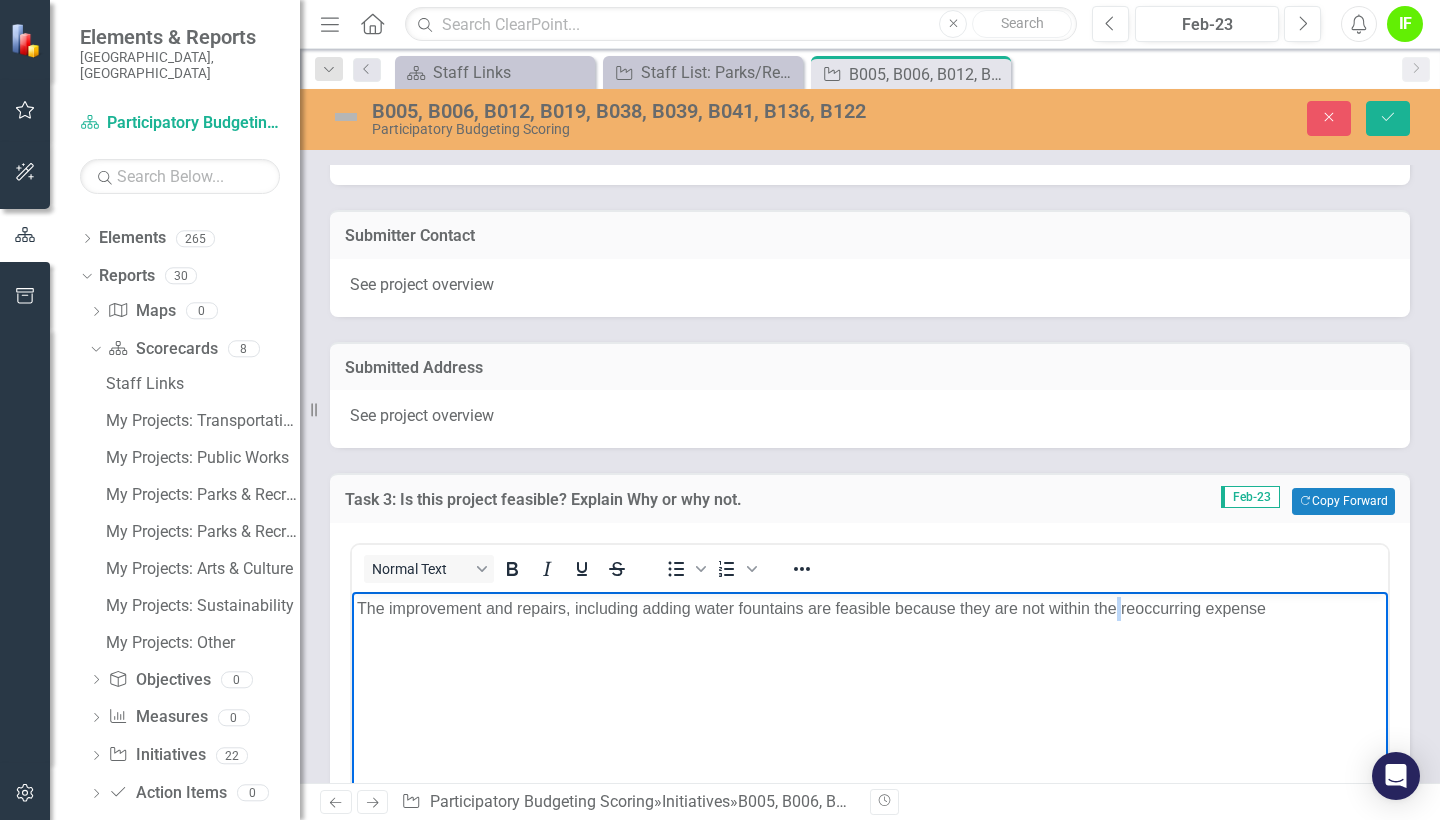 click on "The improvement and repairs, including adding water fountains are feasible because they are not within the reoccurring expense" at bounding box center [870, 608] 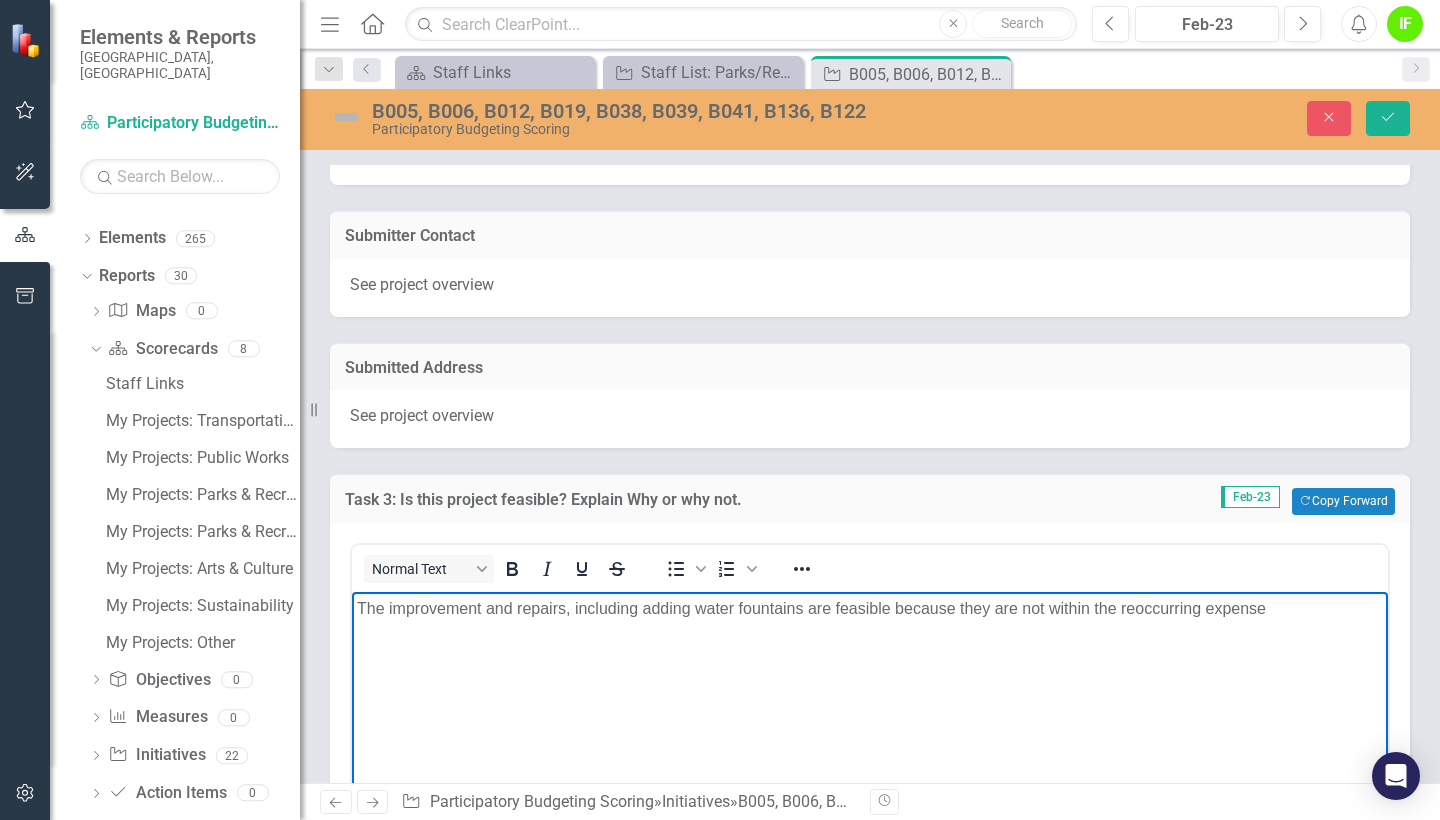 click on "The improvement and repairs, including adding water fountains are feasible because they are not within the reoccurring expense" at bounding box center (870, 608) 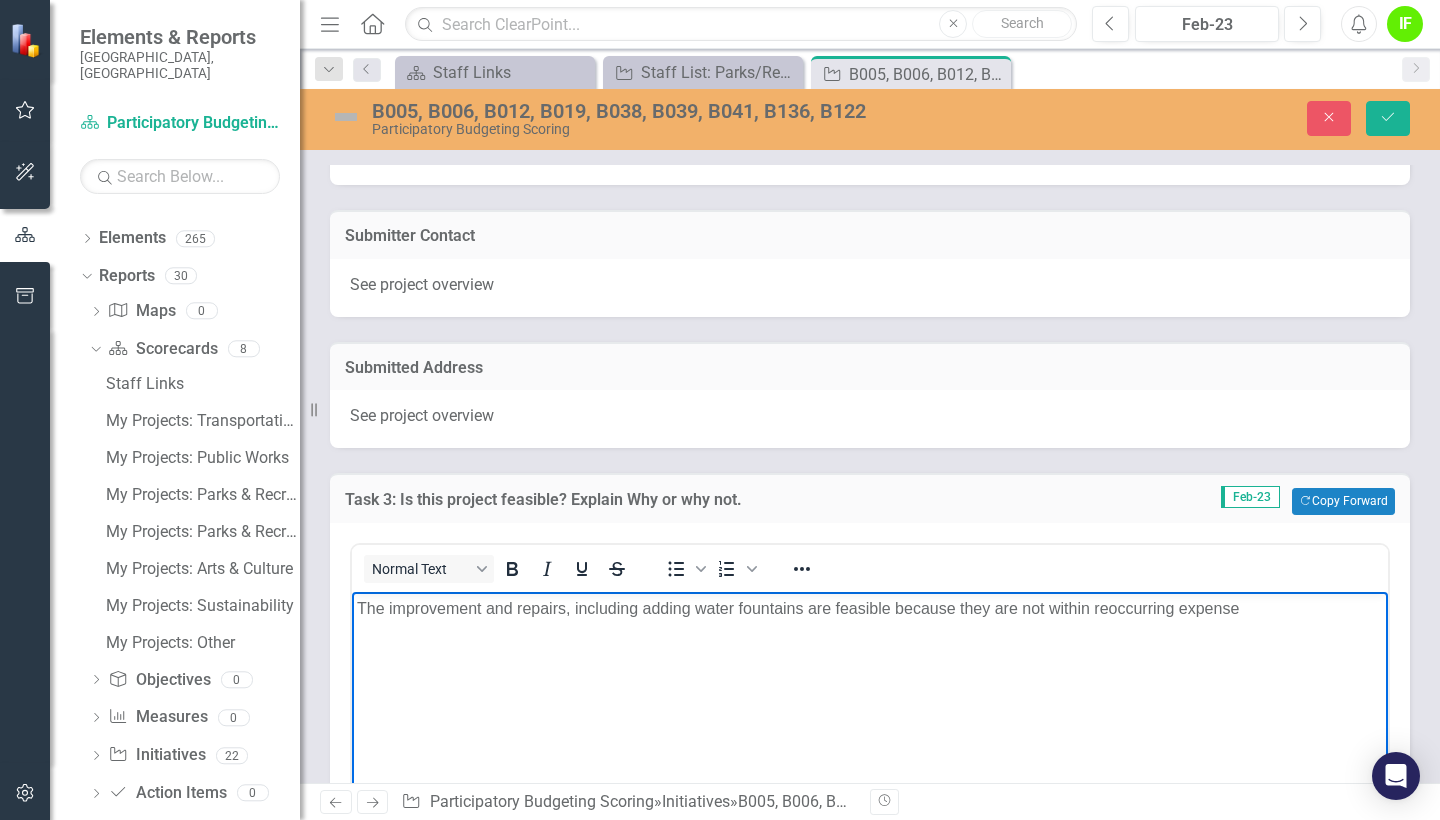 click on "The improvement and repairs, including adding water fountains are feasible because they are not within reoccurring expense" at bounding box center (870, 608) 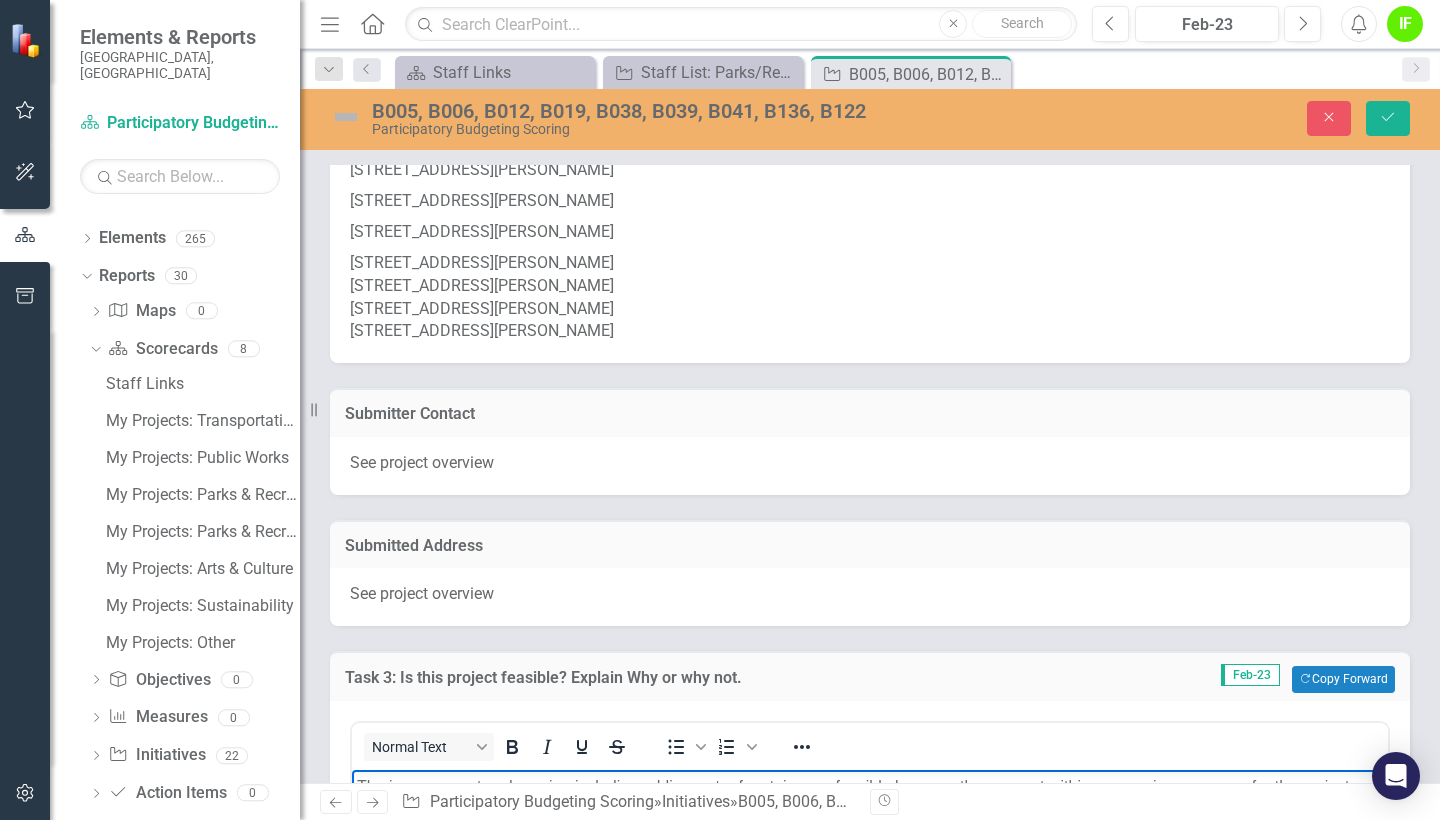 scroll, scrollTop: 1362, scrollLeft: 0, axis: vertical 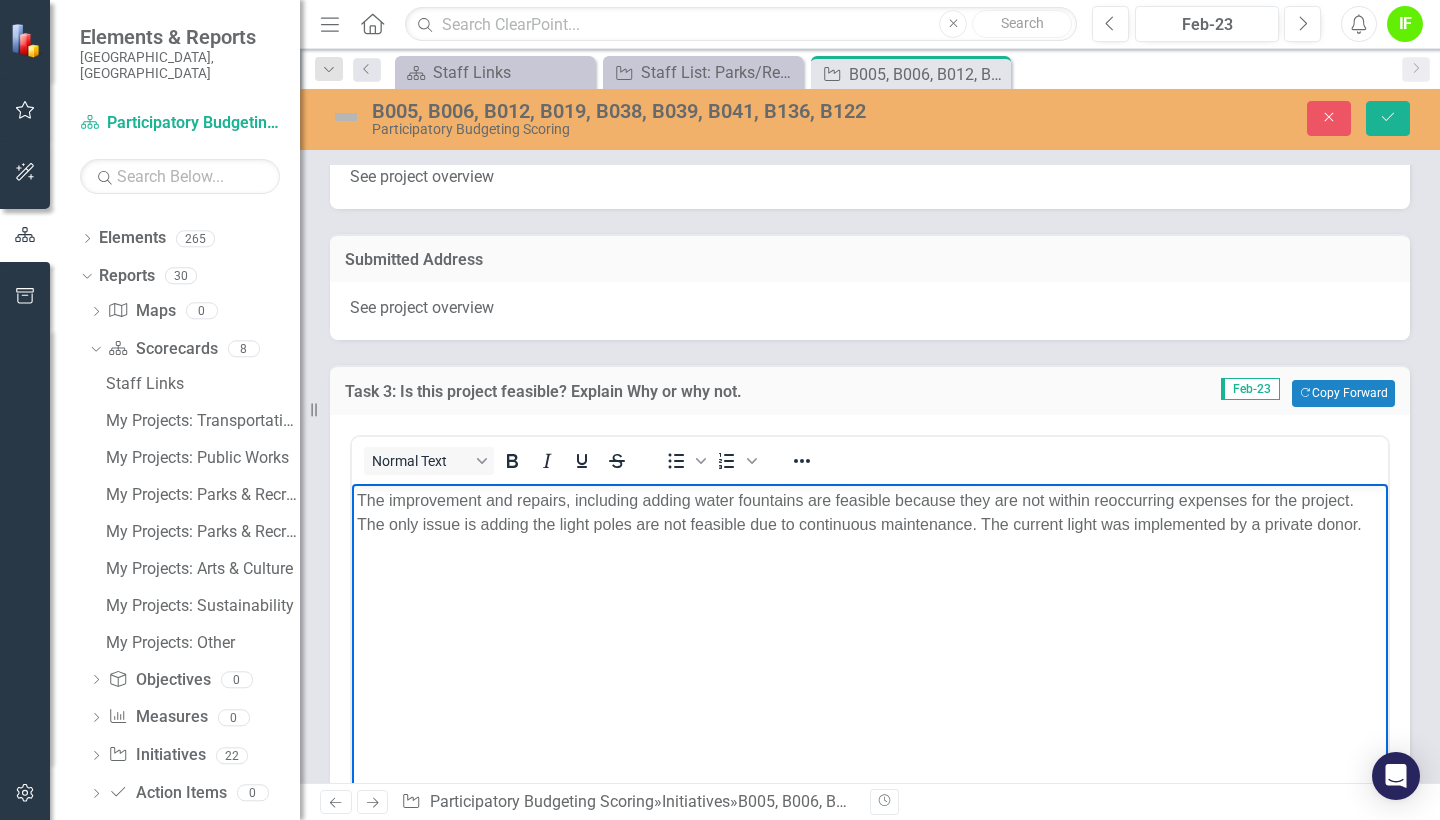 click on "The improvement and repairs, including adding water fountains are feasible because they are not within reoccurring expenses for the project. The only issue is adding the light poles are not feasible due to continuous maintenance. The current light was implemented by a private donor." at bounding box center (870, 512) 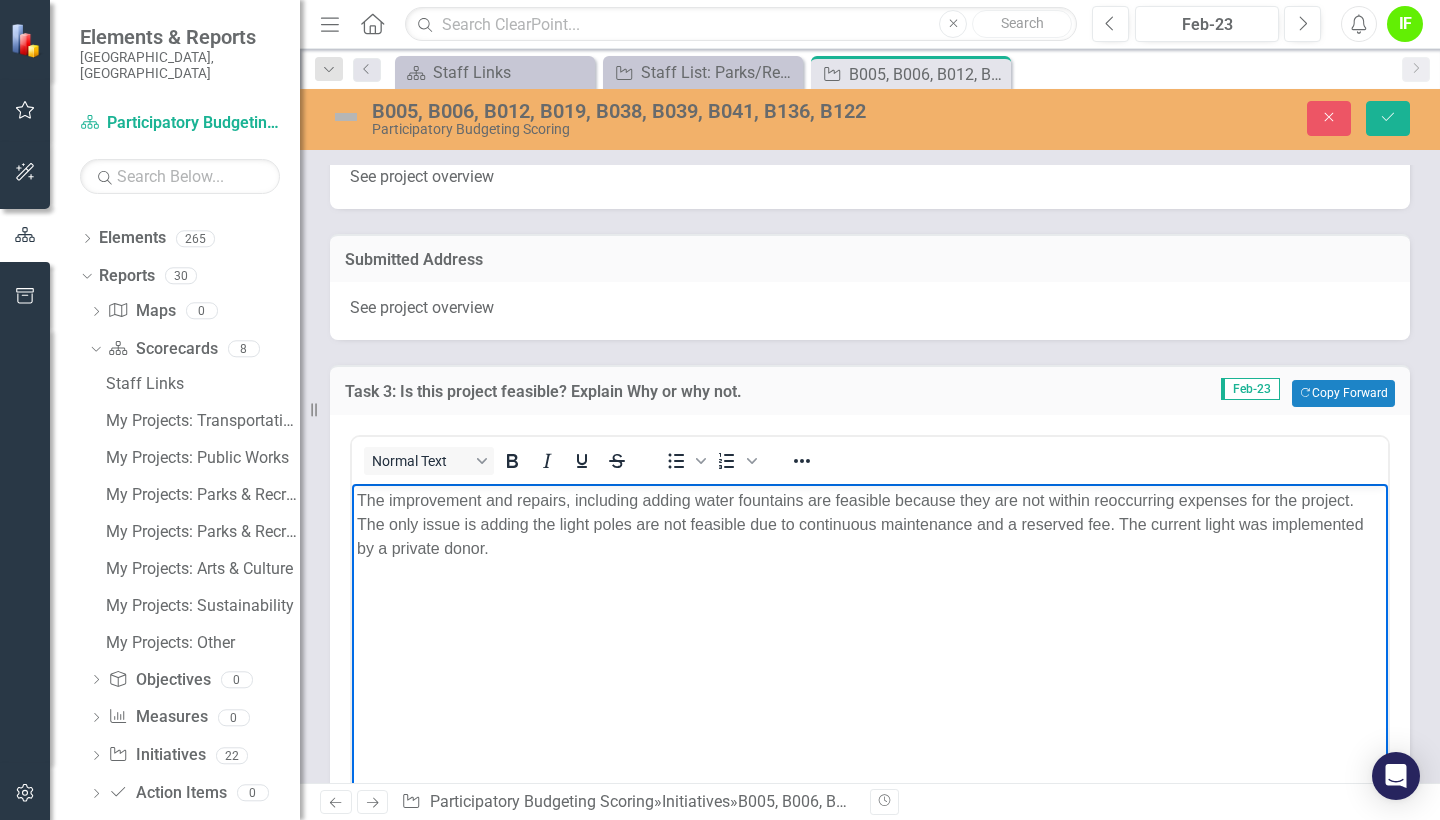click on "The improvement and repairs, including adding water fountains are feasible because they are not within reoccurring expenses for the project. The only issue is adding the light poles are not feasible due to continuous maintenance and a reserved fee. The current light was implemented by a private donor." at bounding box center (870, 633) 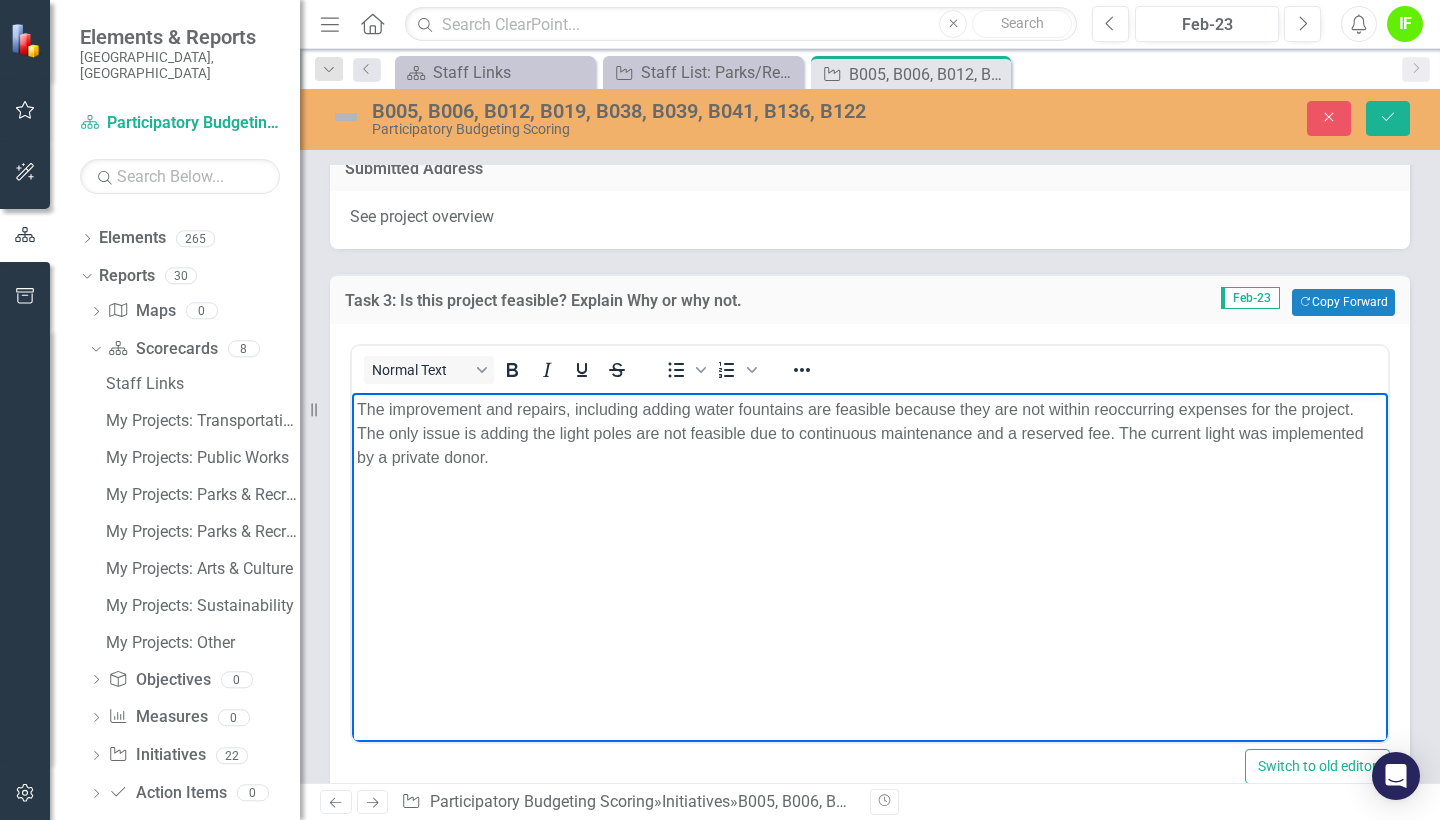 scroll, scrollTop: 1459, scrollLeft: 0, axis: vertical 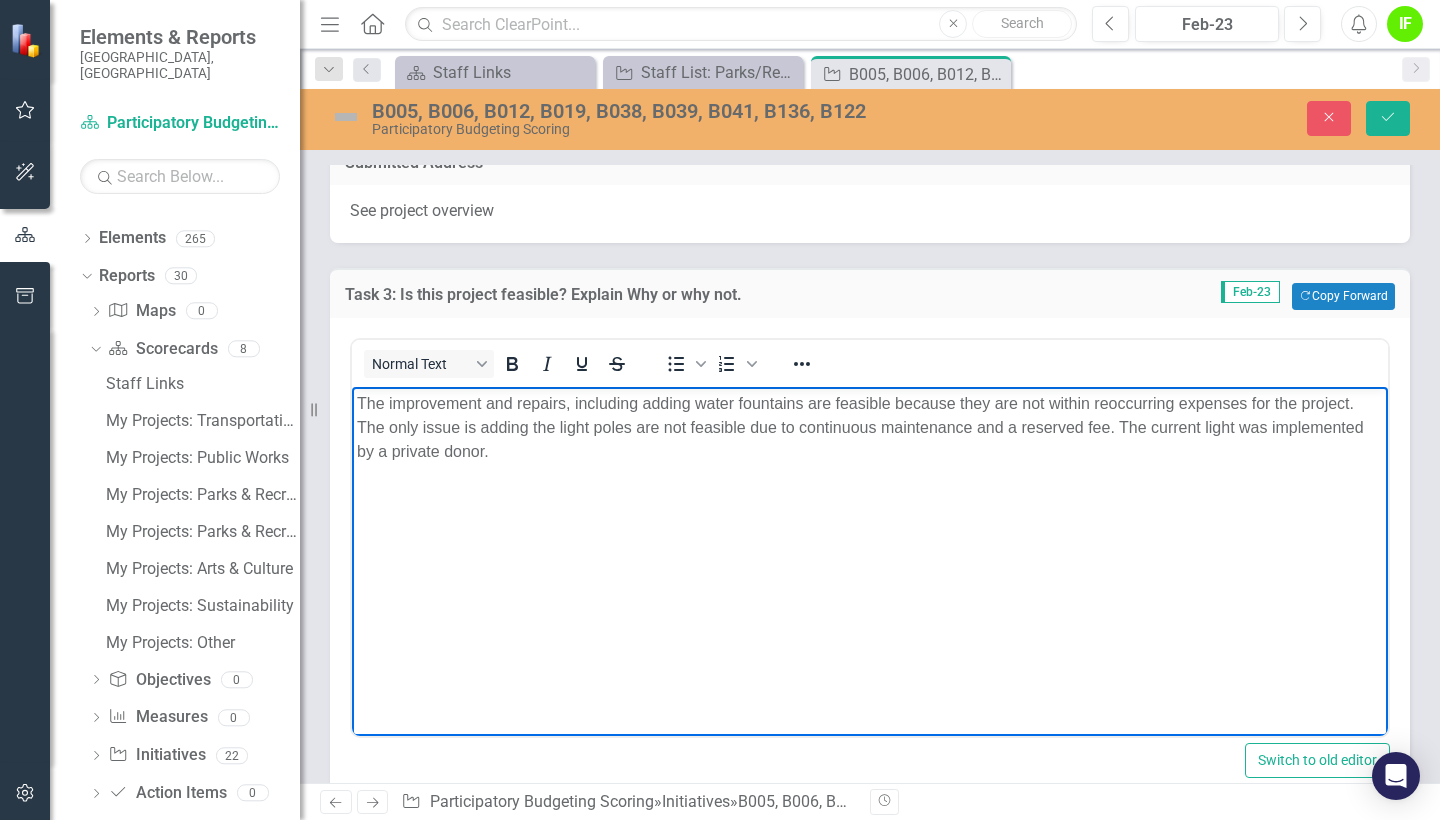 click on "The improvement and repairs, including adding water fountains are feasible because they are not within reoccurring expenses for the project. The only issue is adding the light poles are not feasible due to continuous maintenance and a reserved fee. The current light was implemented by a private donor." at bounding box center (870, 427) 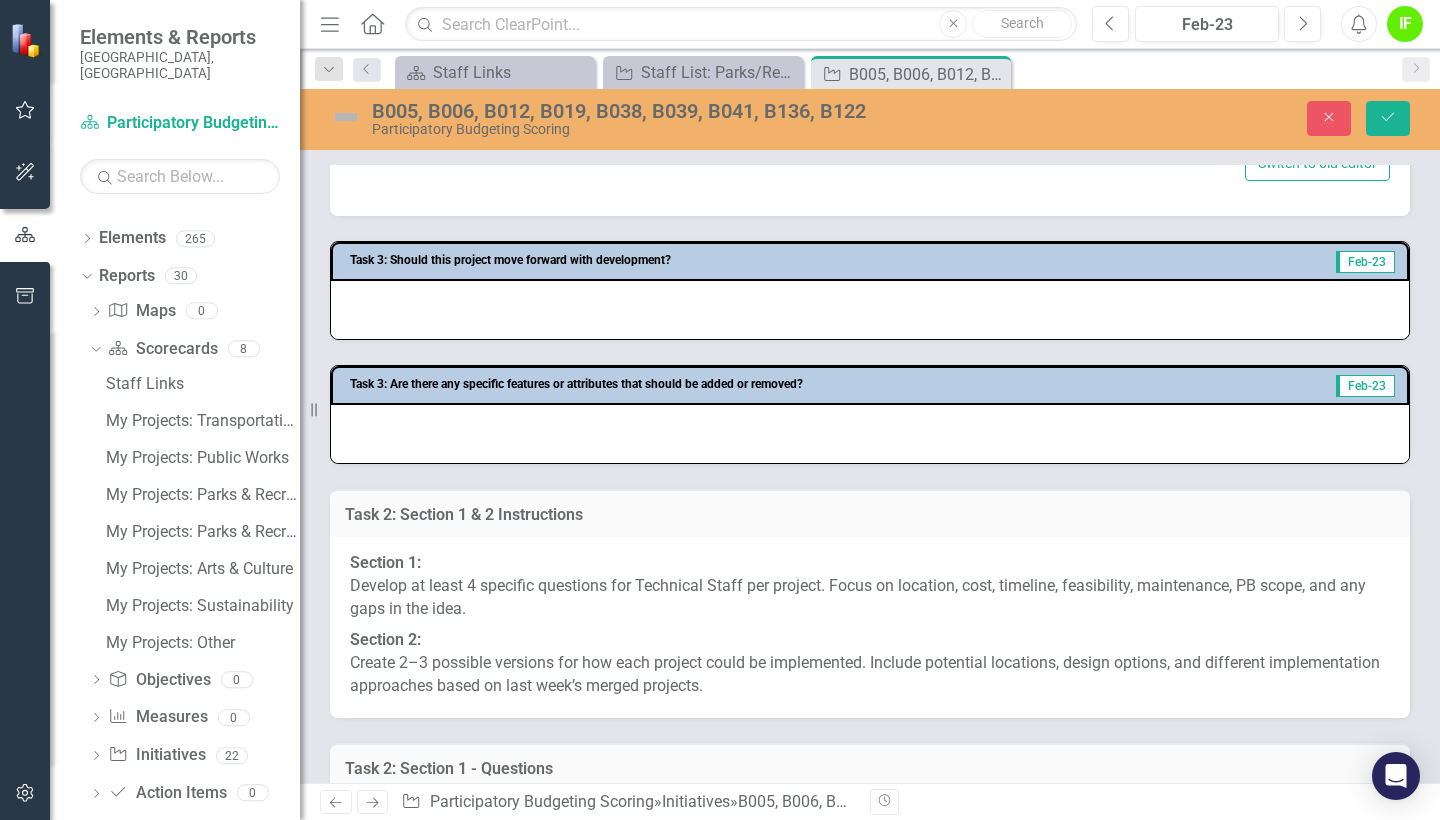scroll, scrollTop: 1957, scrollLeft: 0, axis: vertical 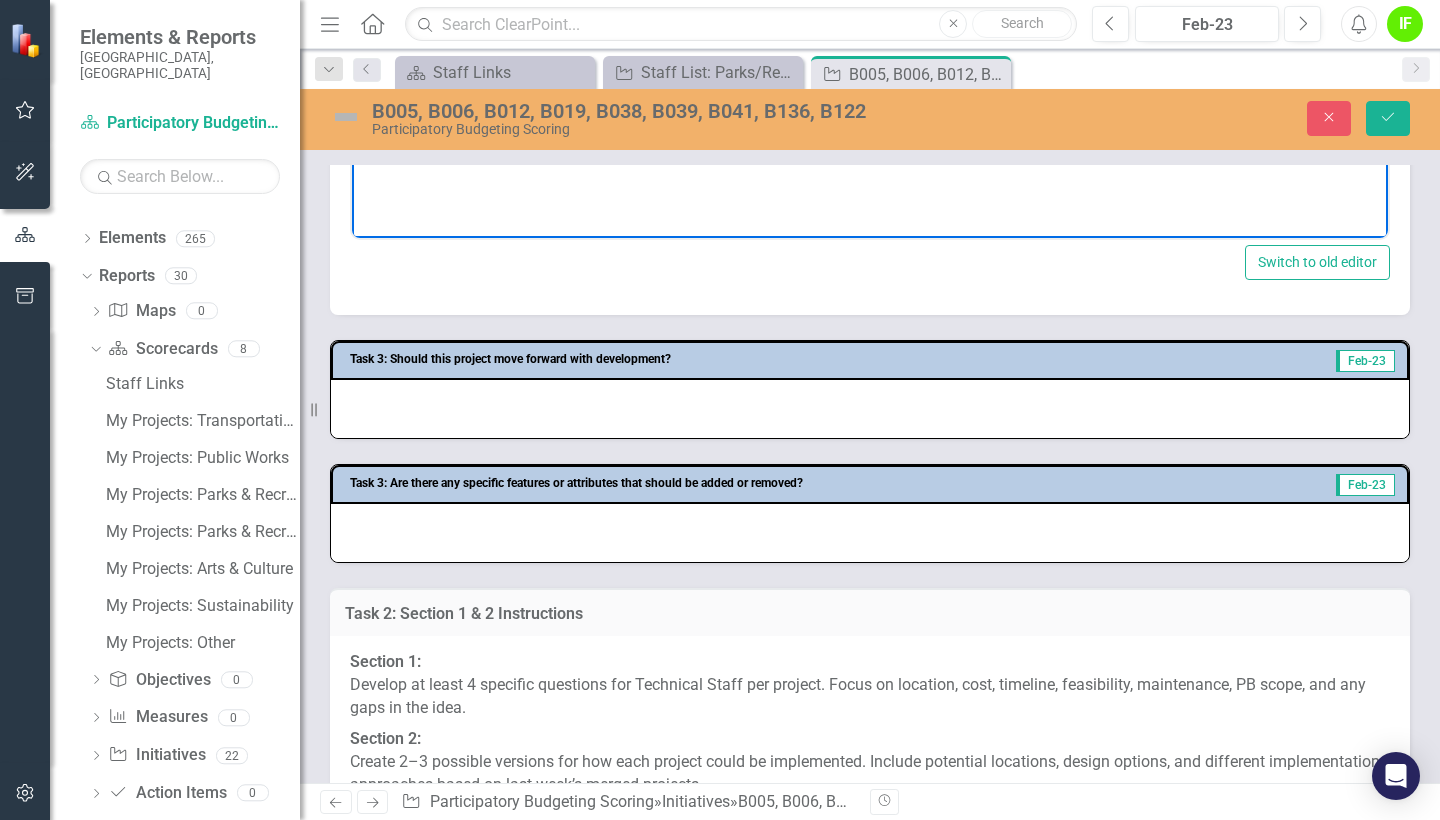 click at bounding box center (870, 409) 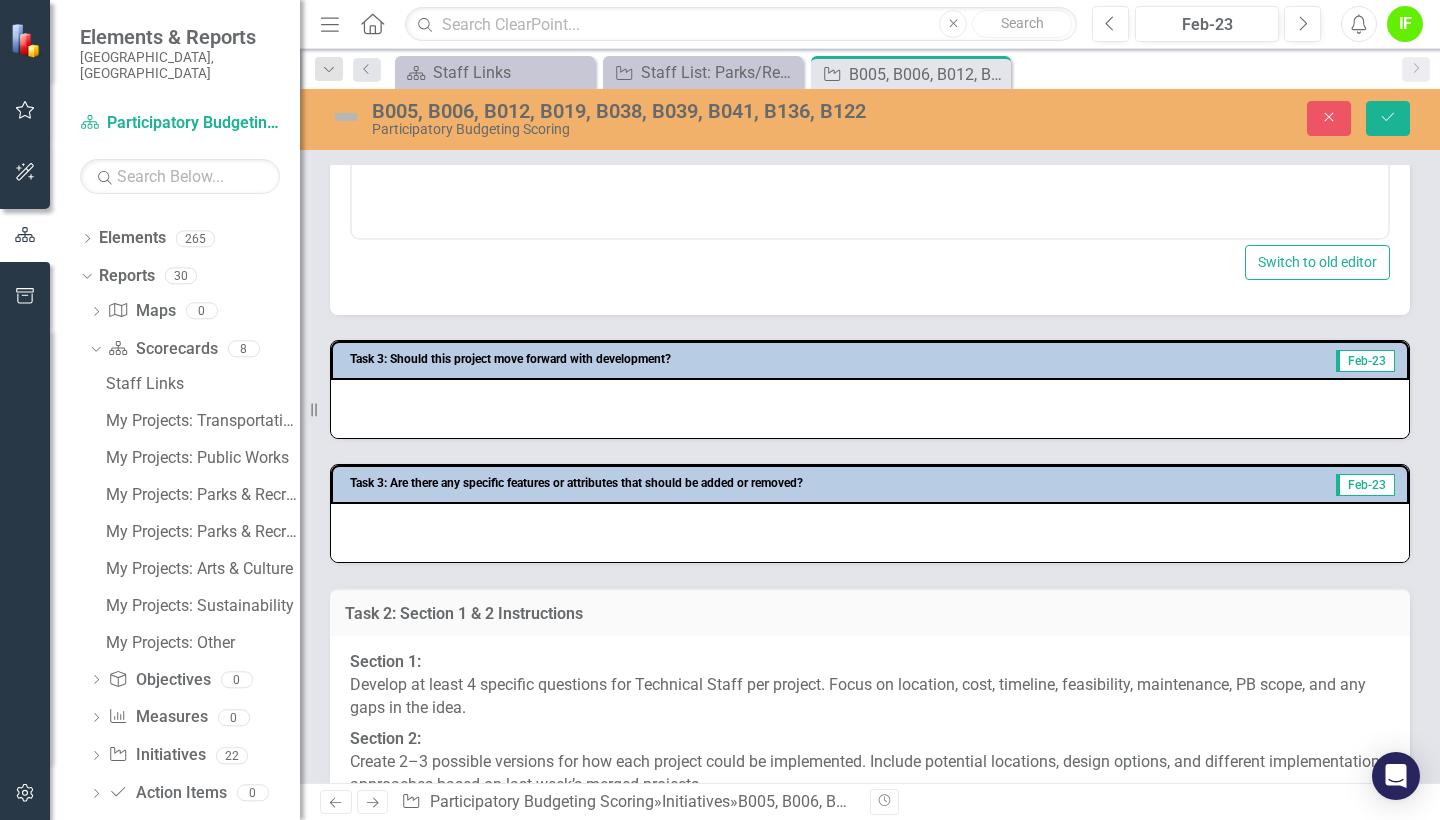 click at bounding box center (870, 409) 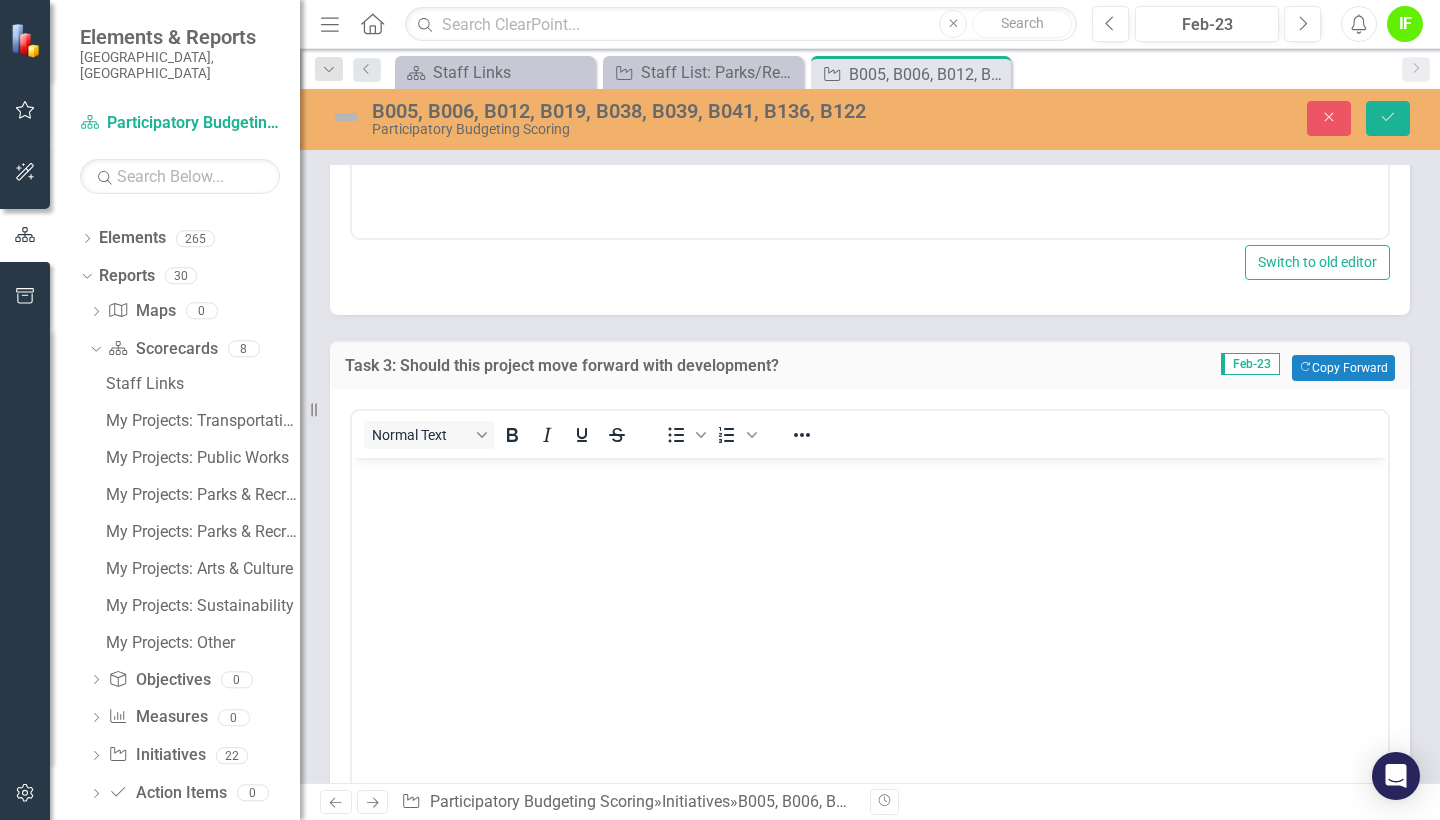 scroll, scrollTop: 0, scrollLeft: 0, axis: both 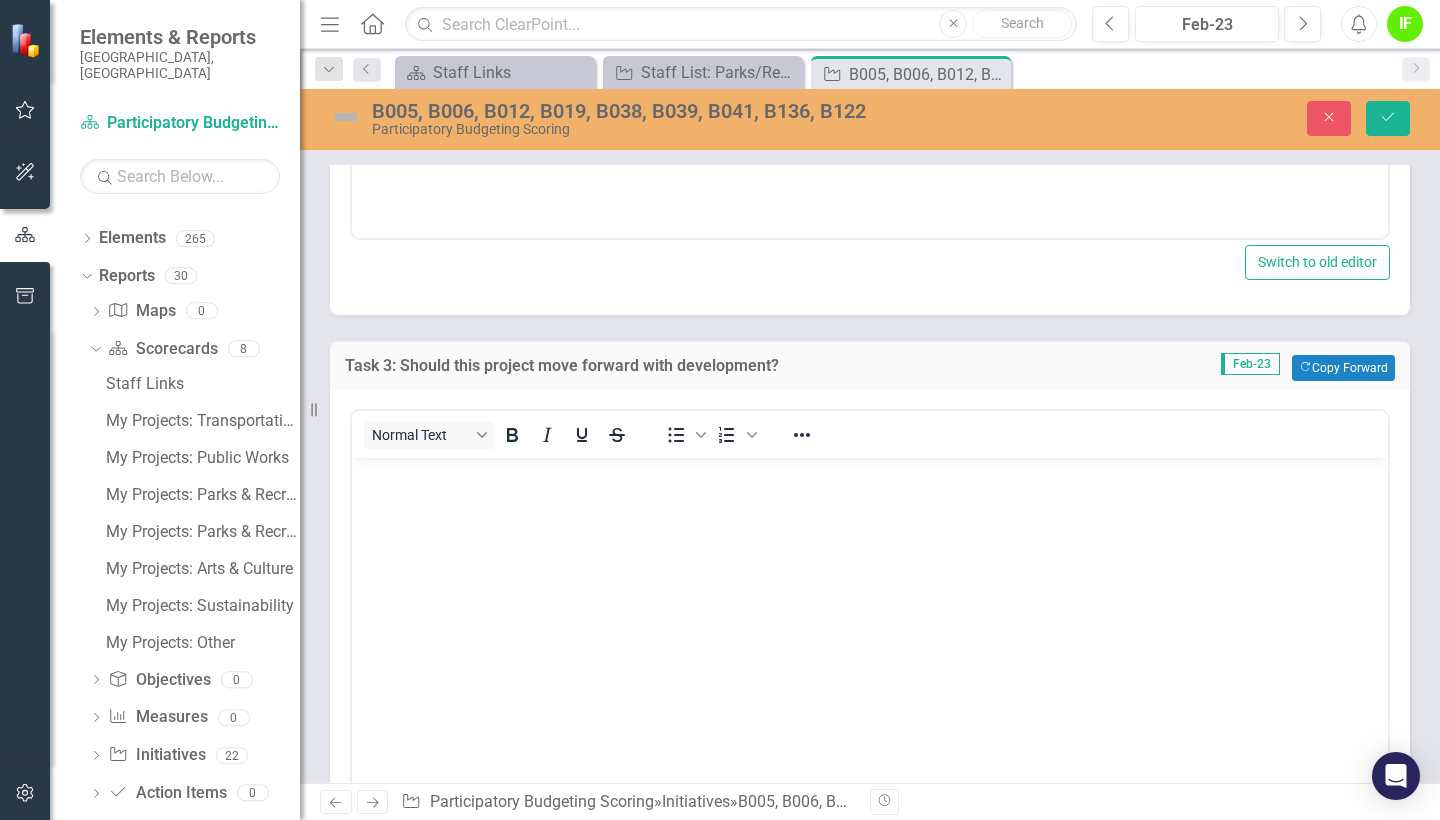 click at bounding box center (870, 607) 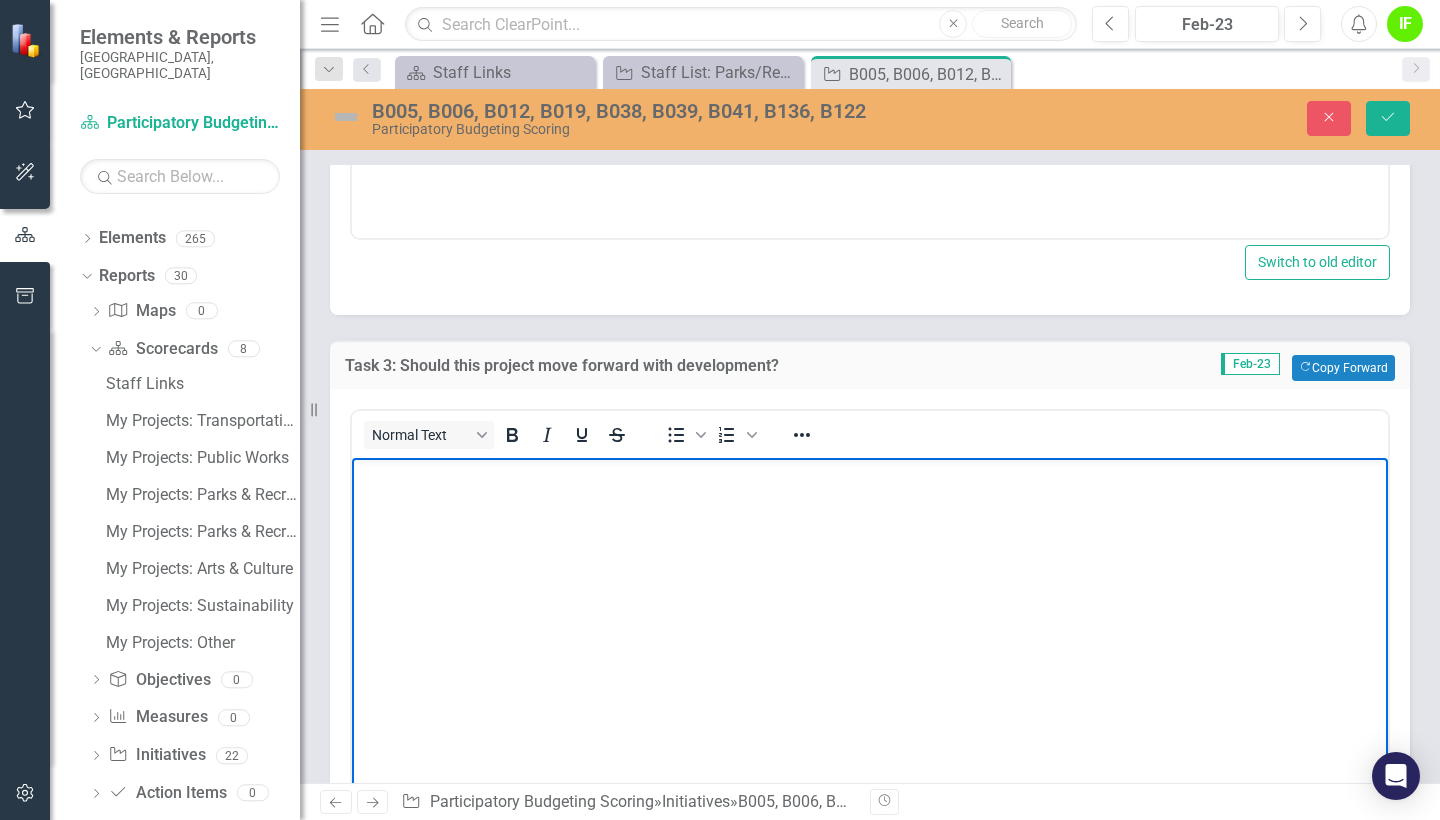 type 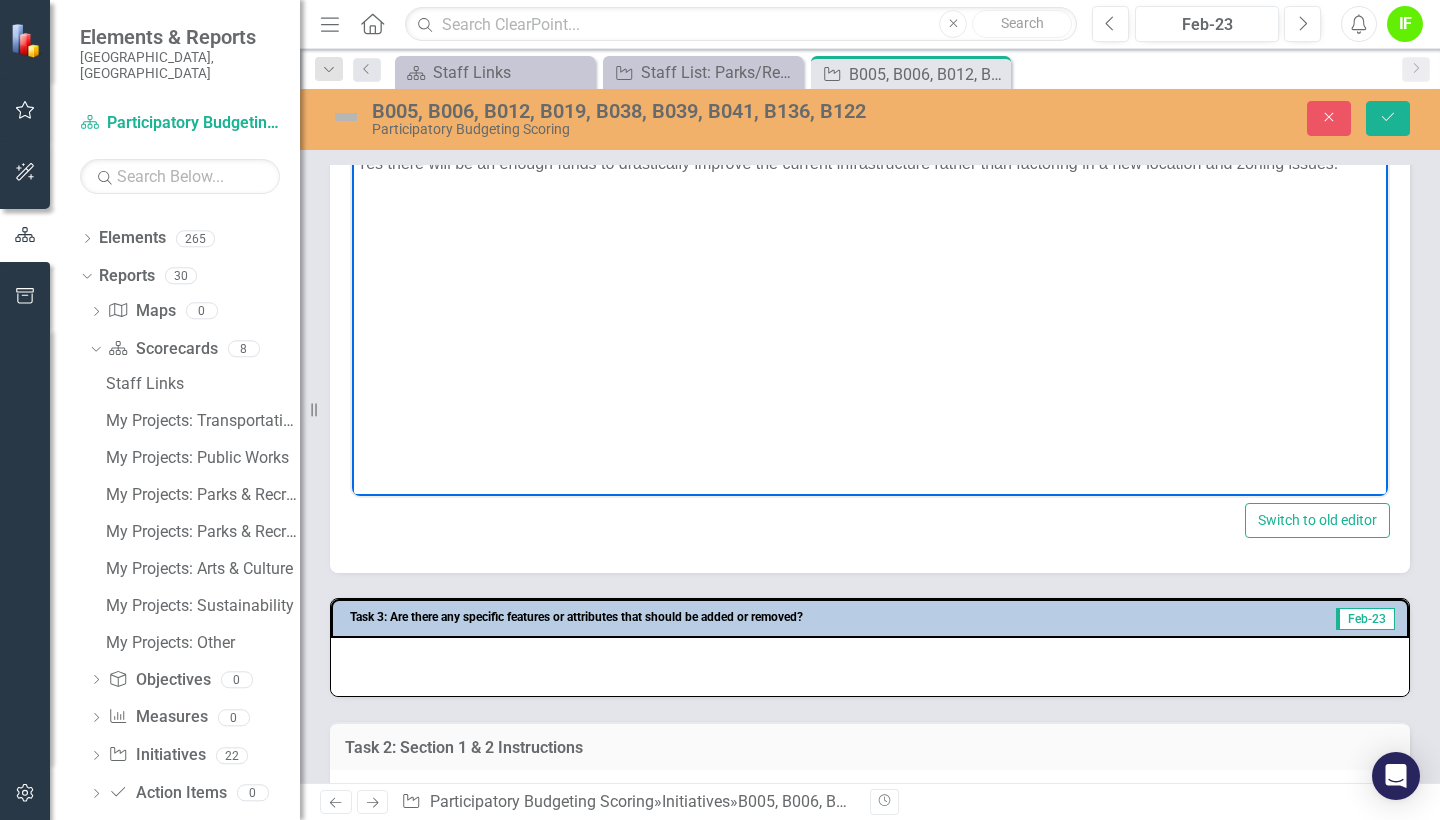 scroll, scrollTop: 2294, scrollLeft: 0, axis: vertical 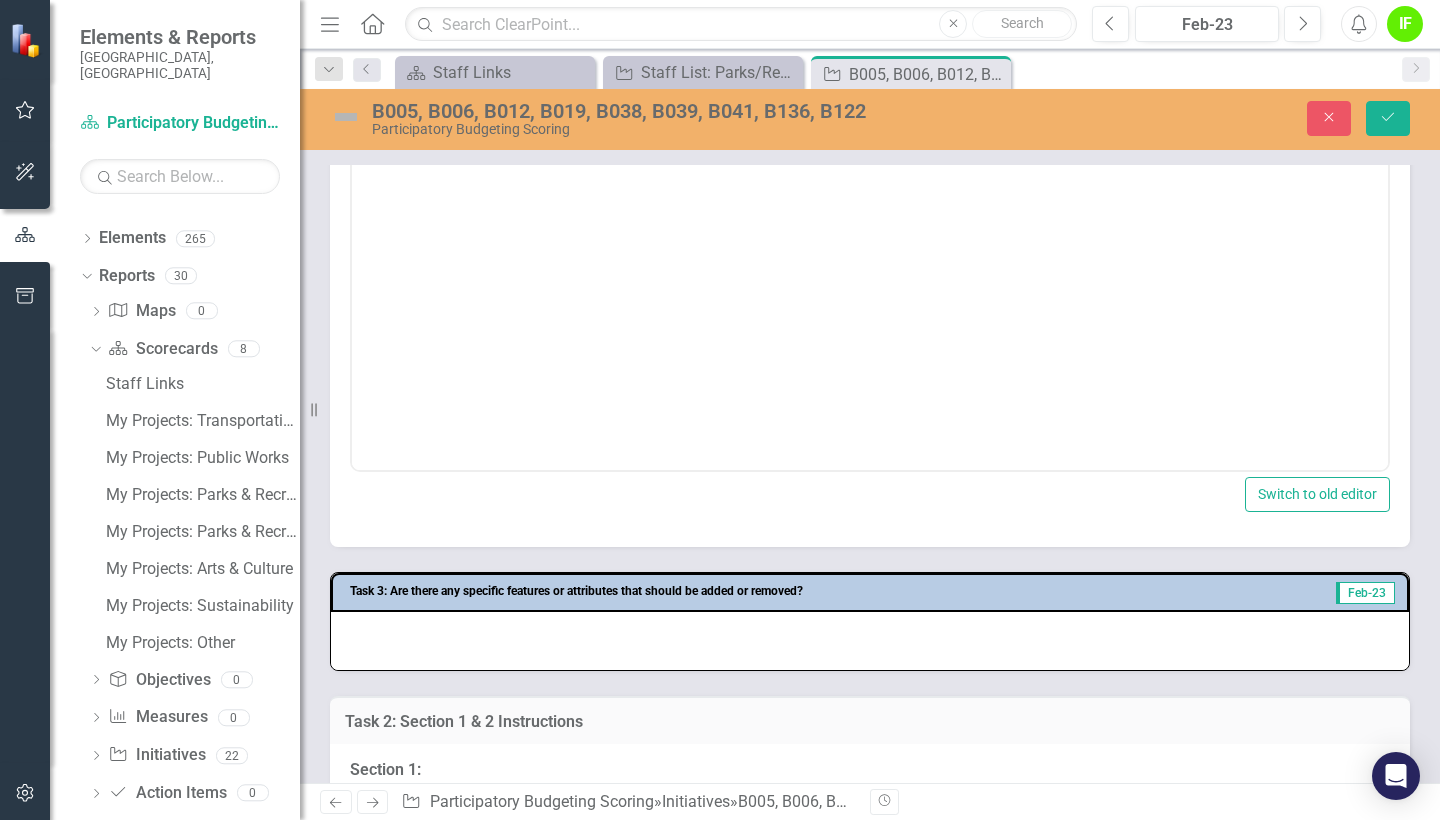click at bounding box center [870, 641] 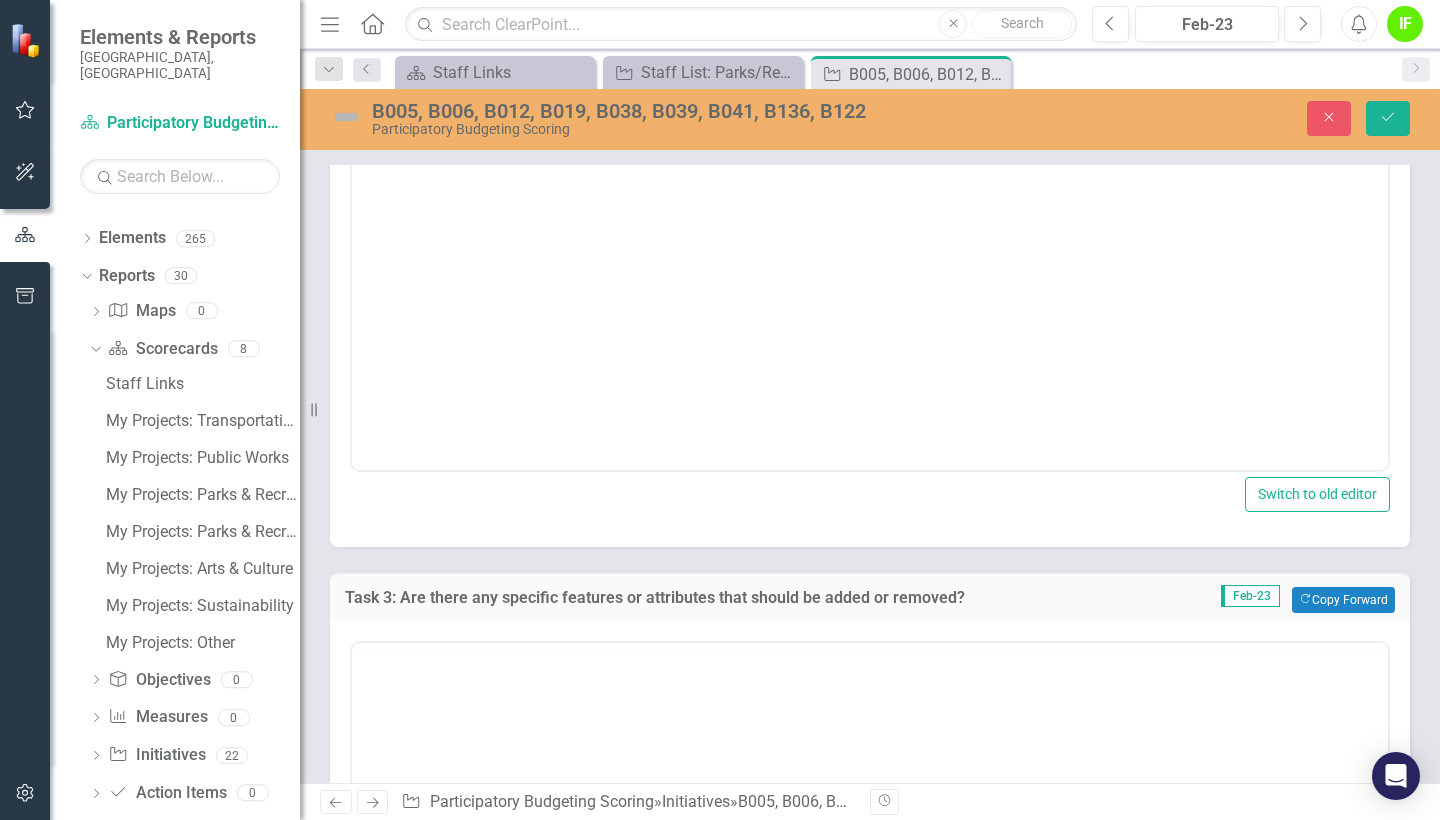 scroll, scrollTop: 0, scrollLeft: 0, axis: both 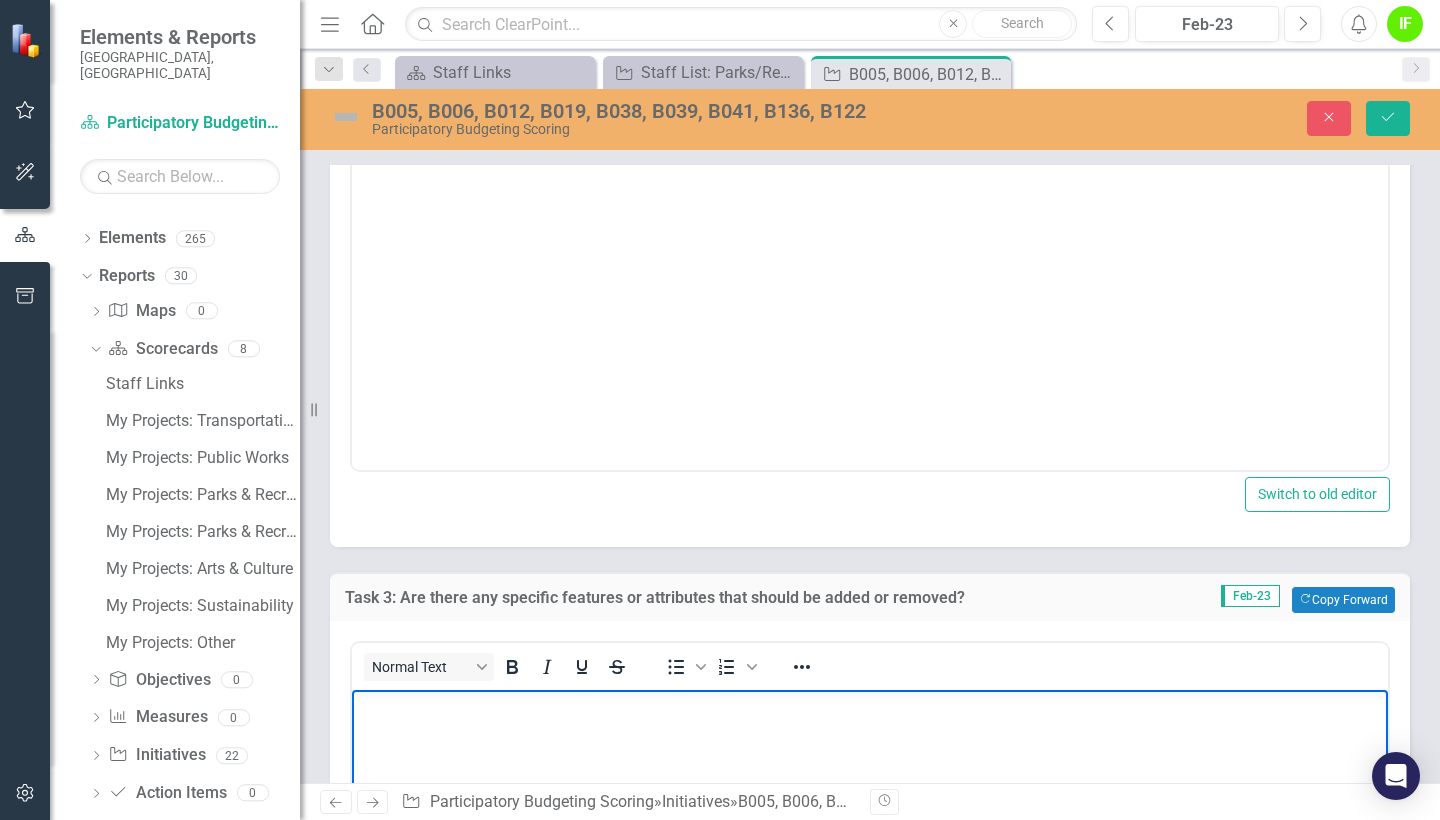 click at bounding box center (870, 839) 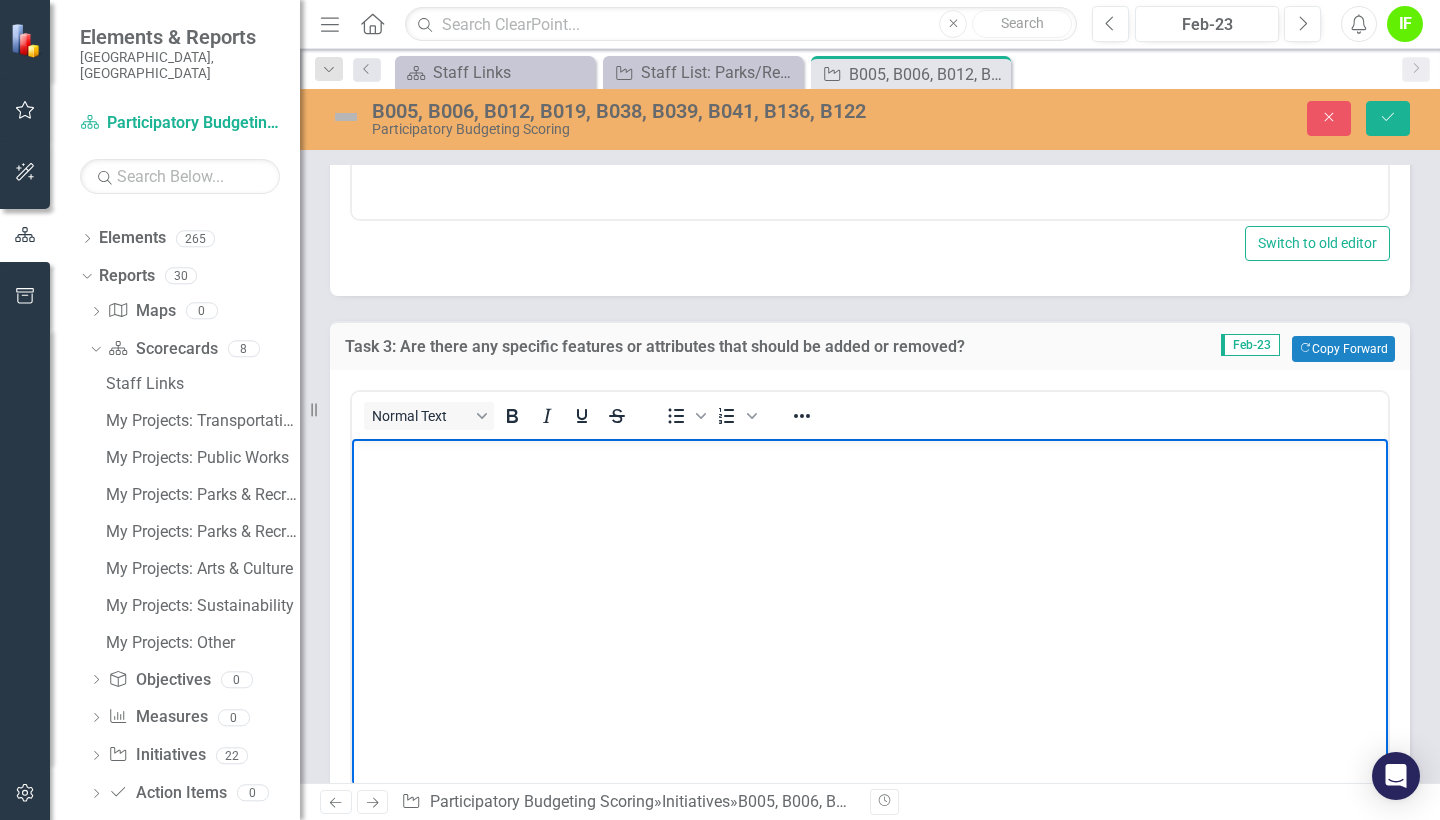 scroll, scrollTop: 2563, scrollLeft: 0, axis: vertical 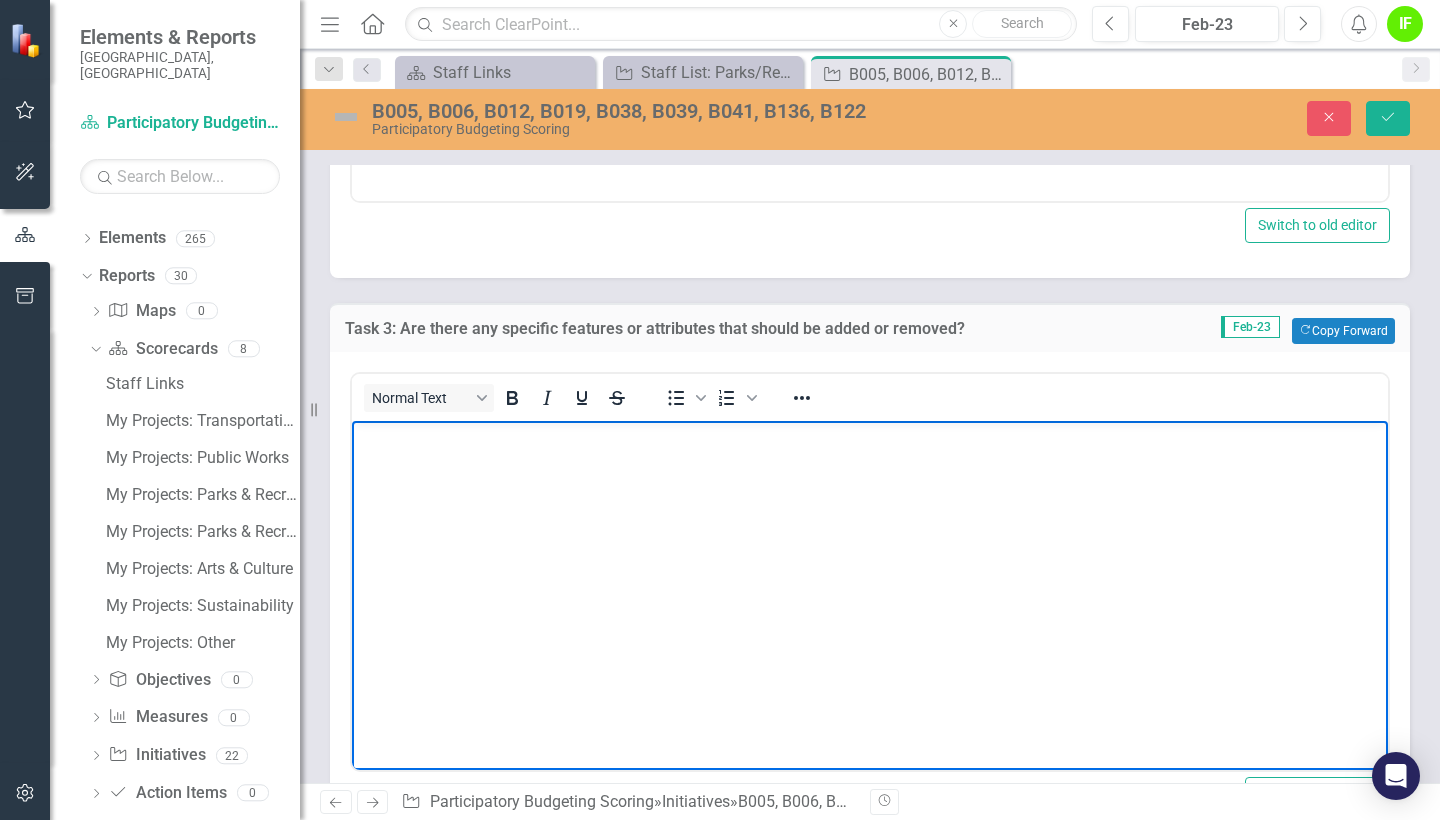 type 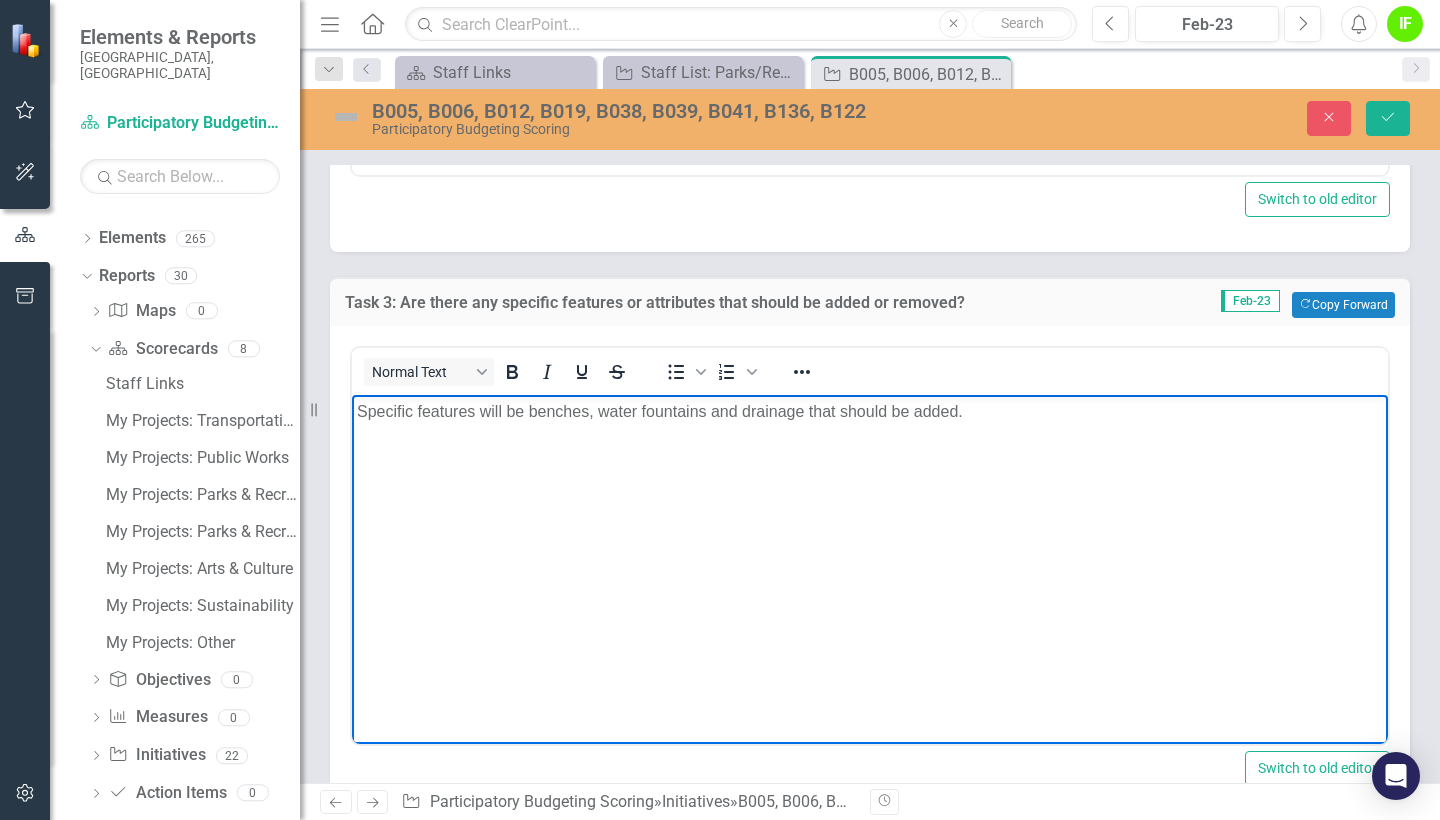 scroll, scrollTop: 2560, scrollLeft: 0, axis: vertical 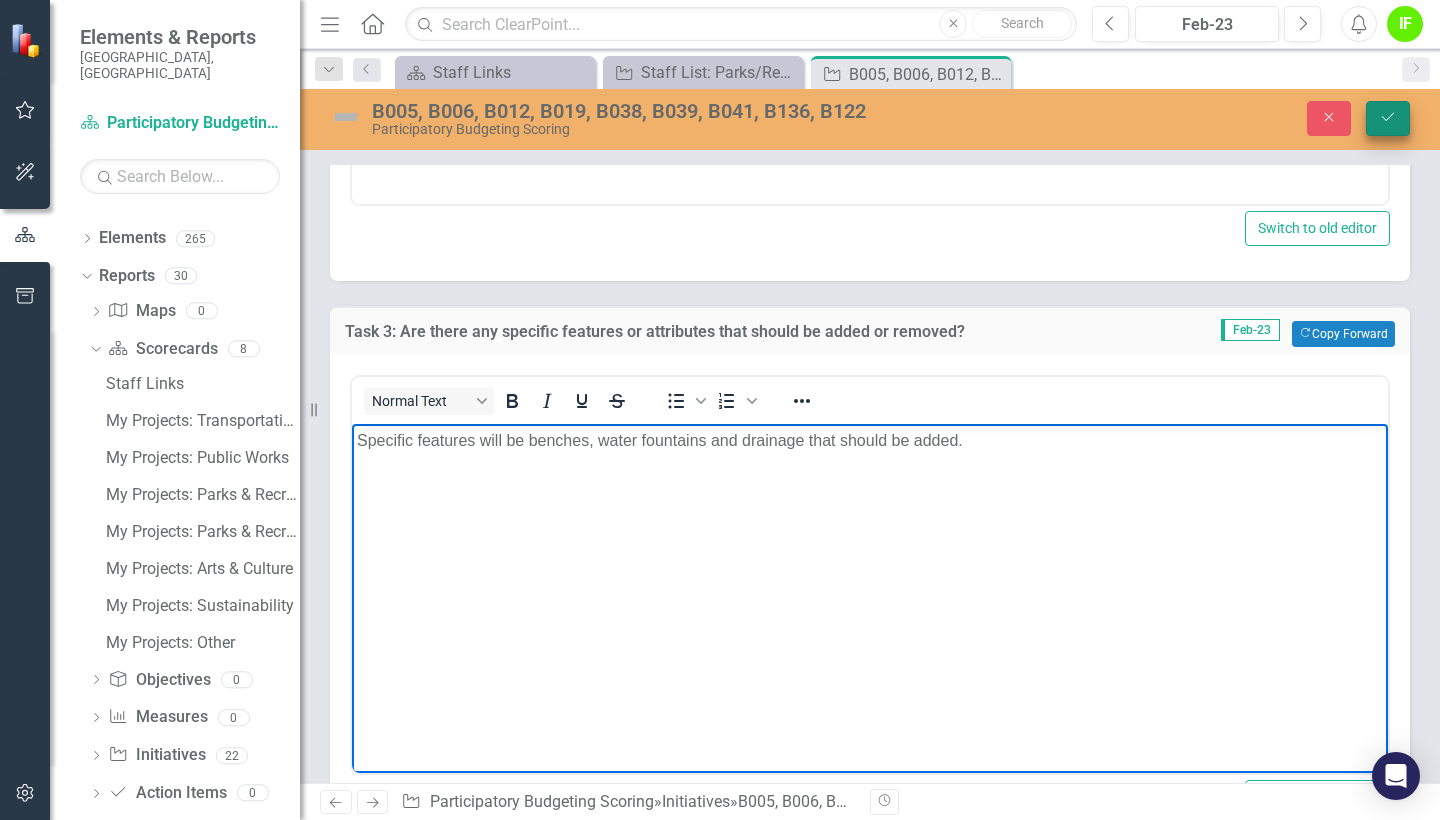 click on "Save" 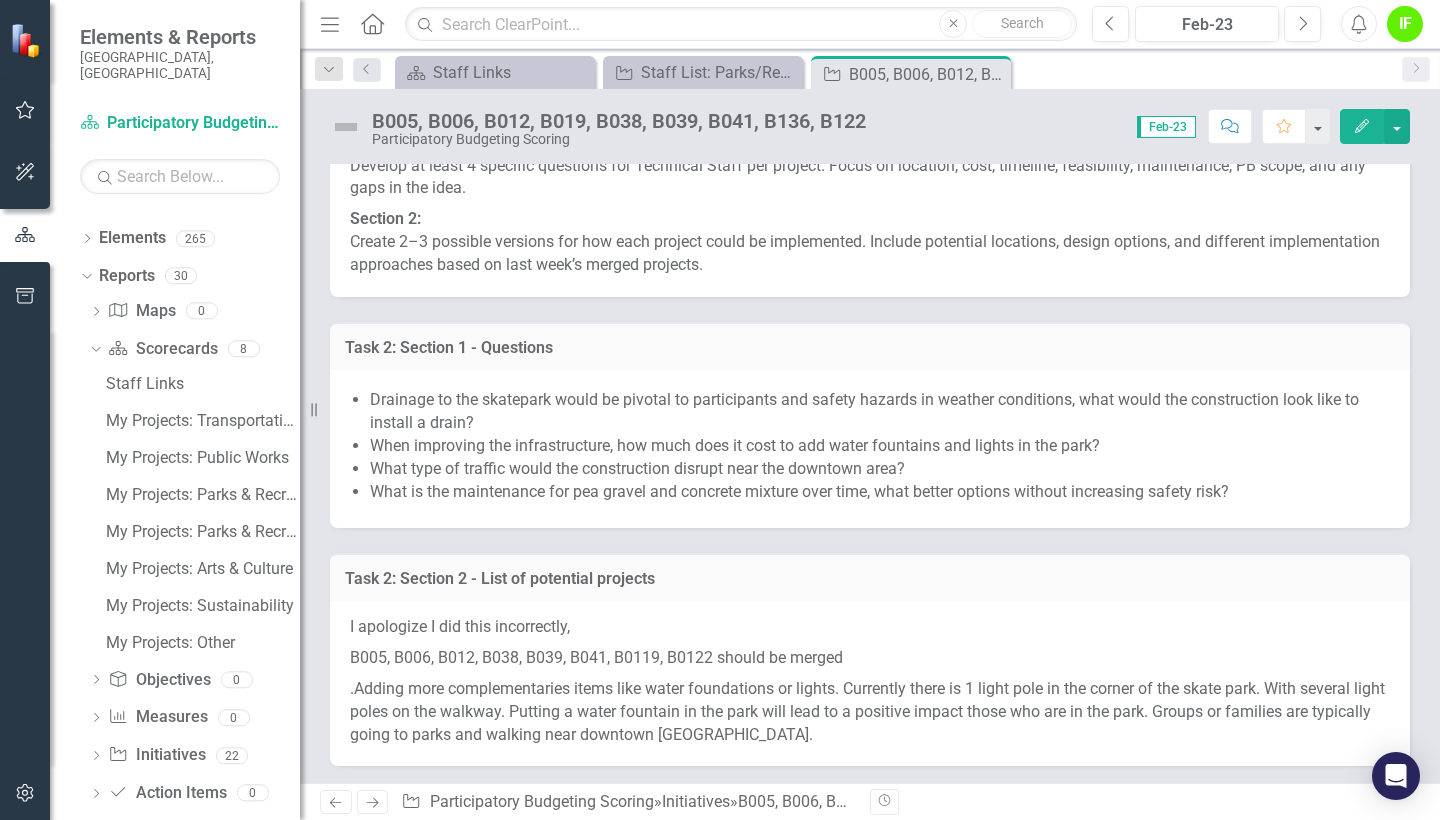 scroll, scrollTop: 2079, scrollLeft: 0, axis: vertical 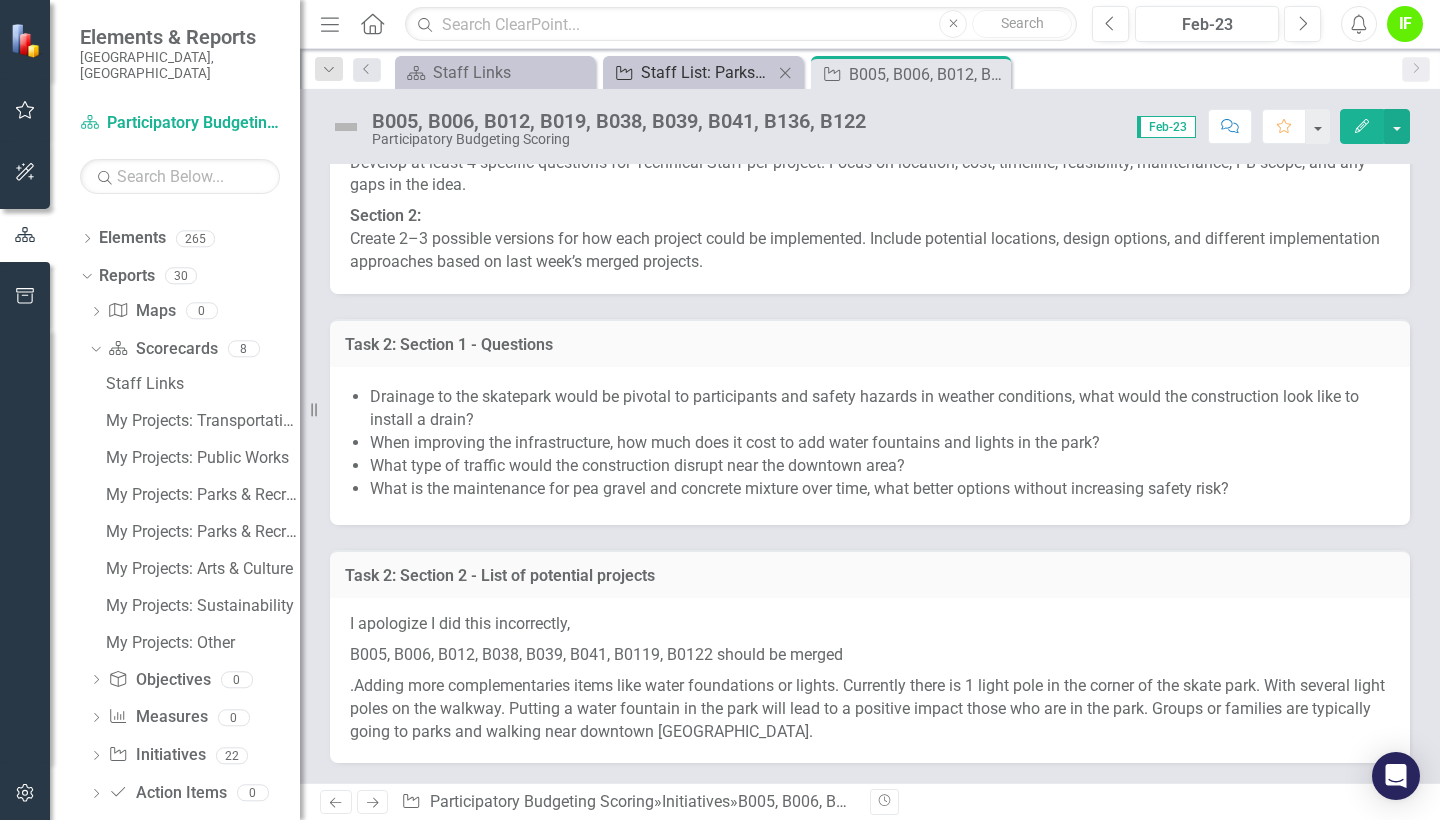 click on "Initiative Staff List: Parks/Recreation Close" at bounding box center (703, 72) 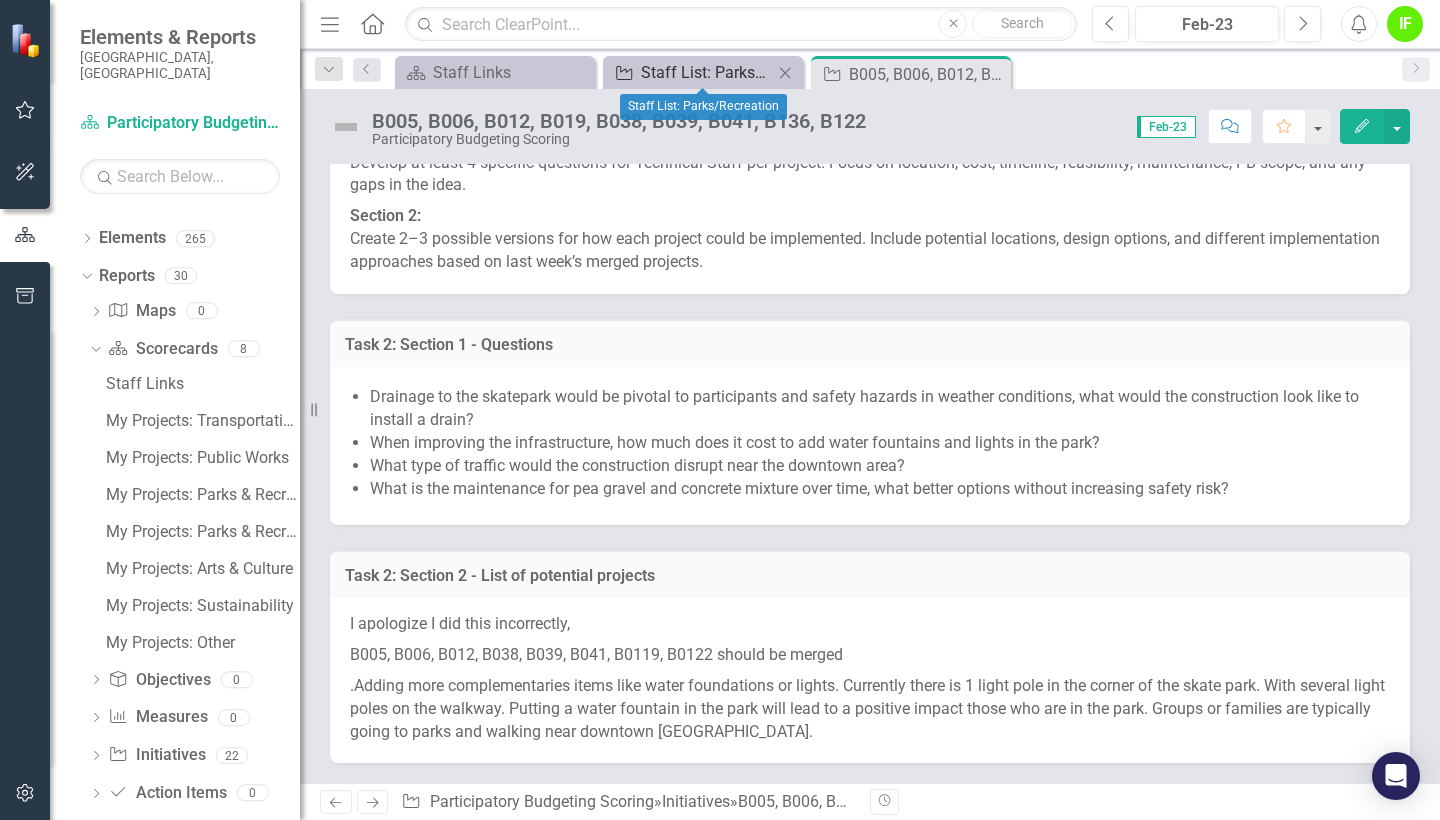 click on "Staff List: Parks/Recreation" at bounding box center [707, 72] 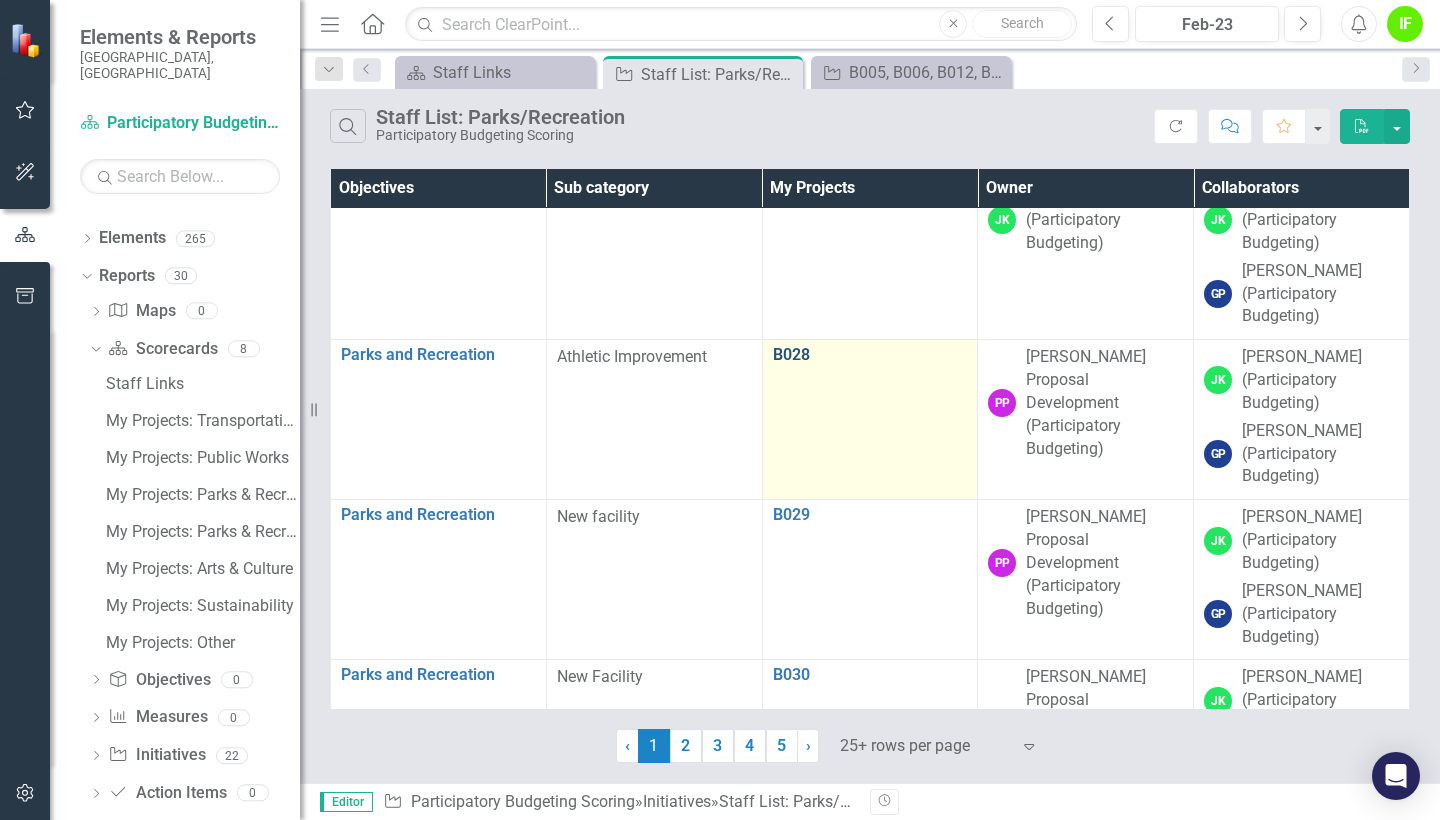 scroll, scrollTop: 3389, scrollLeft: 0, axis: vertical 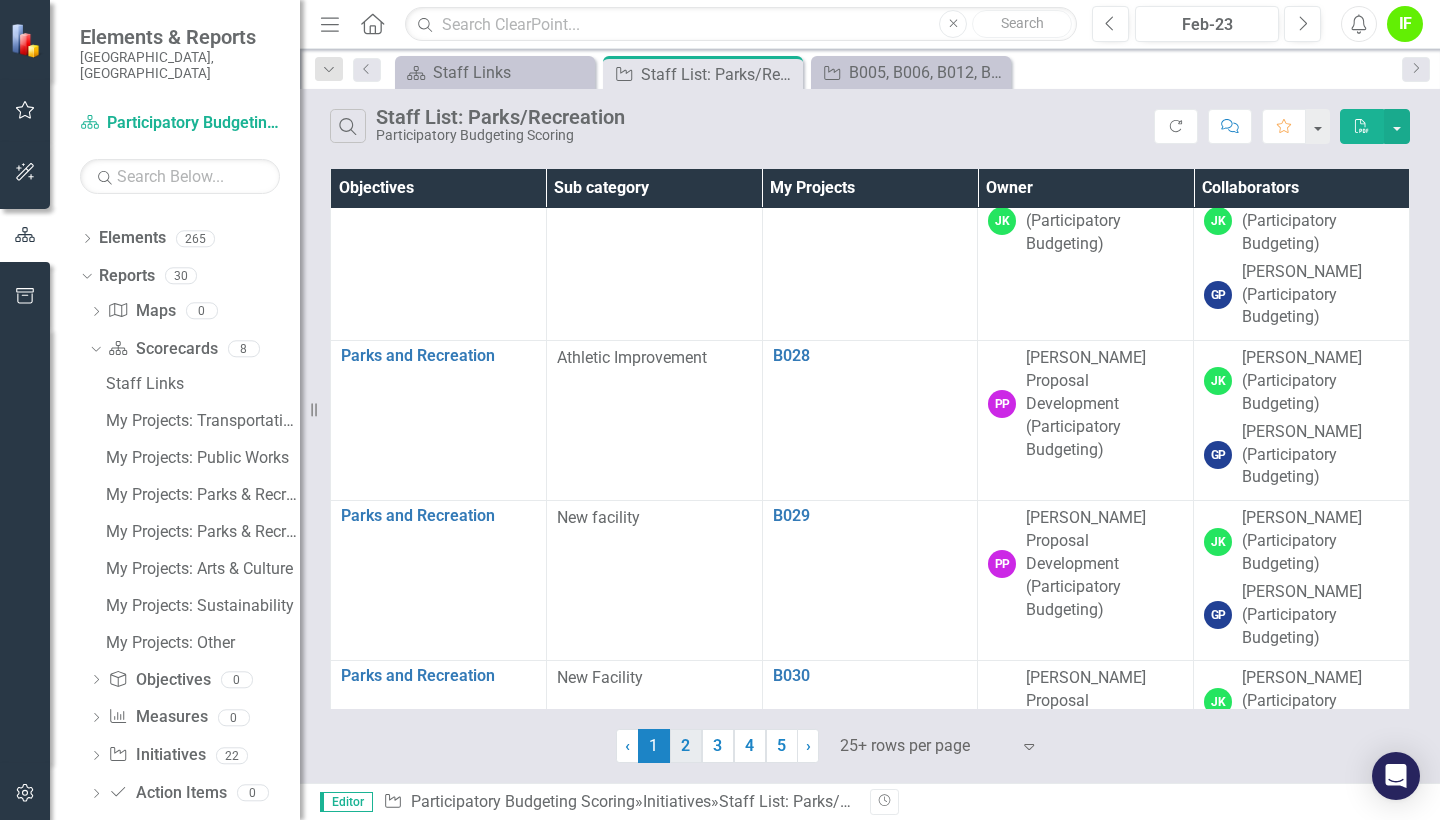 click on "2" at bounding box center (686, 746) 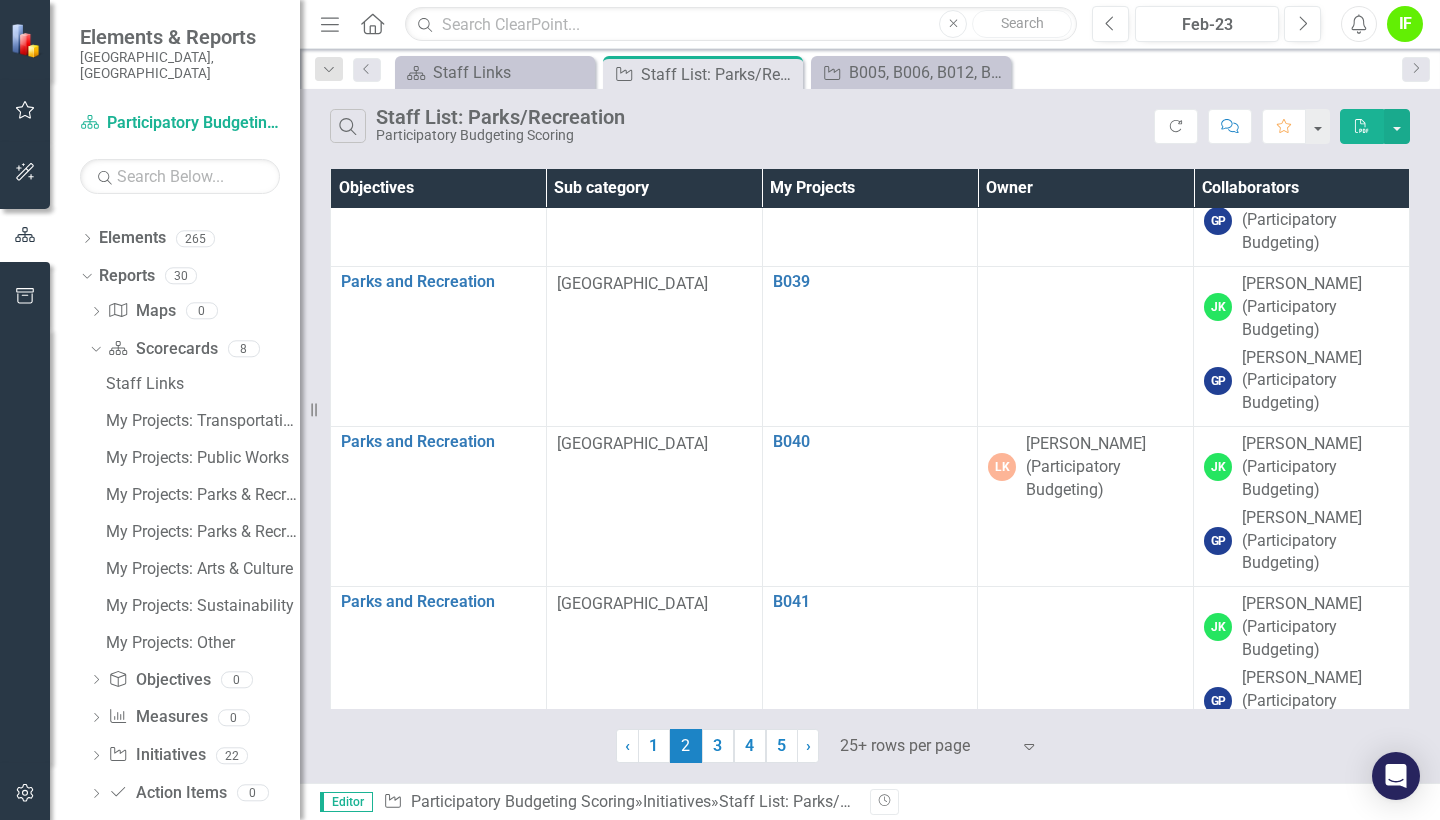 scroll, scrollTop: 967, scrollLeft: 0, axis: vertical 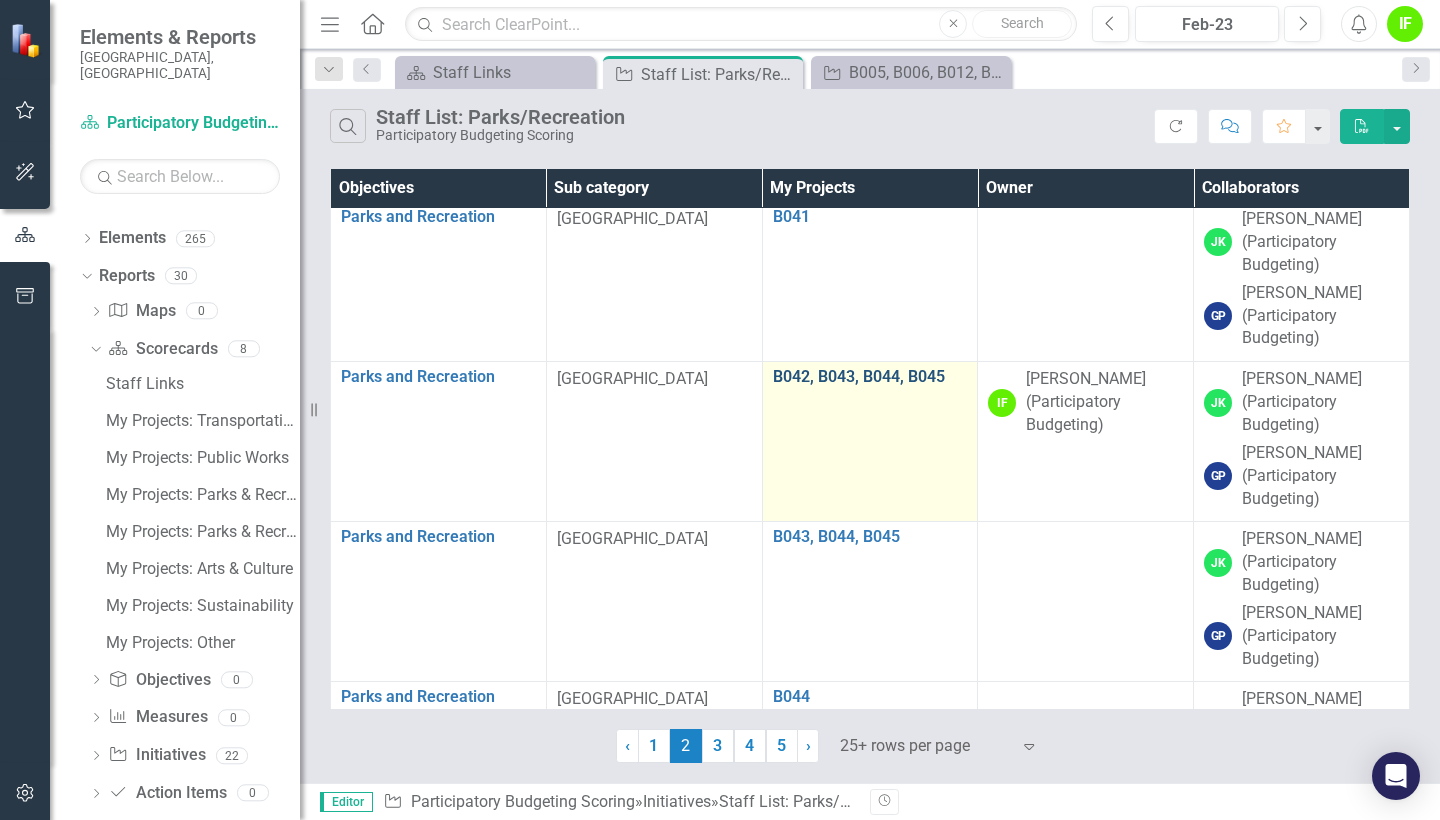 click on "B042, B043, B044, B045" at bounding box center [870, 377] 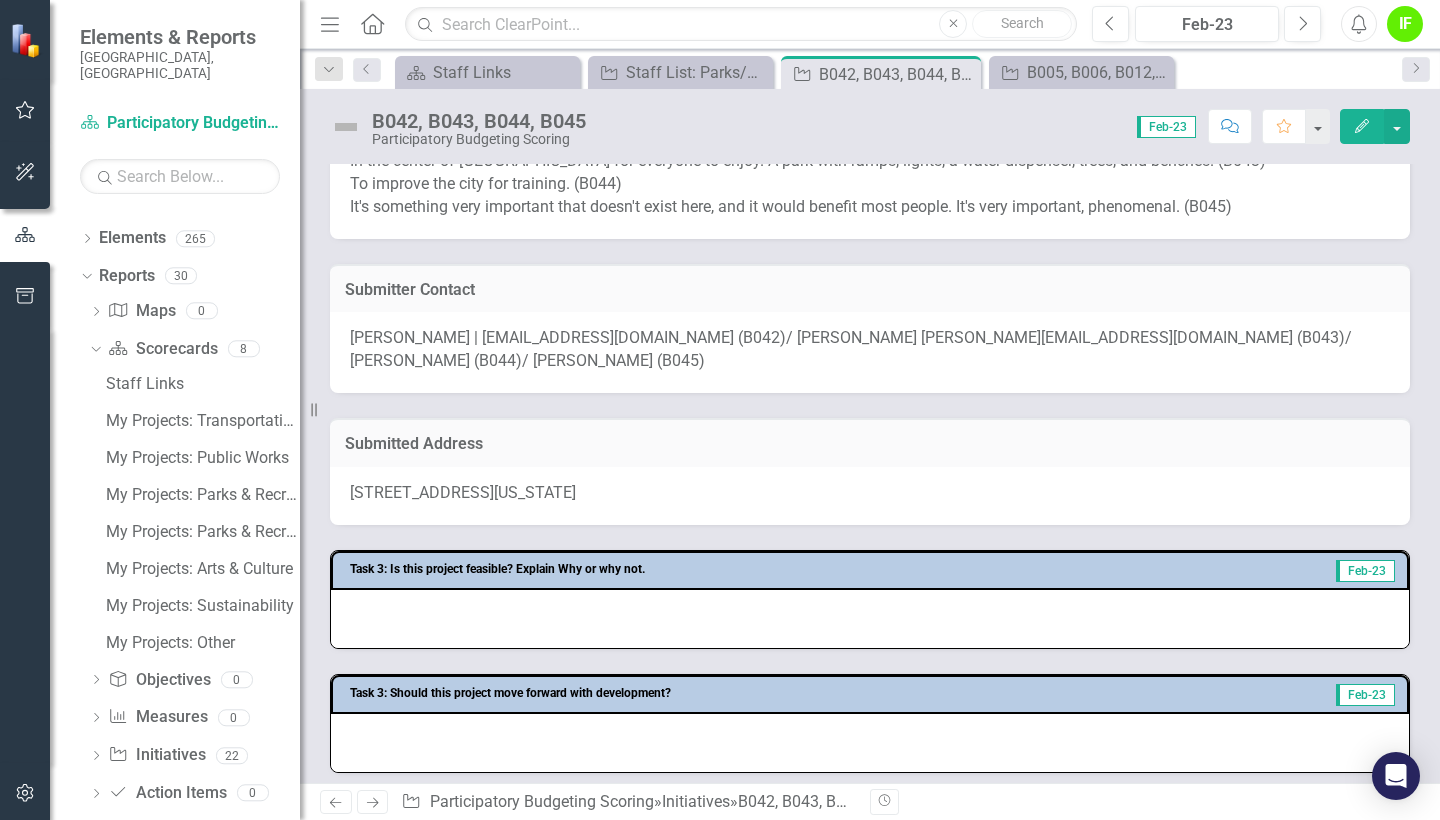 scroll, scrollTop: 438, scrollLeft: 0, axis: vertical 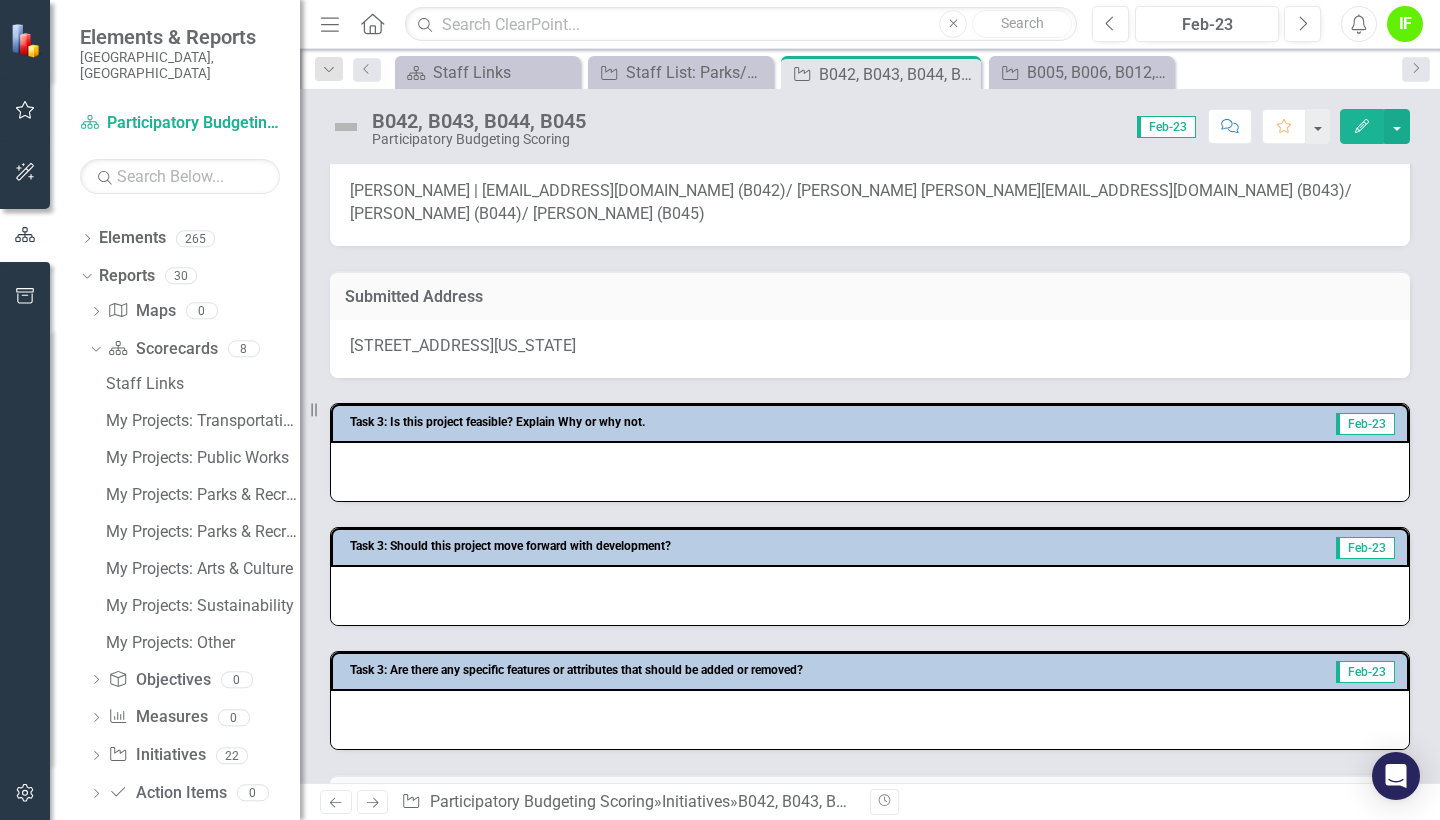 click at bounding box center (870, 472) 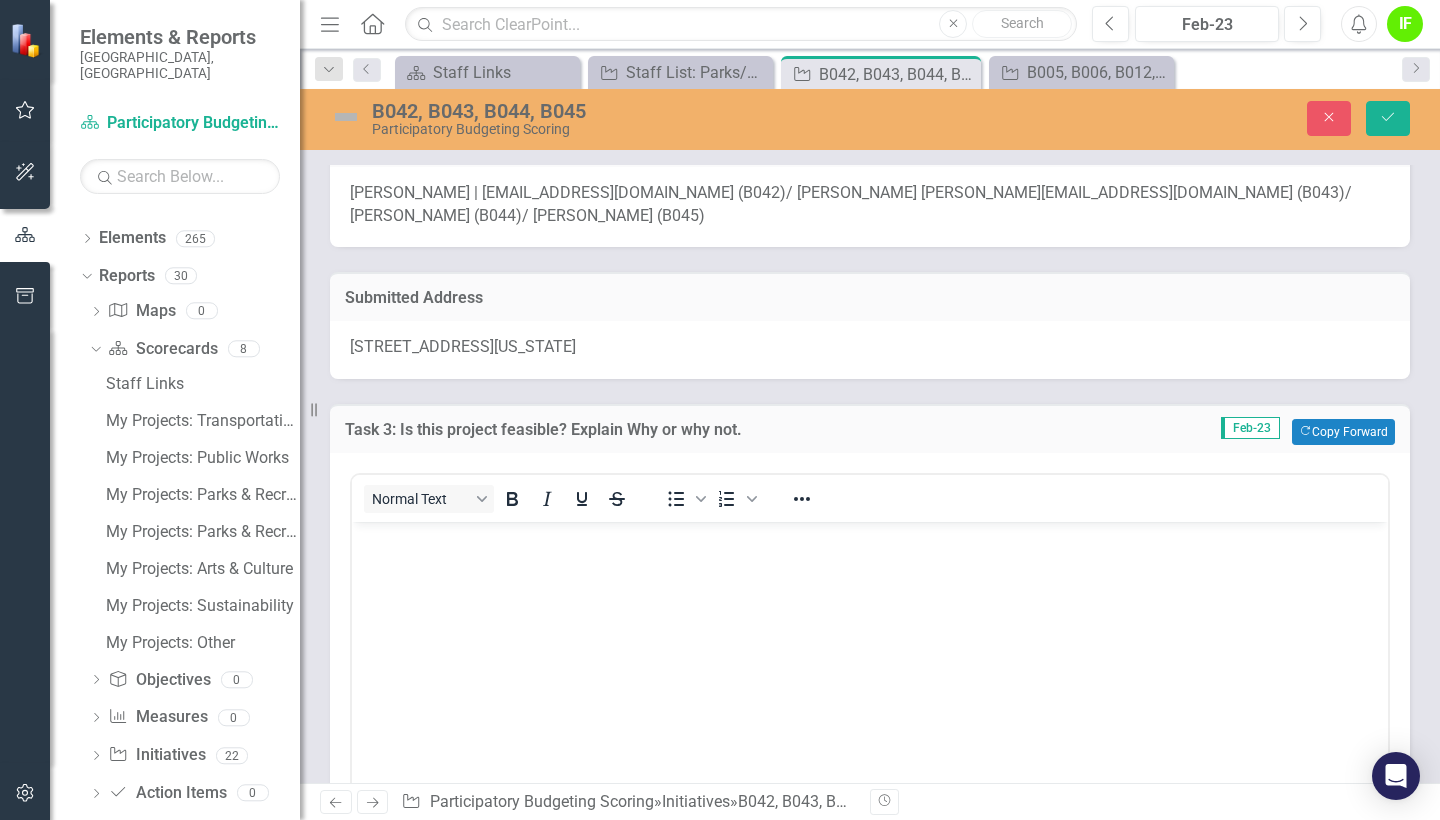 scroll, scrollTop: 0, scrollLeft: 0, axis: both 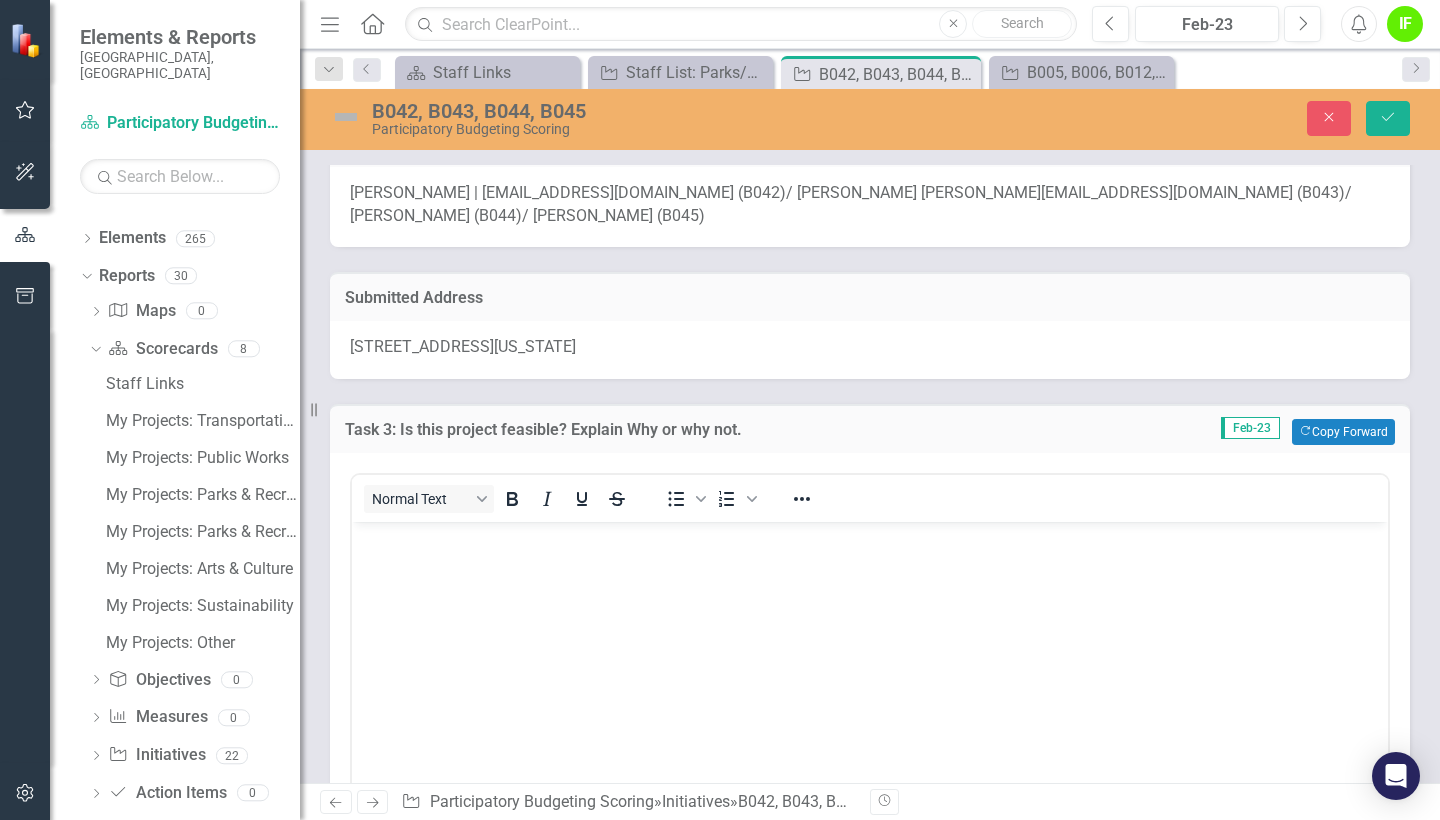 click at bounding box center [870, 672] 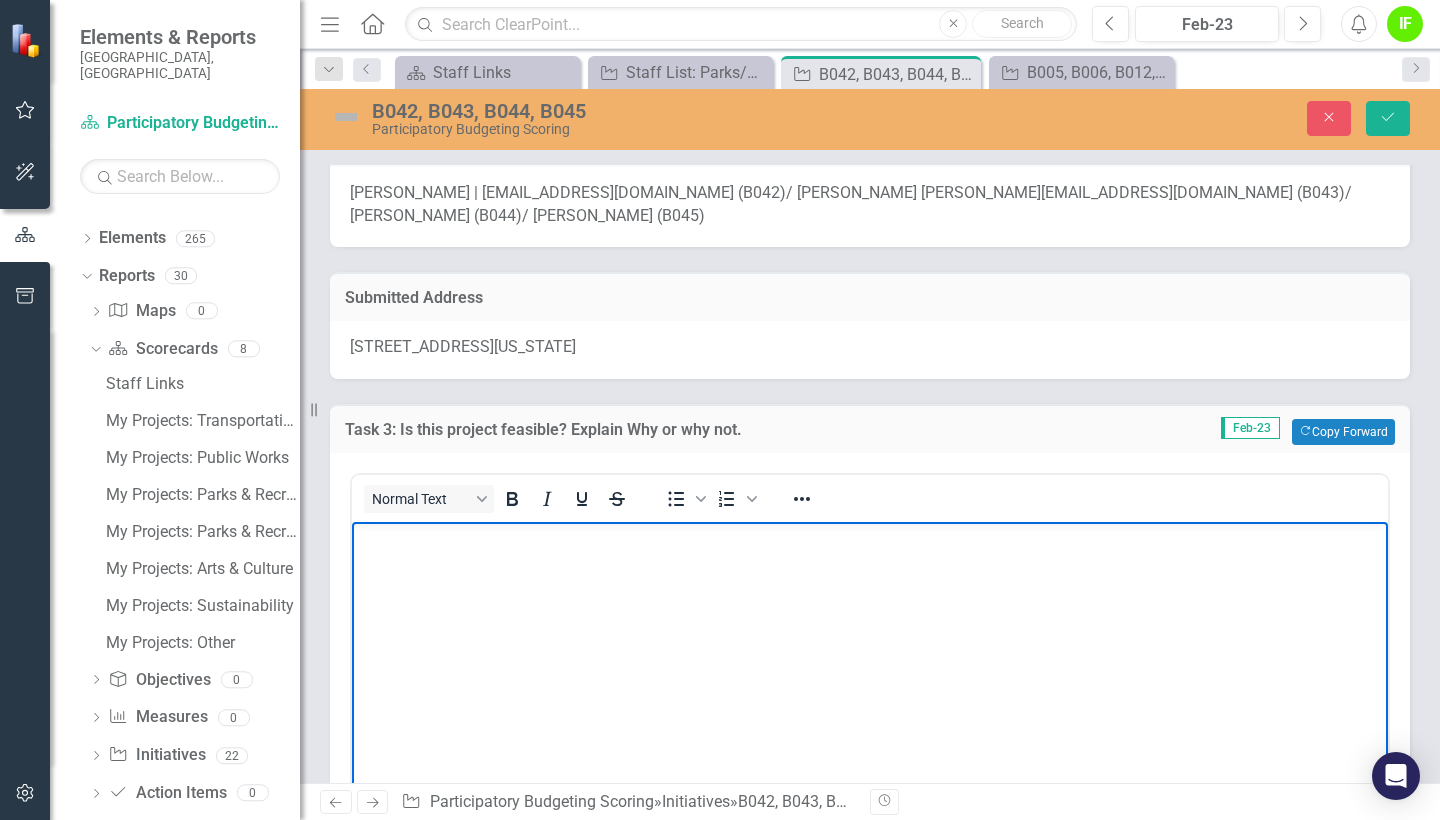 type 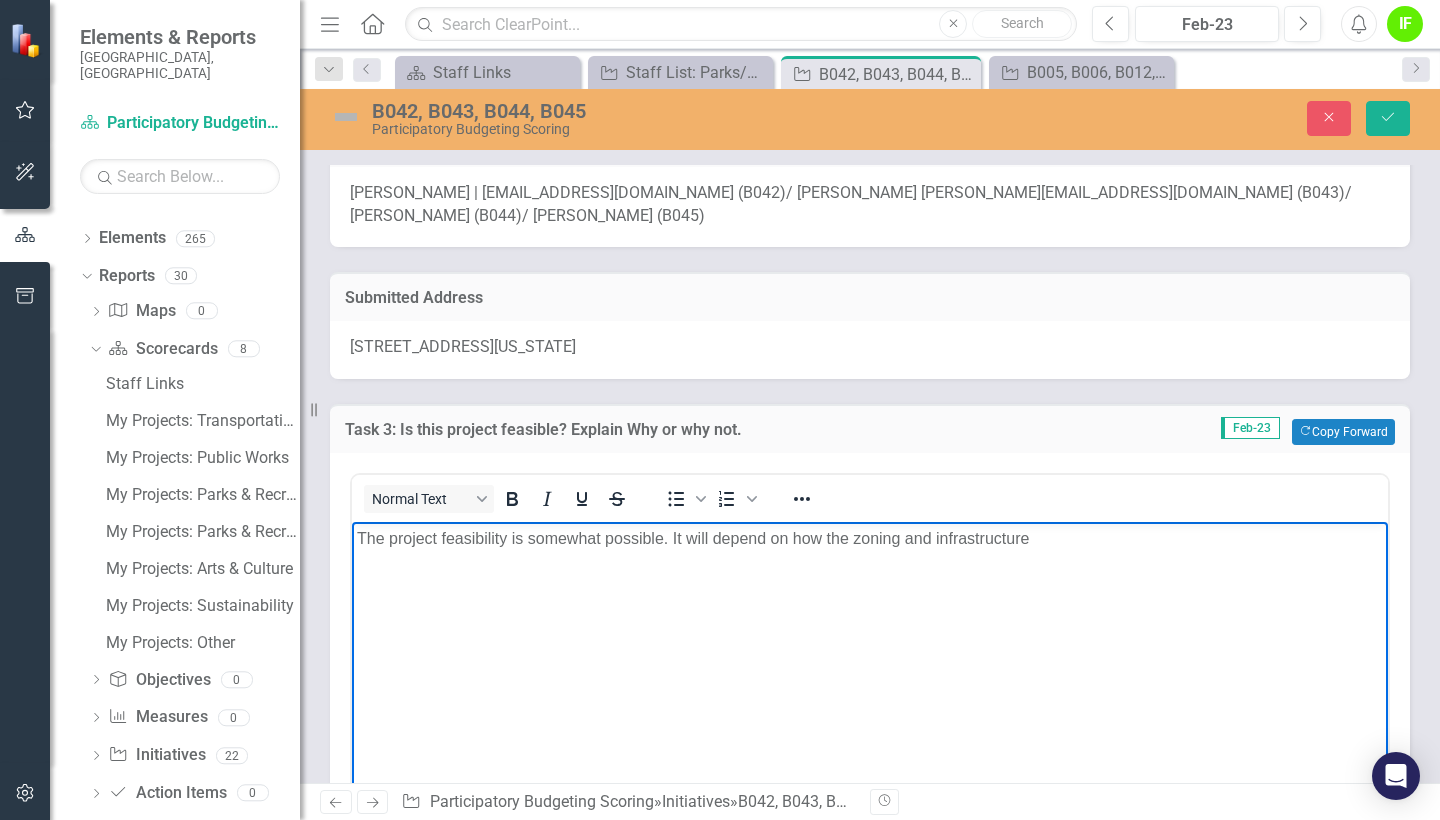 click on "The project feasibility is somewhat possible. It will depend on how the zoning and infrastructure" at bounding box center (870, 539) 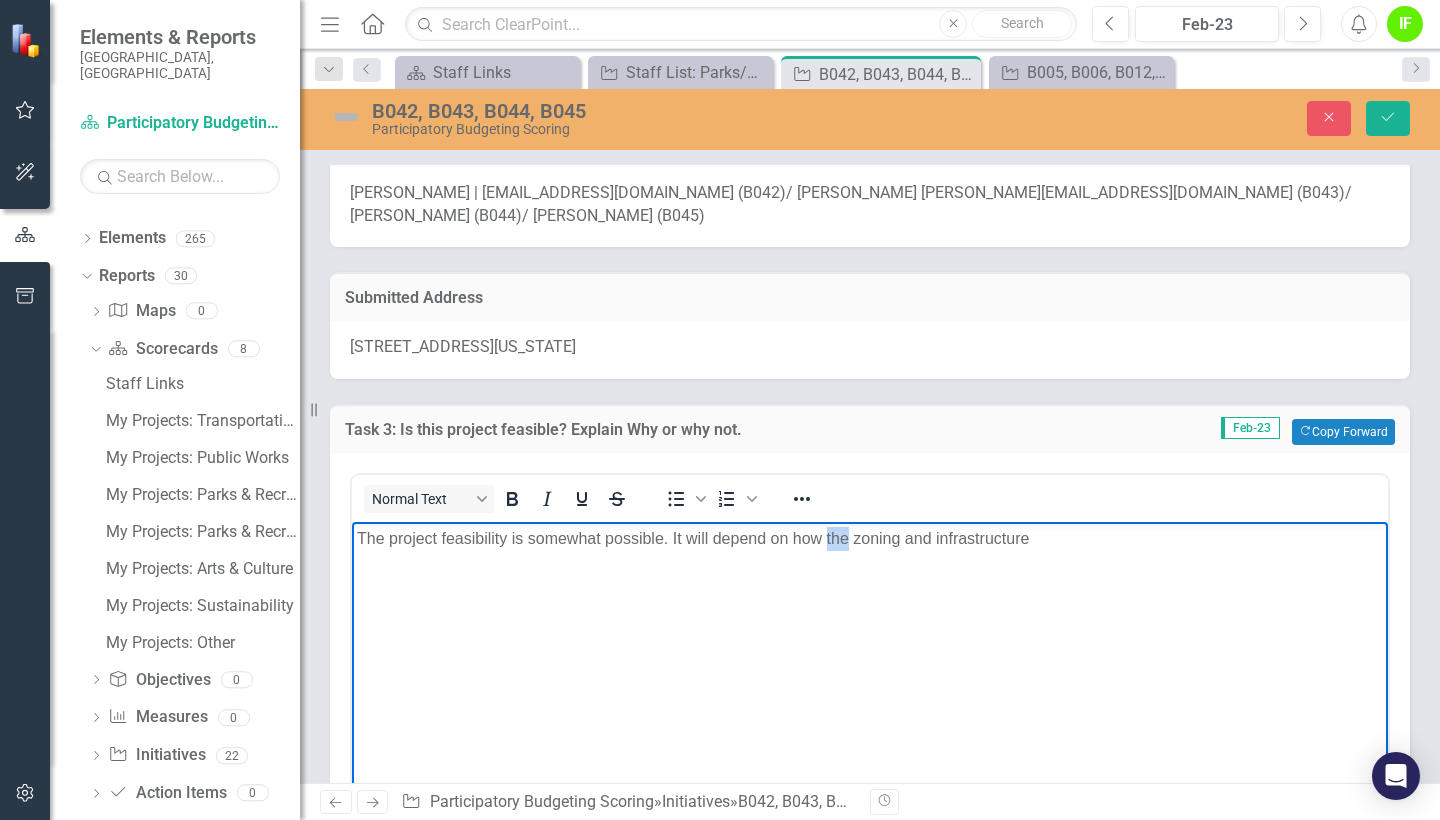 click on "The project feasibility is somewhat possible. It will depend on how the zoning and infrastructure" at bounding box center (870, 539) 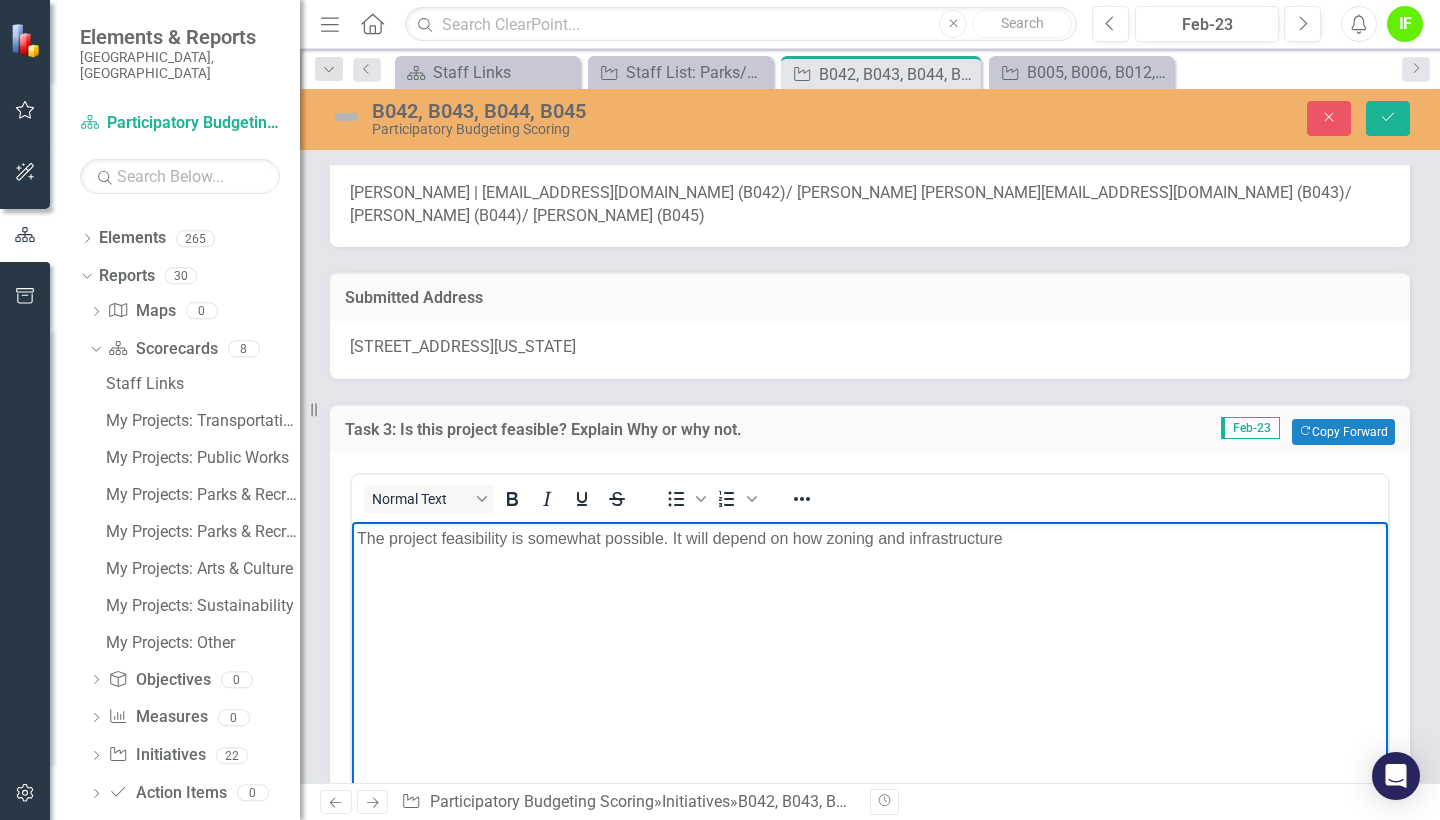 click on "The project feasibility is somewhat possible. It will depend on how zoning and infrastructure" at bounding box center (870, 539) 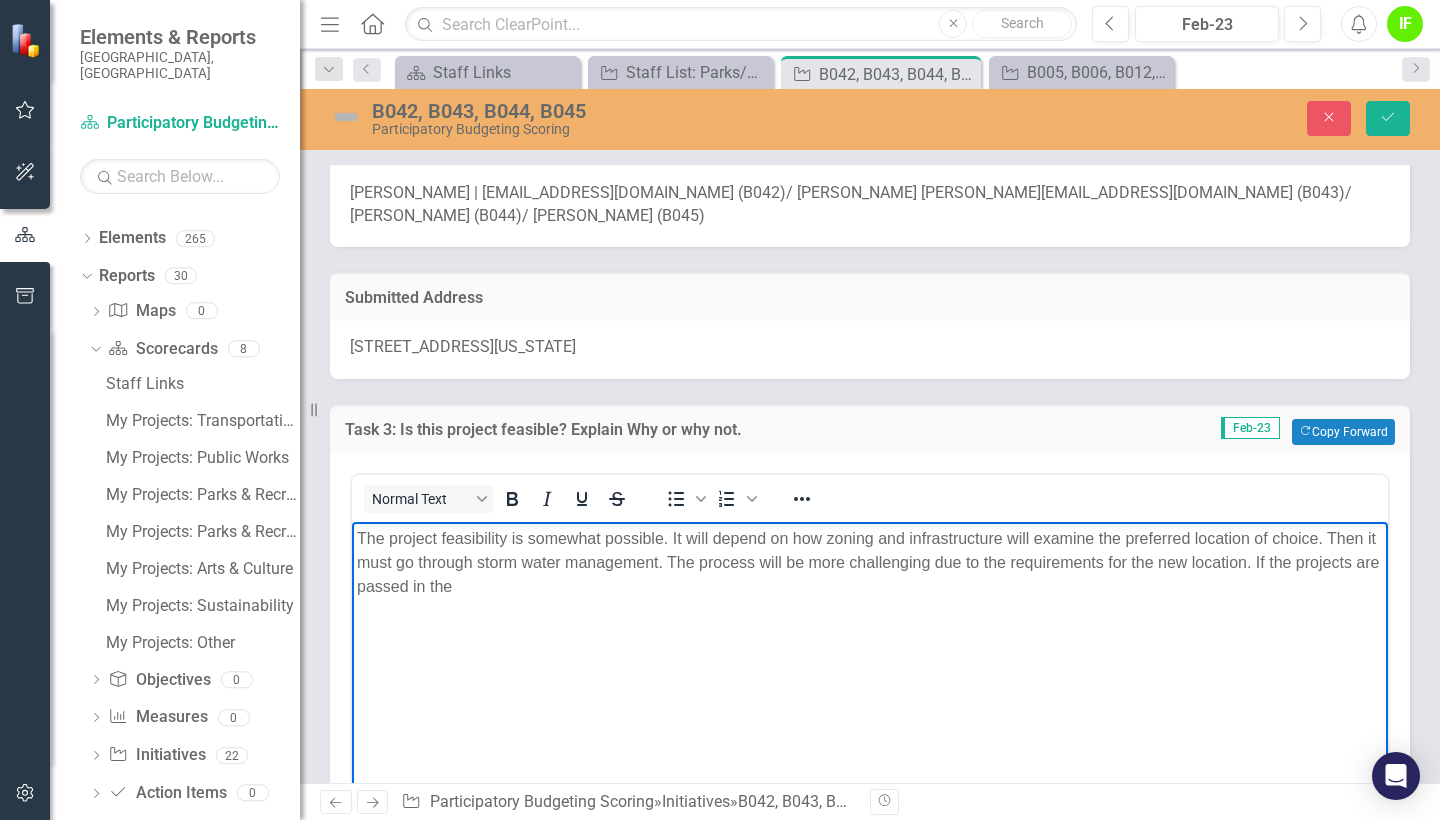 click on "The project feasibility is somewhat possible. It will depend on how zoning and infrastructure will examine the preferred location of choice. Then it must go through storm water management. The process will be more challenging due to the requirements for the new location. If the projects are passed in the" at bounding box center [870, 563] 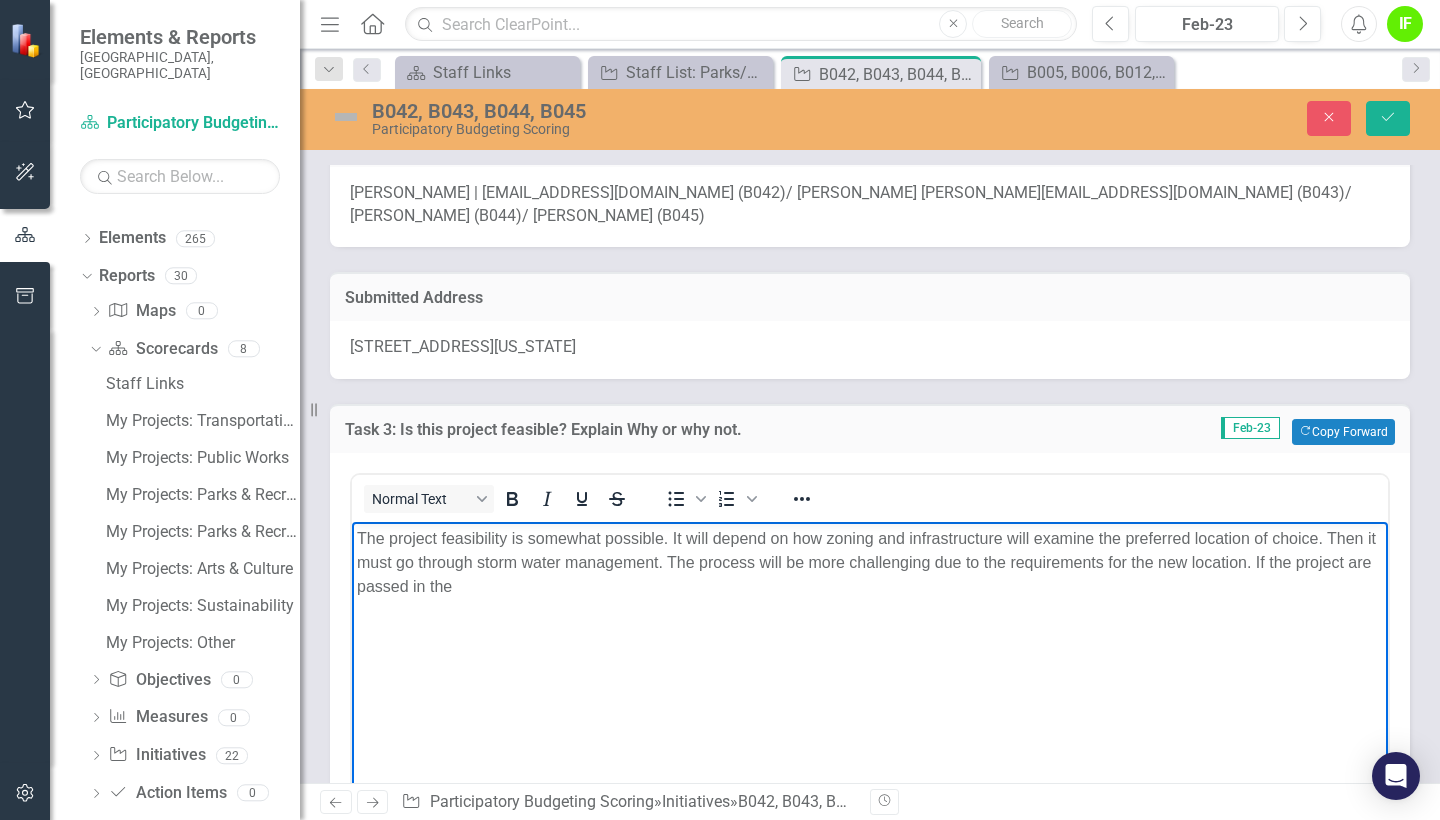 click on "The project feasibility is somewhat possible. It will depend on how zoning and infrastructure will examine the preferred location of choice. Then it must go through storm water management. The process will be more challenging due to the requirements for the new location. If the project are passed in the" at bounding box center [870, 563] 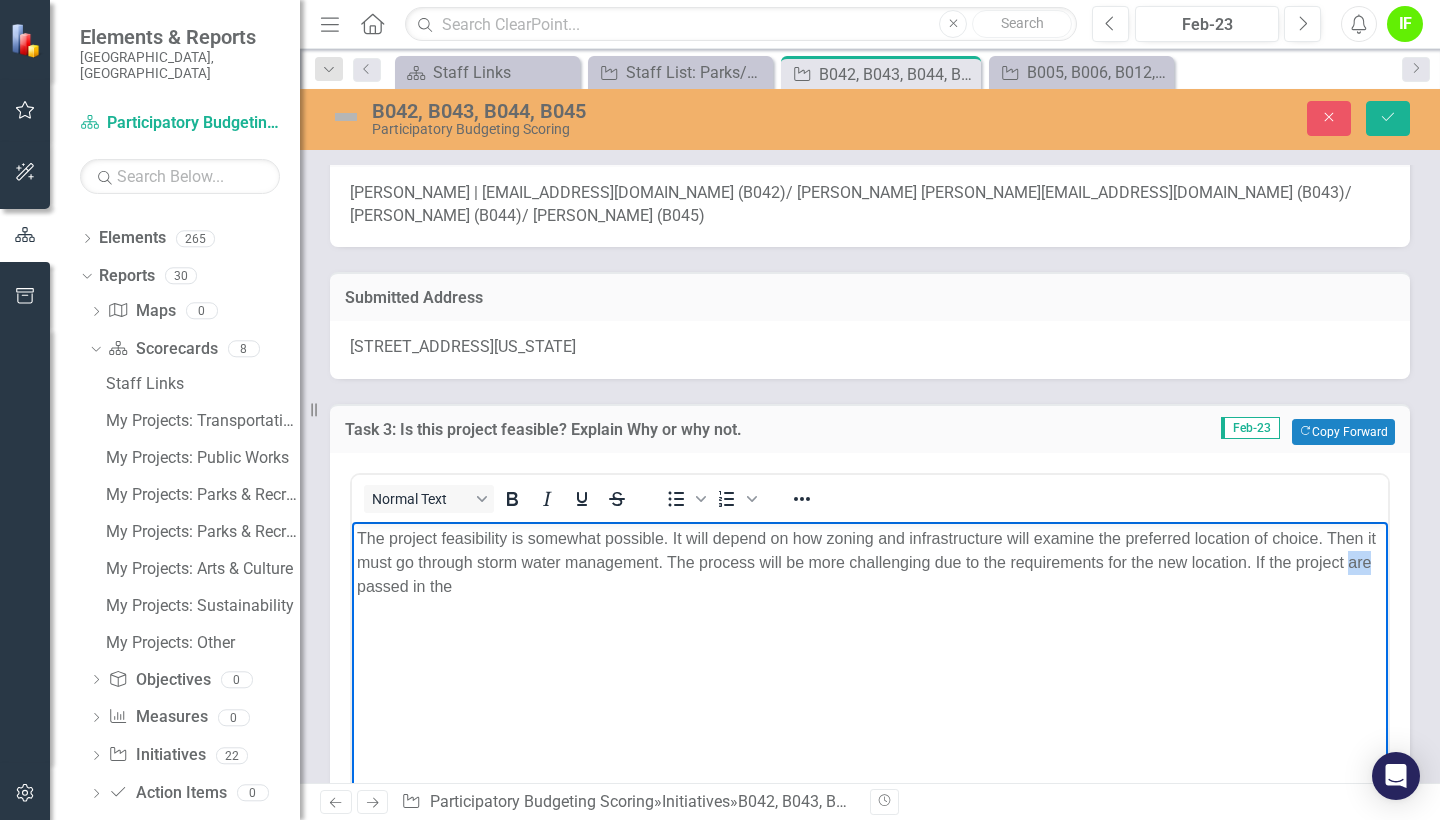 click on "The project feasibility is somewhat possible. It will depend on how zoning and infrastructure will examine the preferred location of choice. Then it must go through storm water management. The process will be more challenging due to the requirements for the new location. If the project are passed in the" at bounding box center [870, 563] 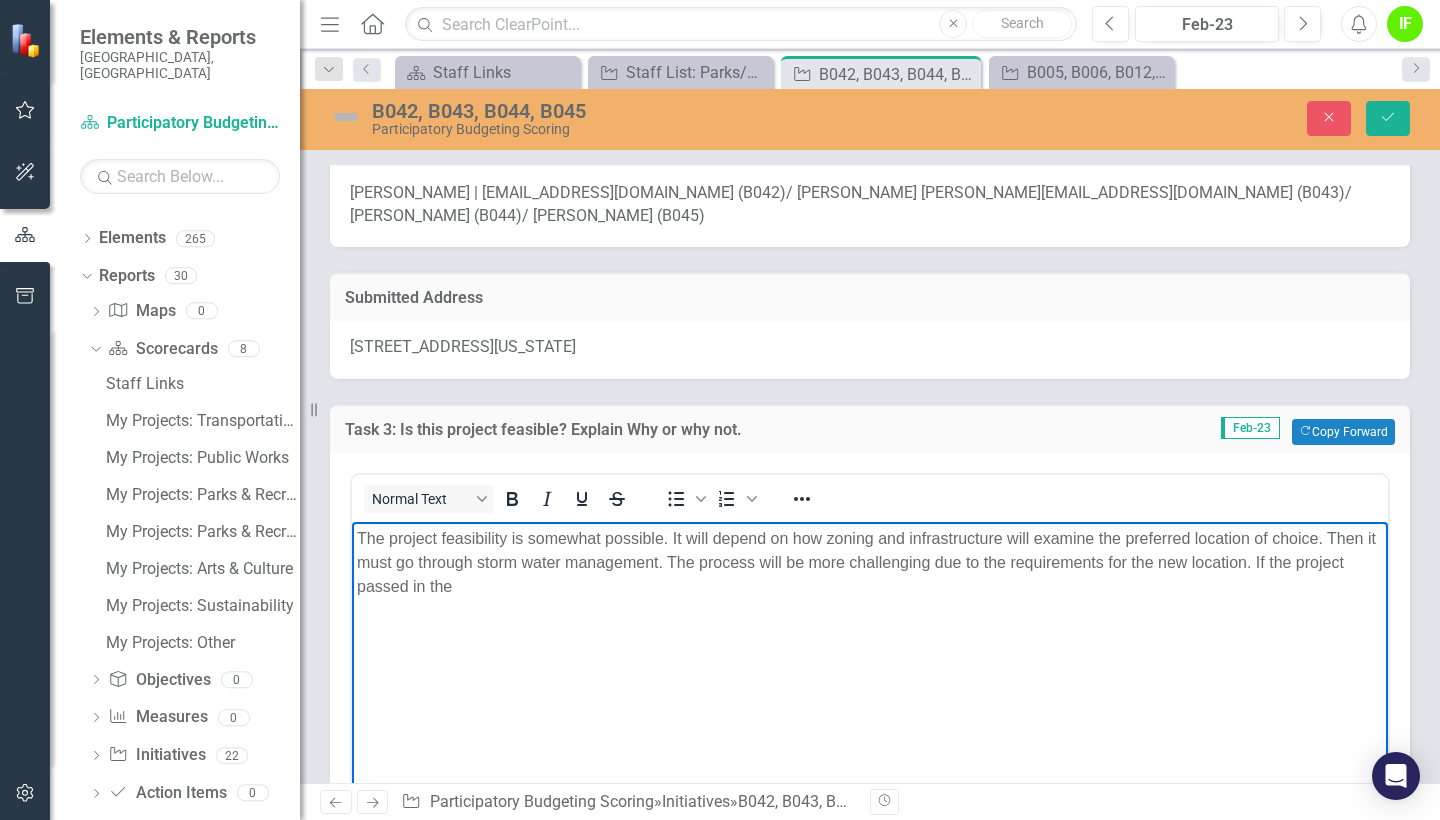 click on "The project feasibility is somewhat possible. It will depend on how zoning and infrastructure will examine the preferred location of choice. Then it must go through storm water management. The process will be more challenging due to the requirements for the new location. If the project passed in the" at bounding box center [870, 563] 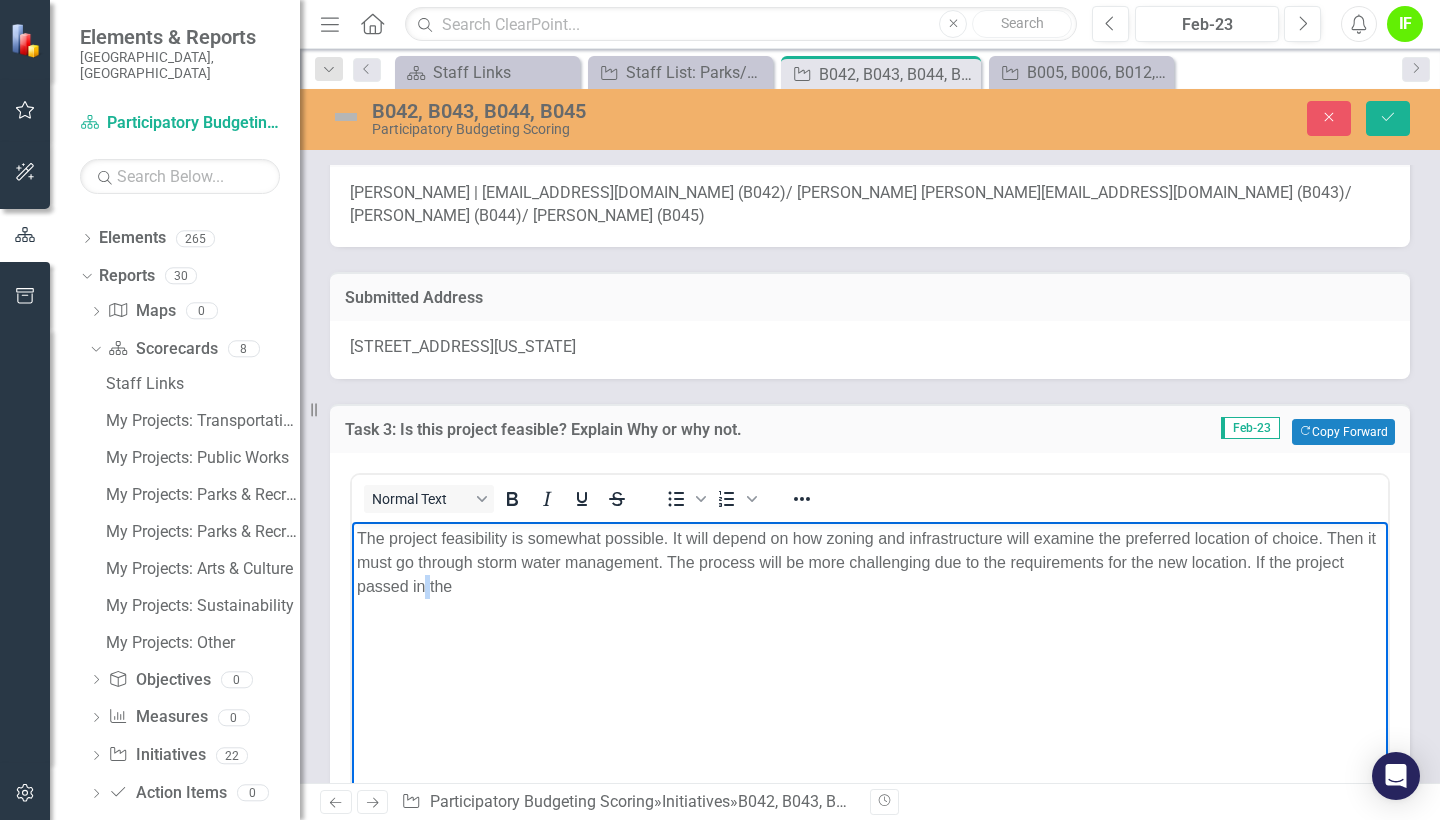 click on "The project feasibility is somewhat possible. It will depend on how zoning and infrastructure will examine the preferred location of choice. Then it must go through storm water management. The process will be more challenging due to the requirements for the new location. If the project passed in the" at bounding box center [870, 563] 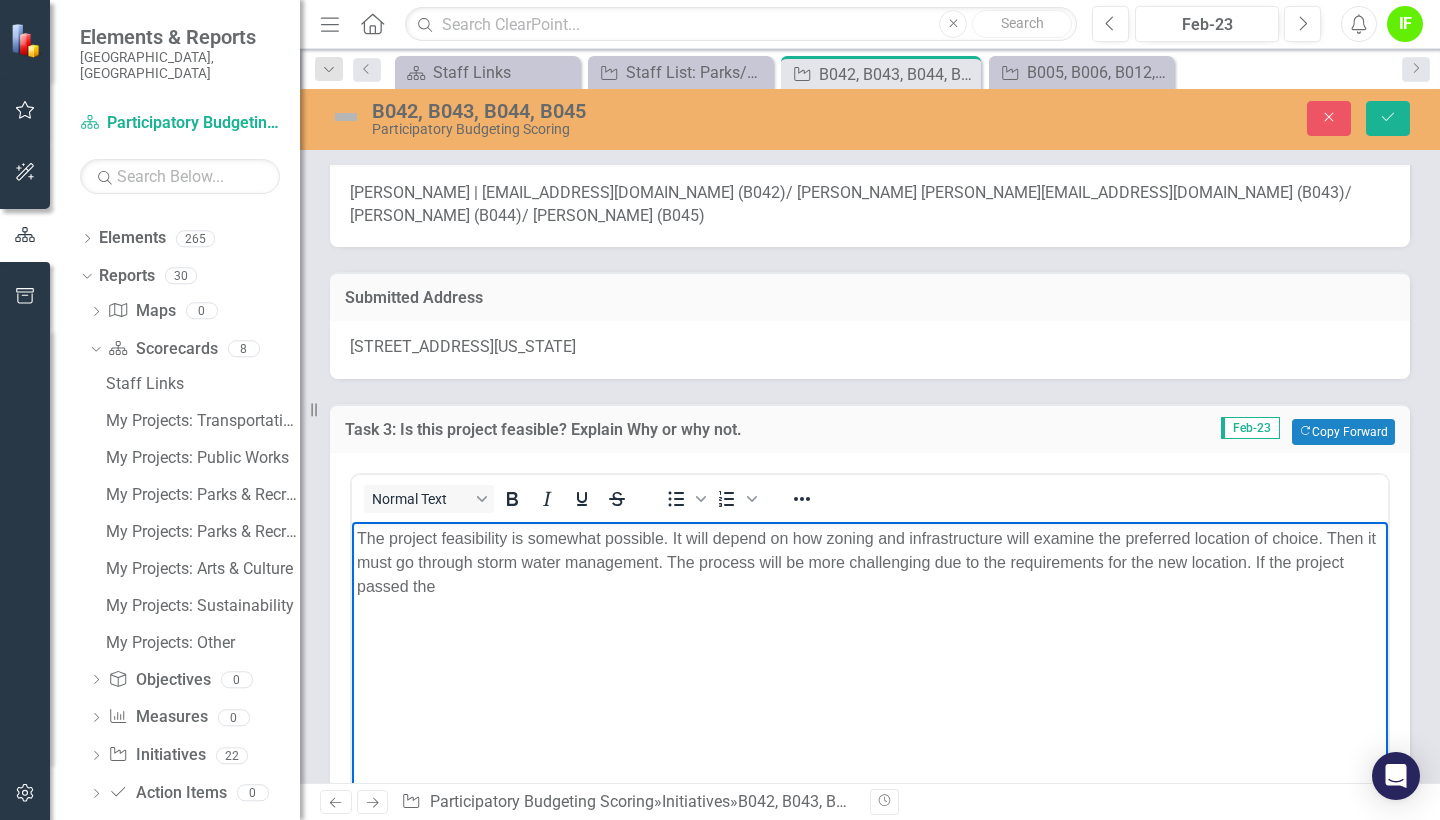click on "The project feasibility is somewhat possible. It will depend on how zoning and infrastructure will examine the preferred location of choice. Then it must go through storm water management. The process will be more challenging due to the requirements for the new location. If the project passed the" at bounding box center (870, 563) 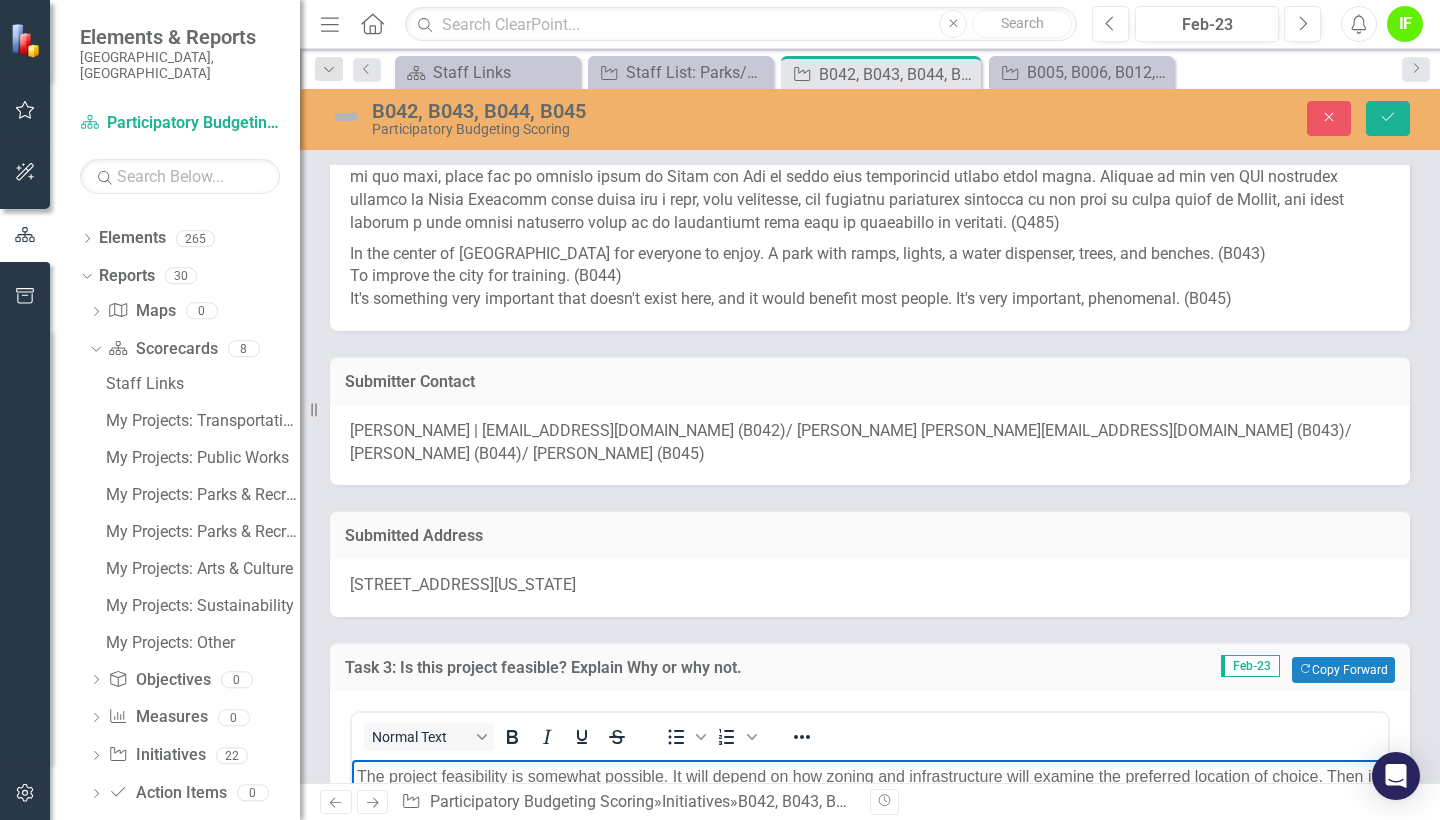 scroll, scrollTop: 191, scrollLeft: 0, axis: vertical 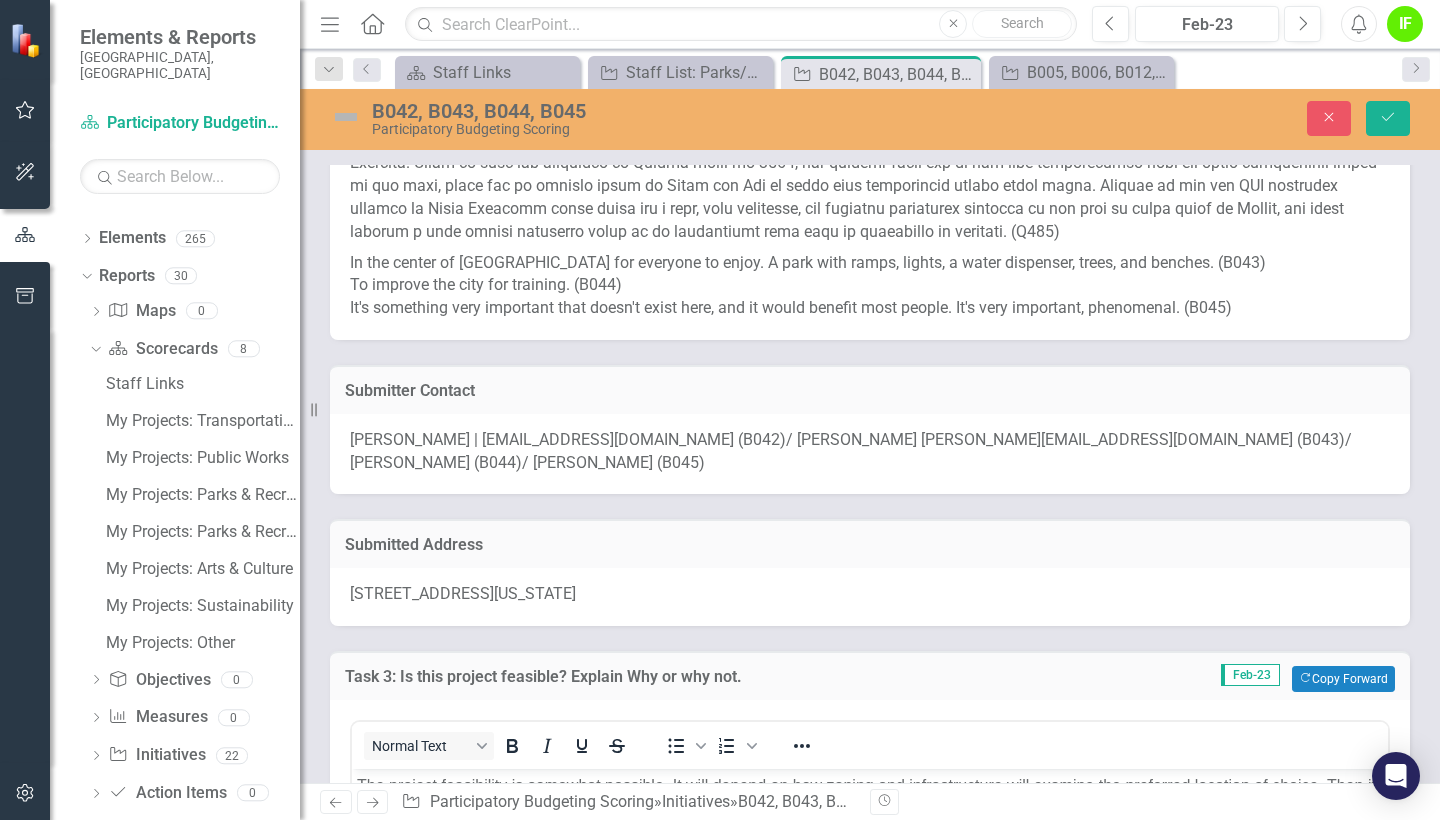 drag, startPoint x: 816, startPoint y: 578, endPoint x: 547, endPoint y: 591, distance: 269.31393 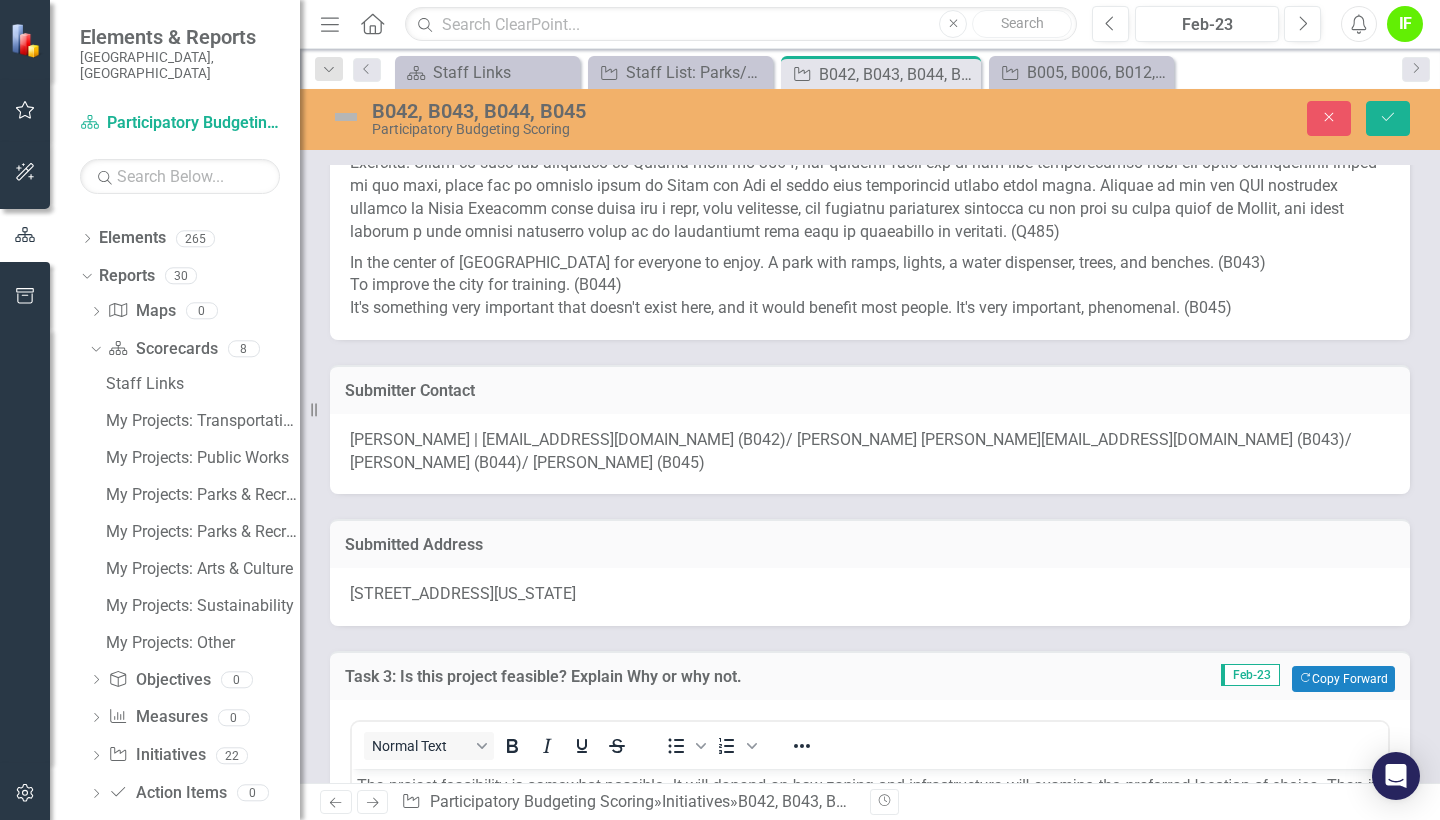 click on "[STREET_ADDRESS][US_STATE]" at bounding box center [870, 597] 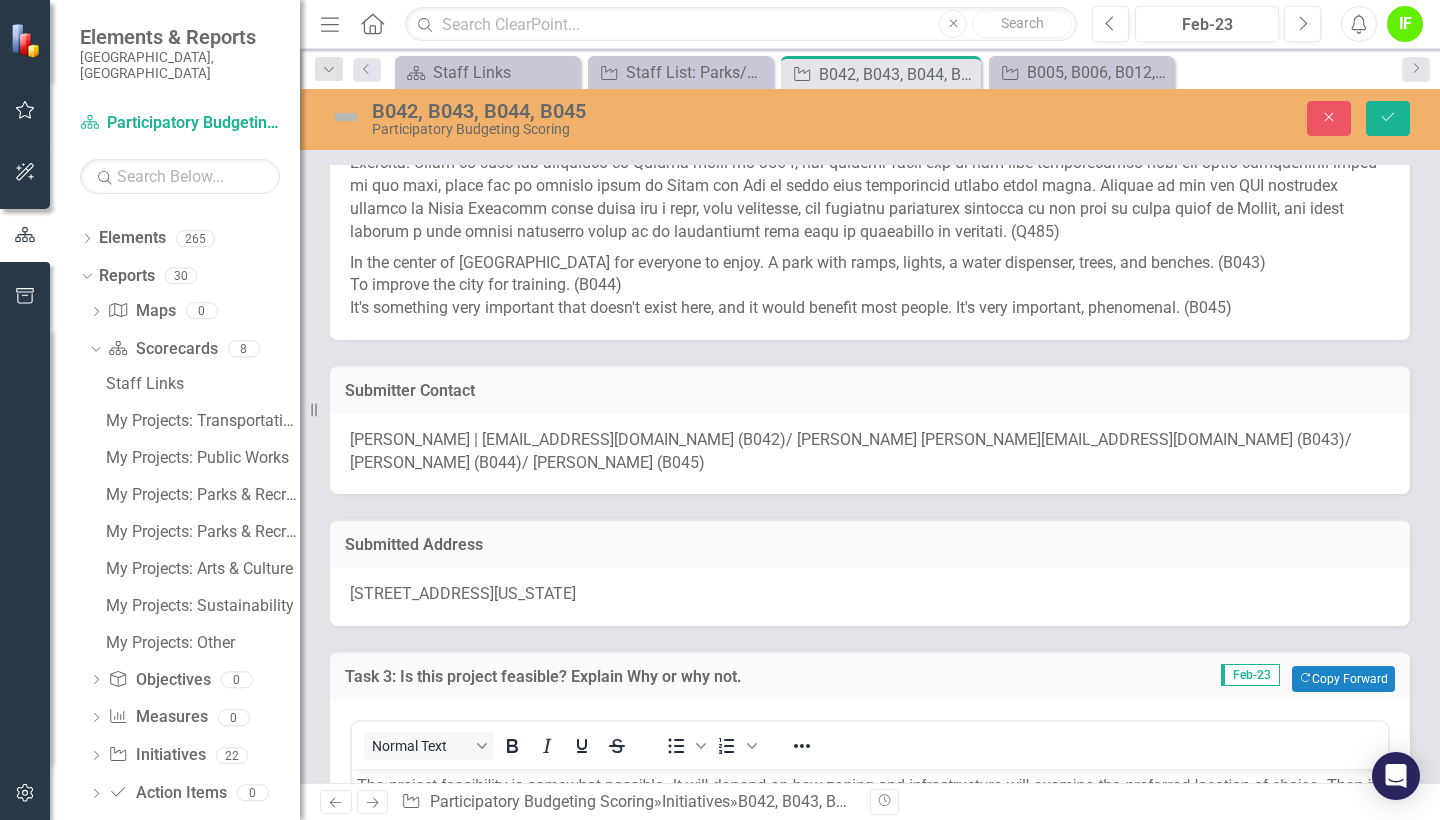 click on "[STREET_ADDRESS][US_STATE]" at bounding box center [870, 597] 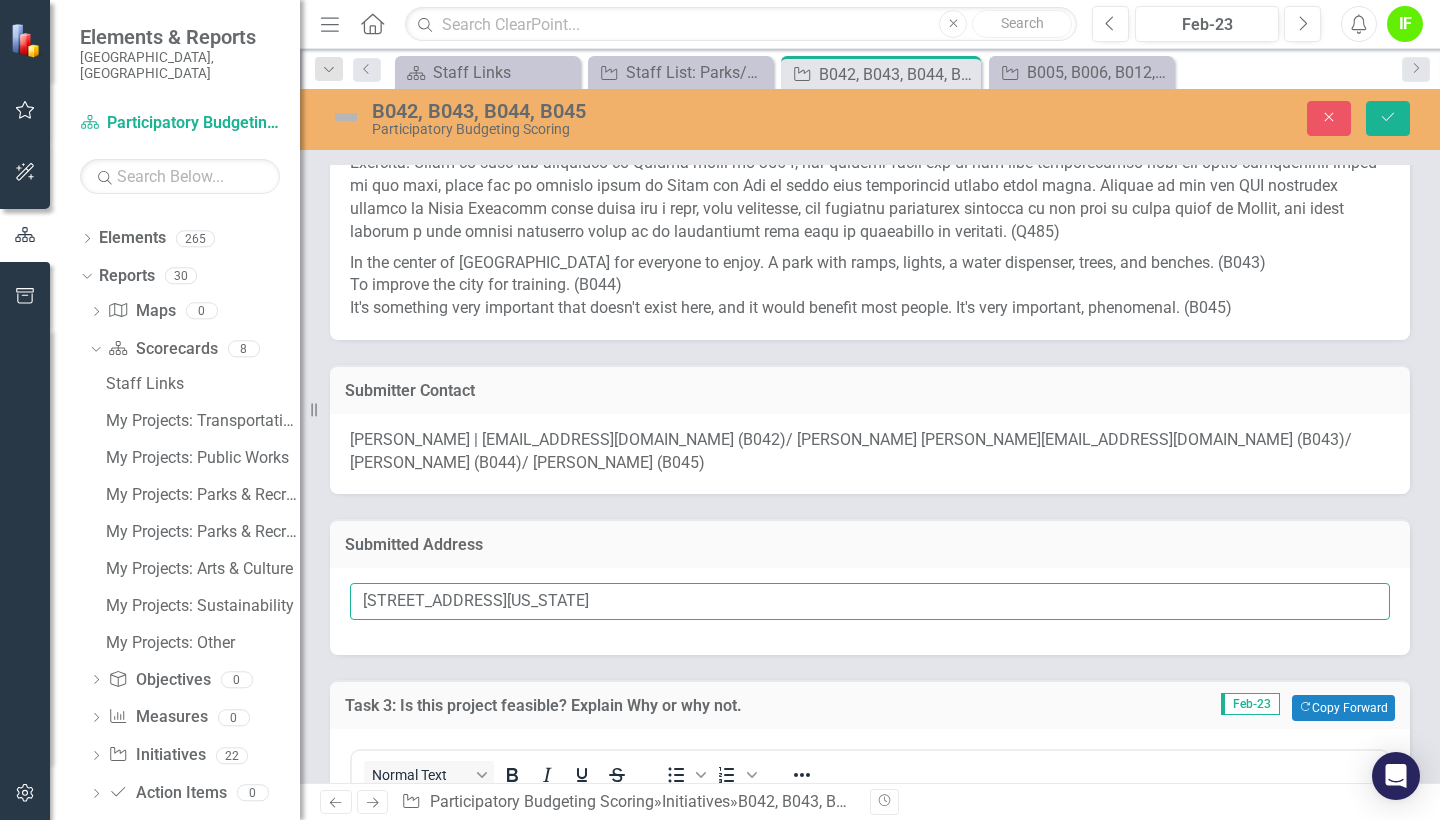 drag, startPoint x: 571, startPoint y: 583, endPoint x: 329, endPoint y: 584, distance: 242.00206 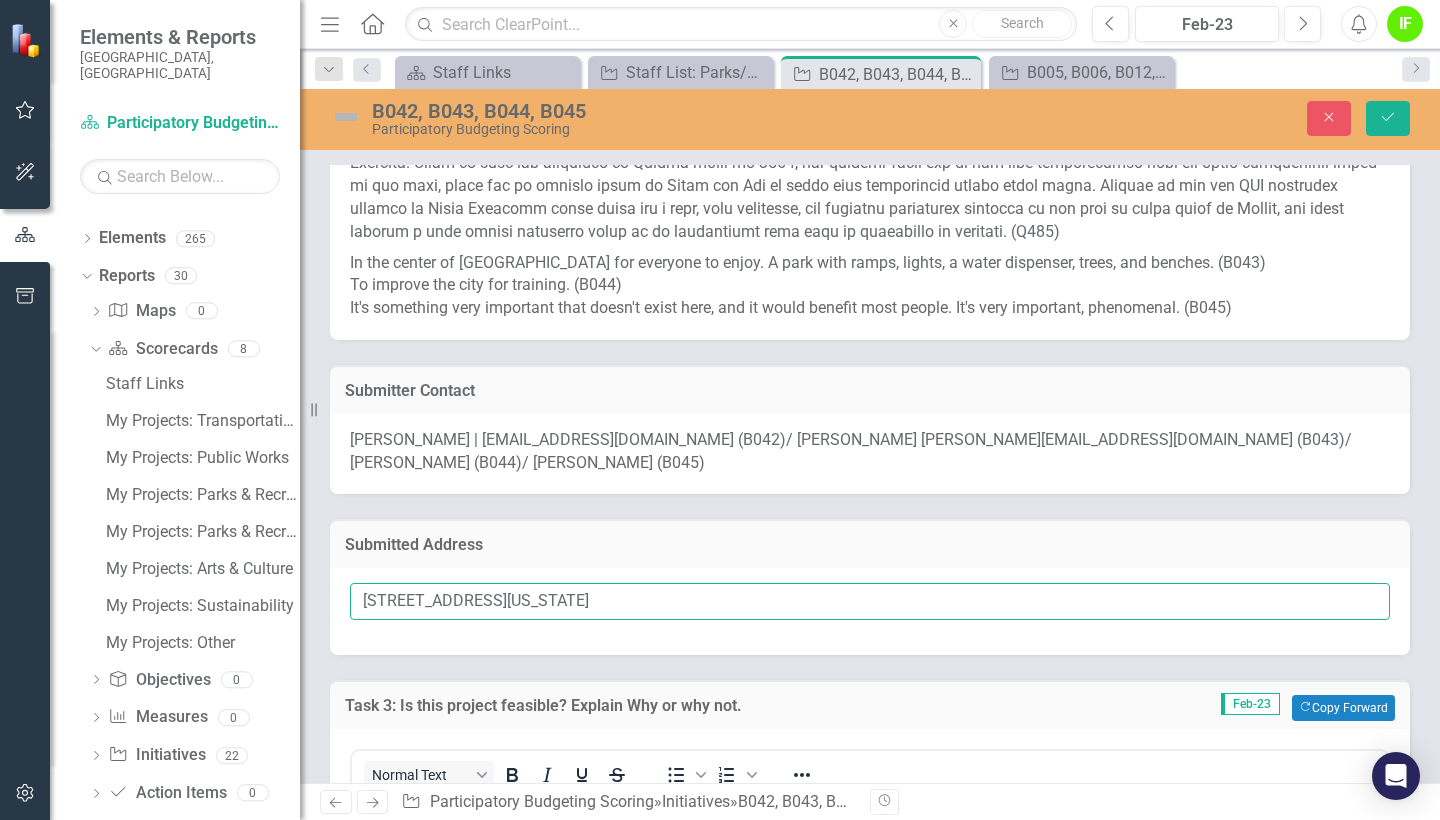 click on "Submitted Address [STREET_ADDRESS][US_STATE]" at bounding box center [870, 574] 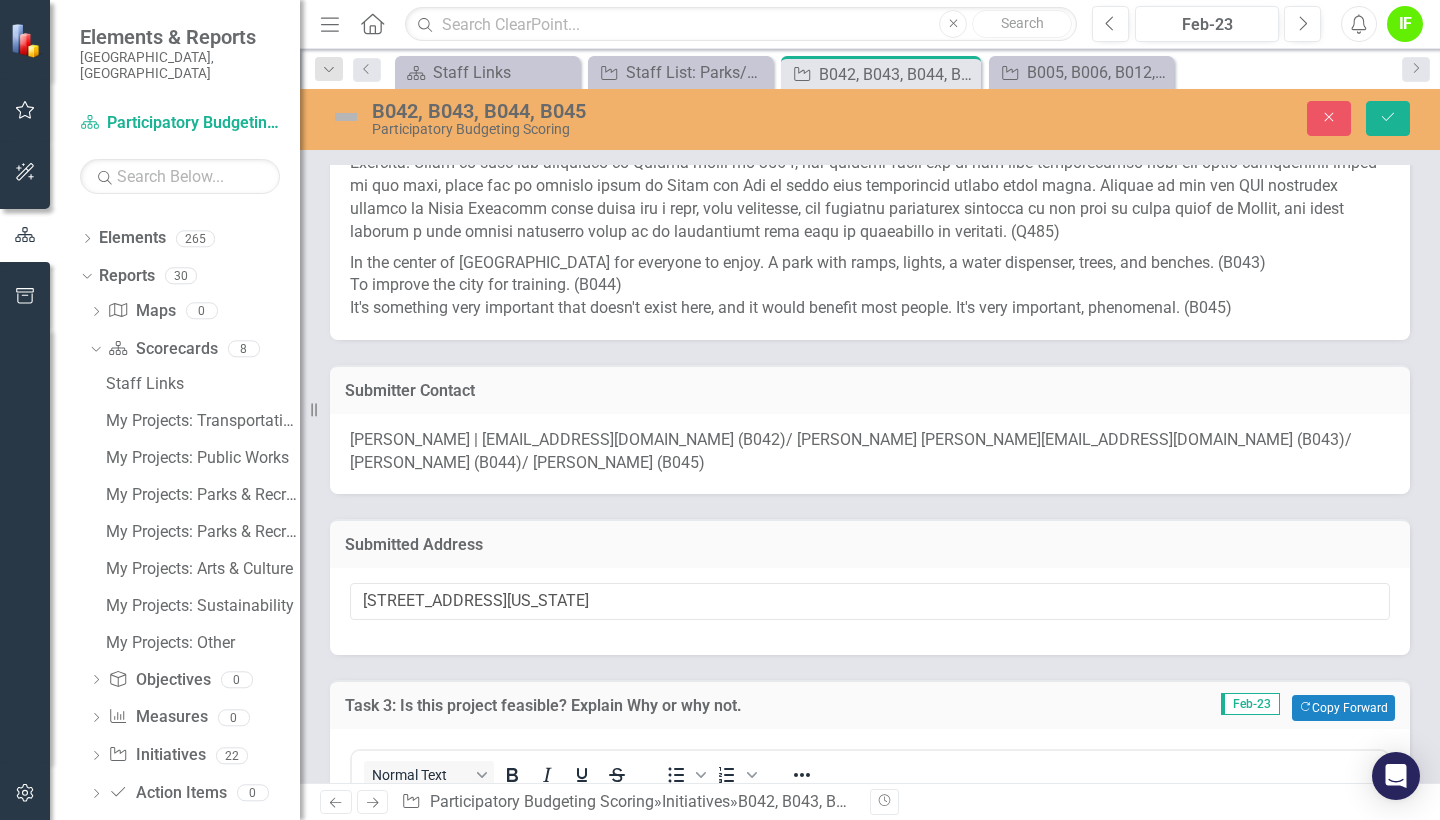 click on "Submitted Address" at bounding box center [870, 545] 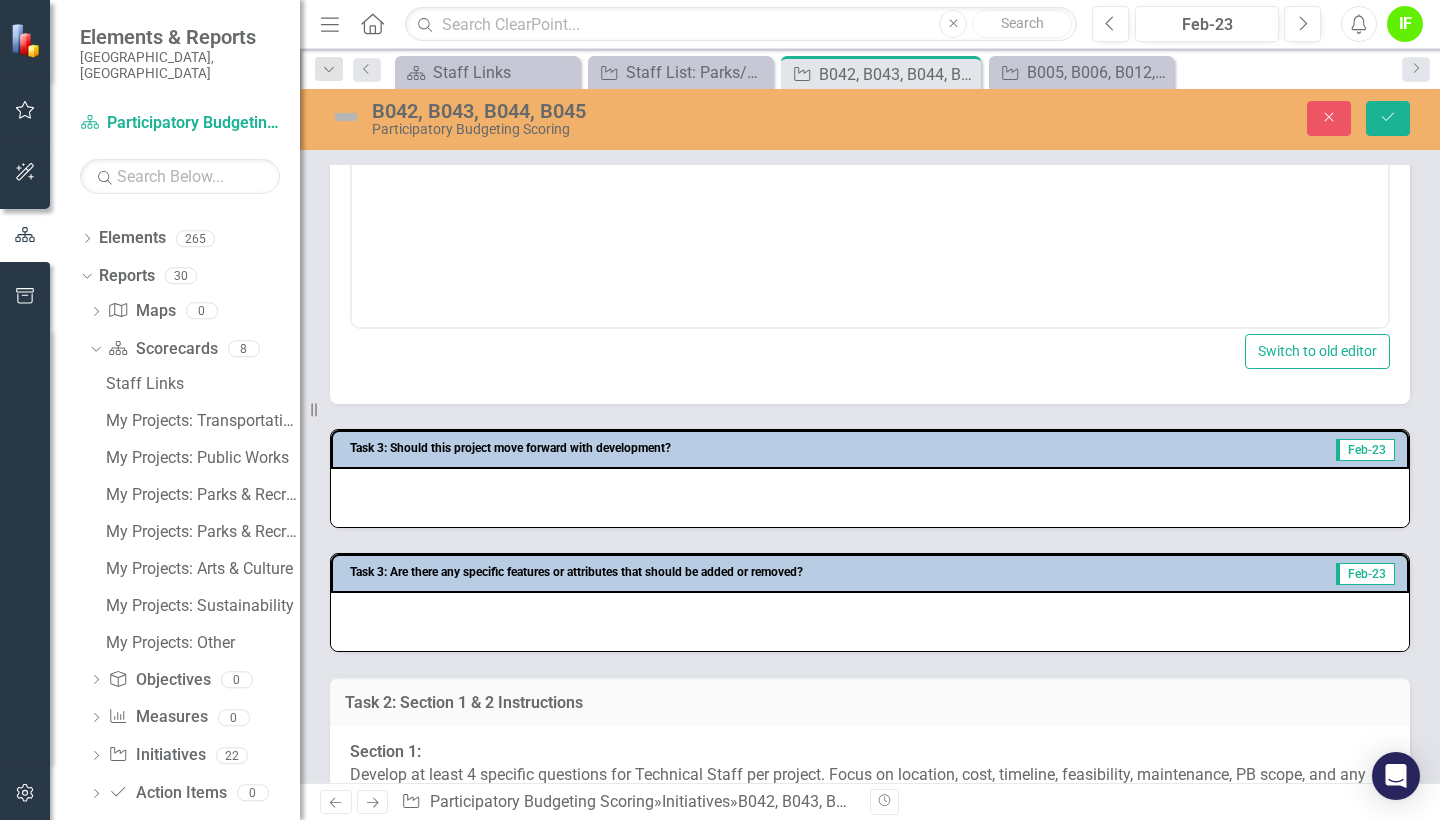 scroll, scrollTop: 1074, scrollLeft: 0, axis: vertical 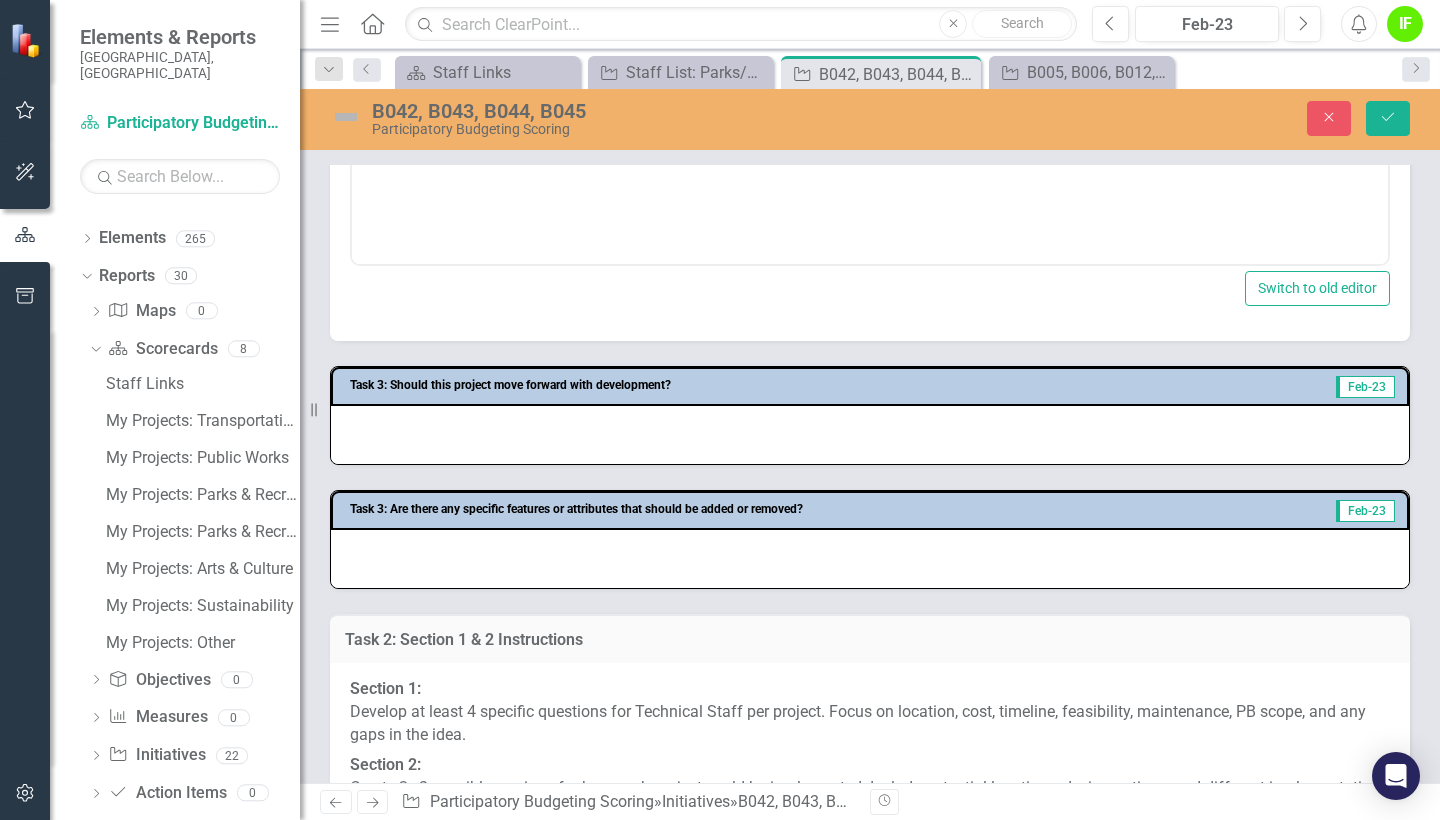 click at bounding box center (870, 435) 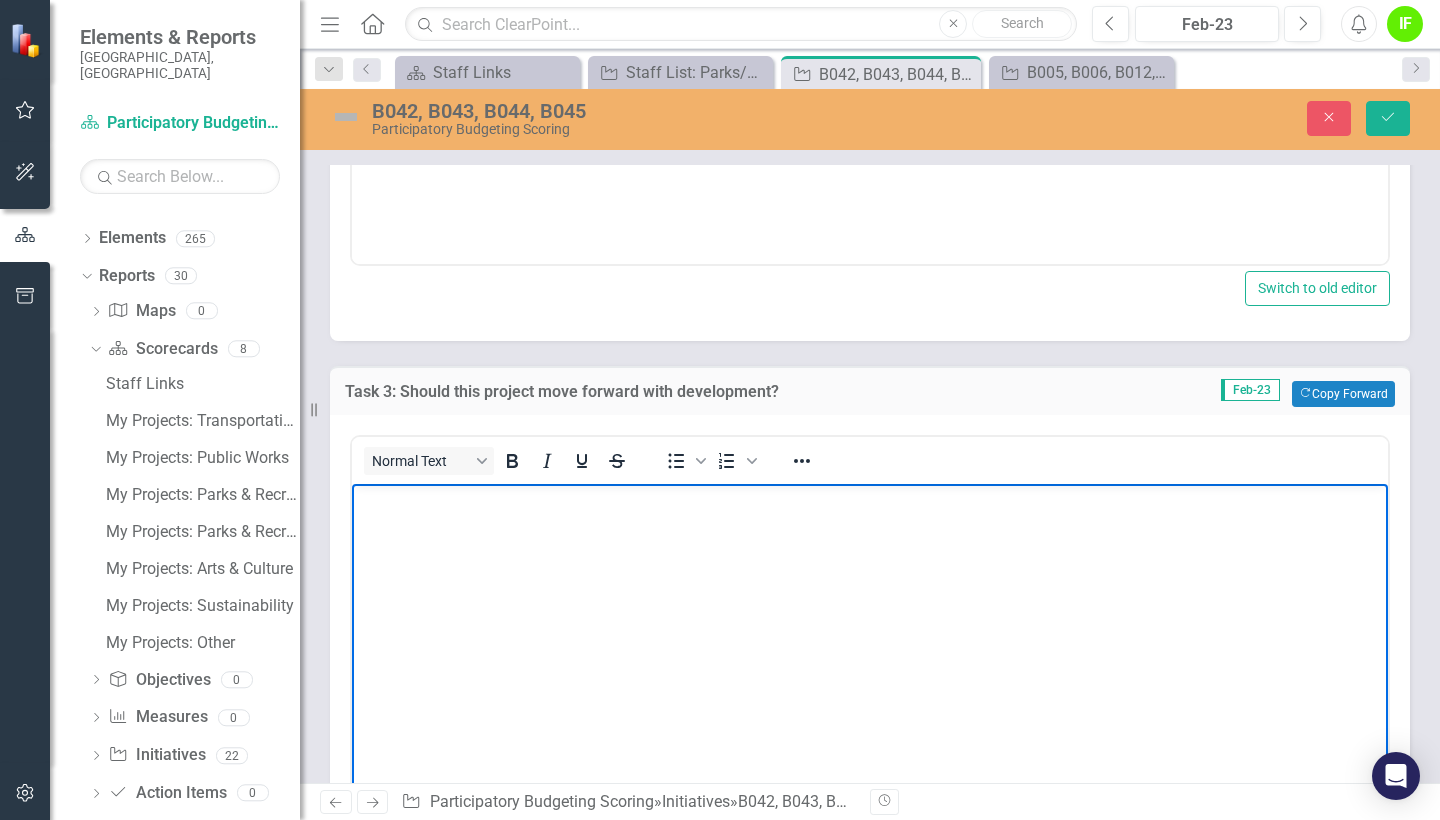 scroll, scrollTop: 0, scrollLeft: 0, axis: both 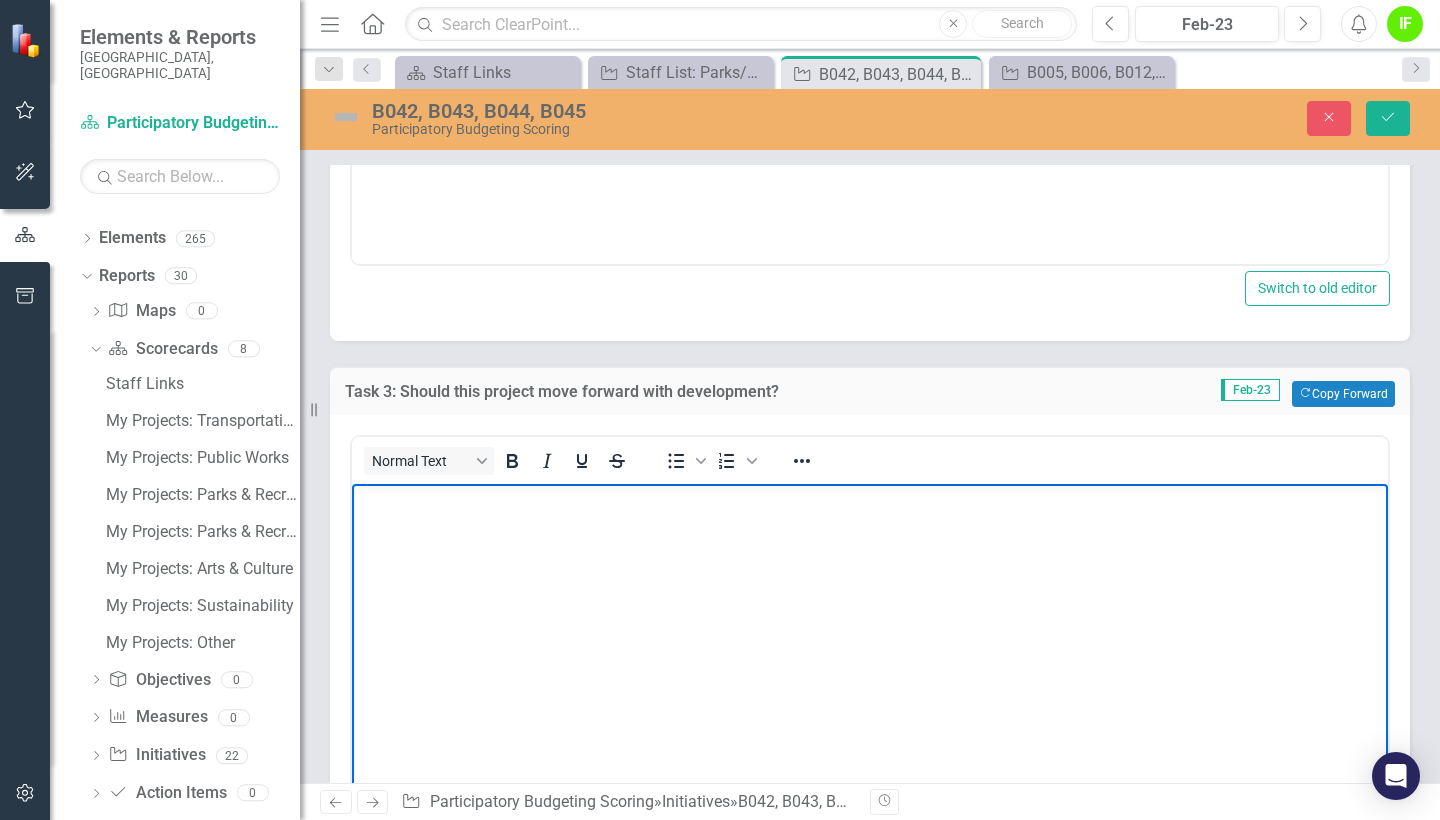 type 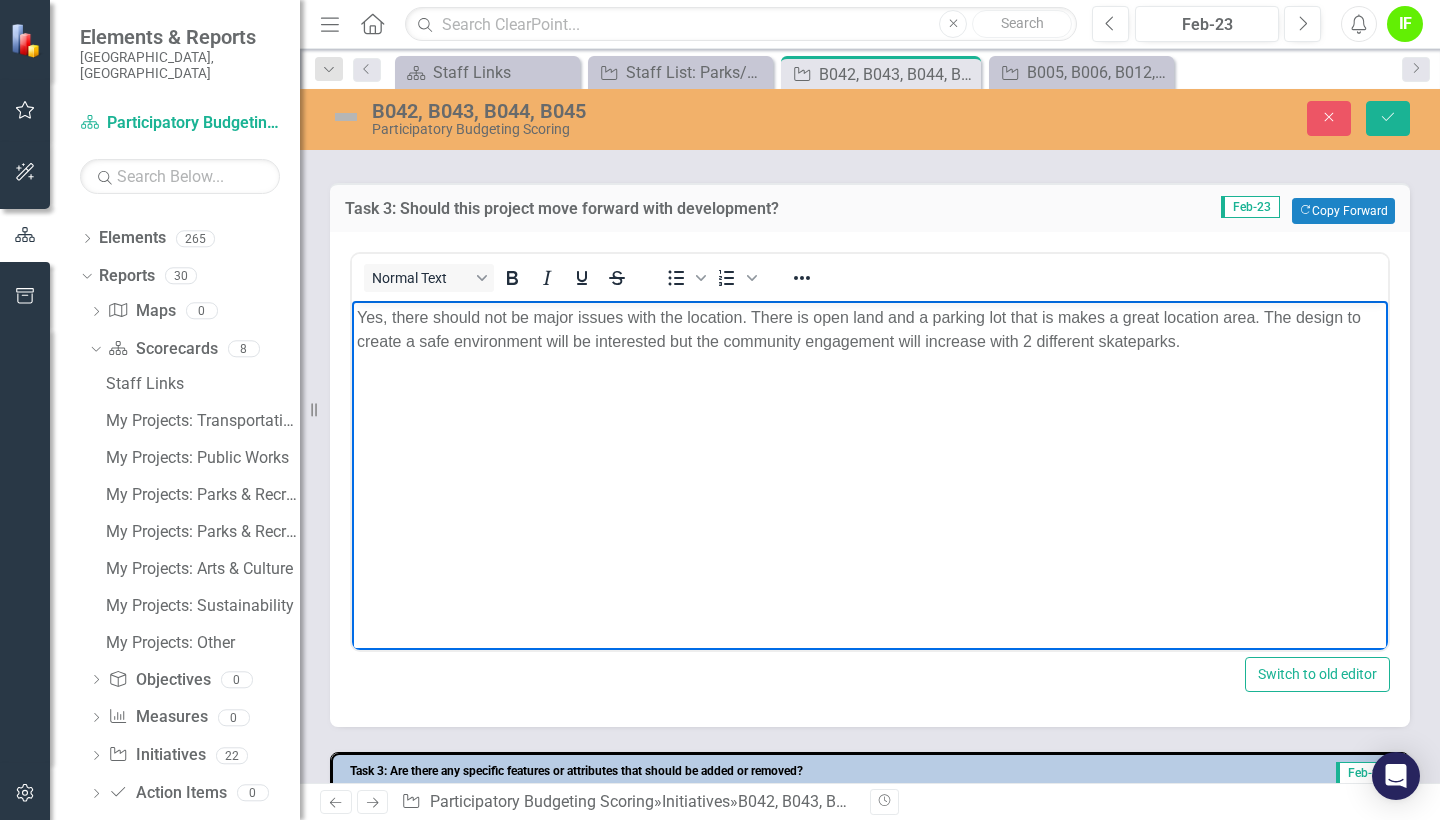 scroll, scrollTop: 1450, scrollLeft: 0, axis: vertical 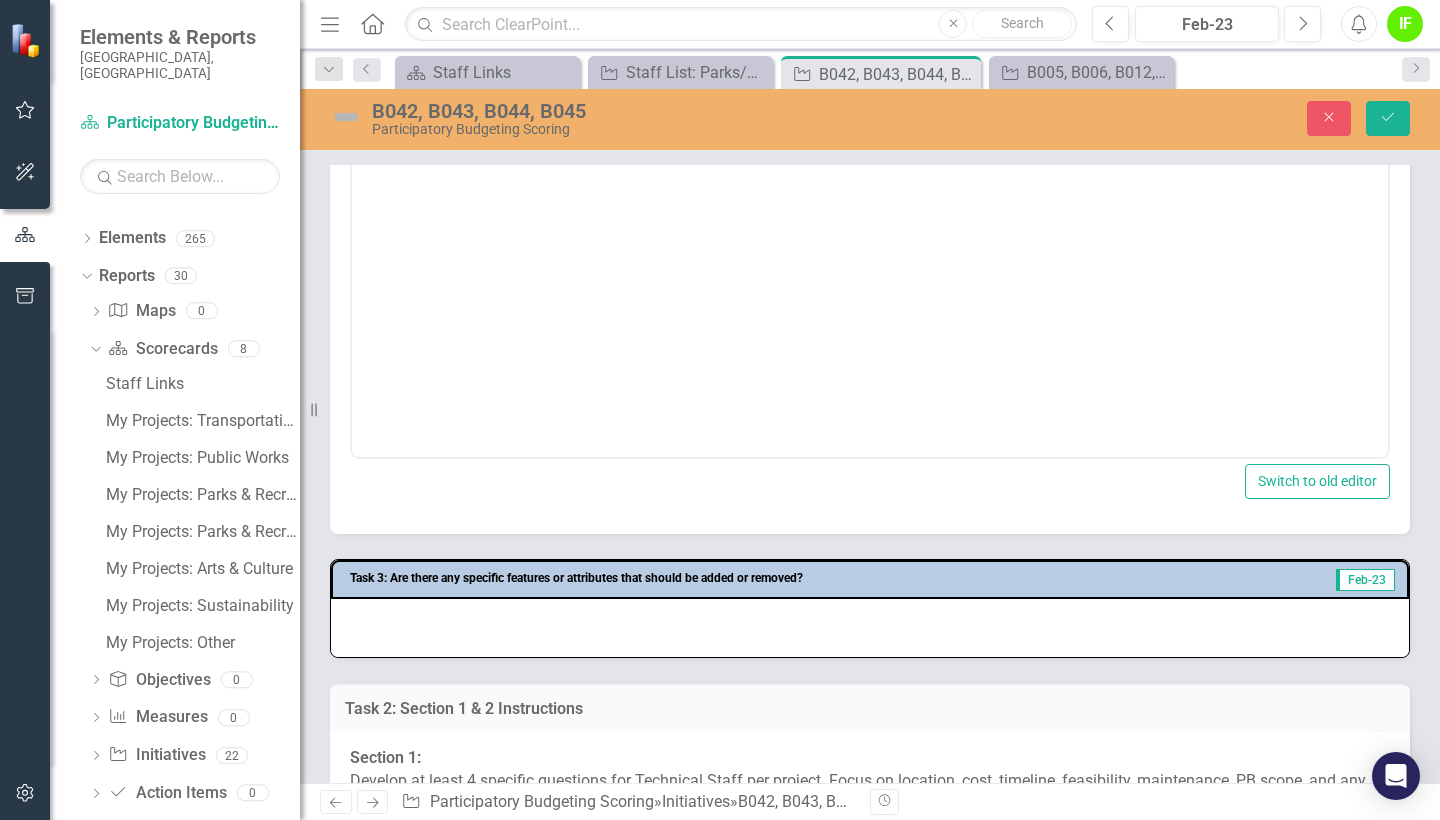 click at bounding box center [870, 628] 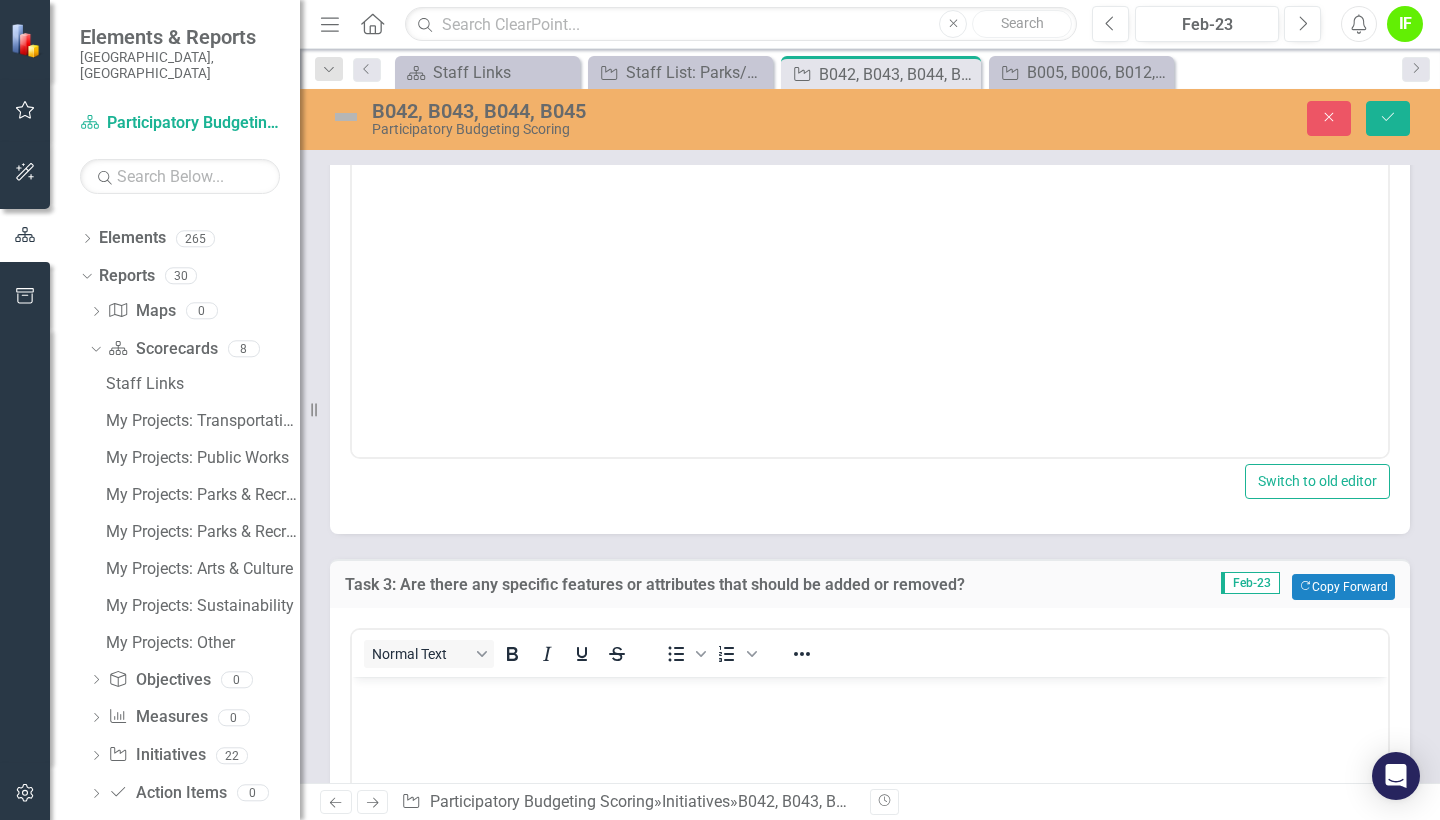 scroll, scrollTop: 0, scrollLeft: 0, axis: both 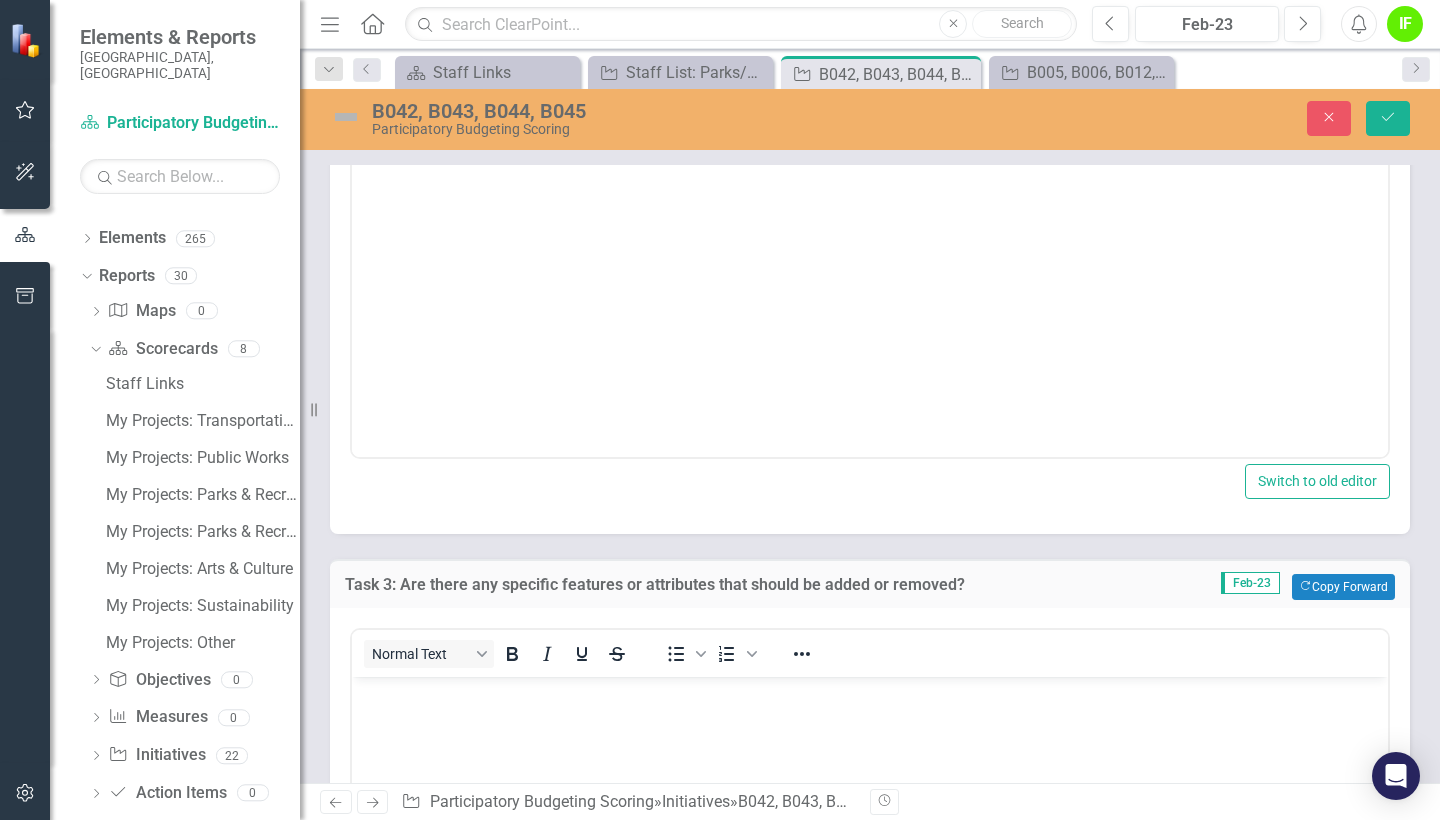 click at bounding box center (870, 827) 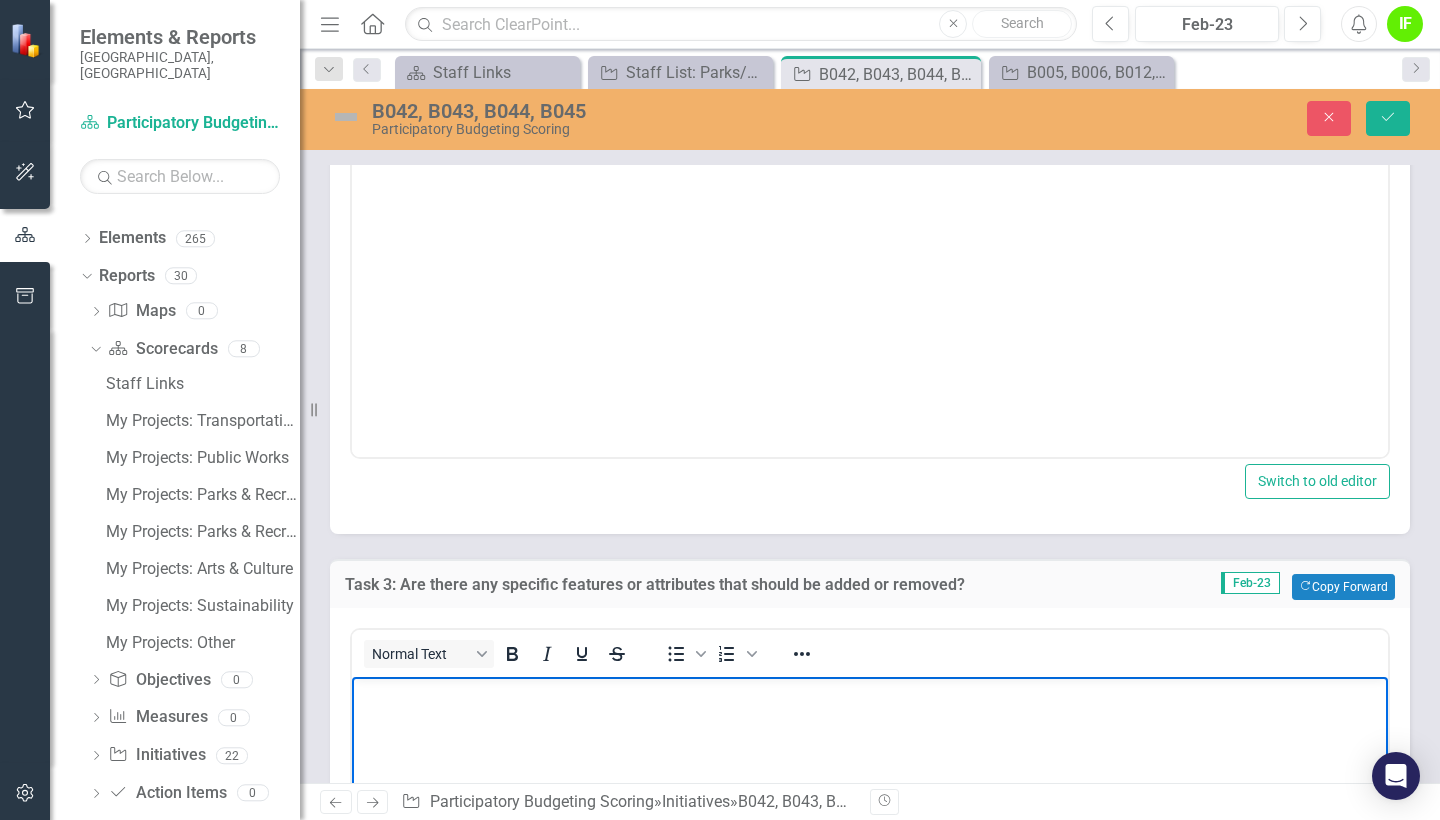 type 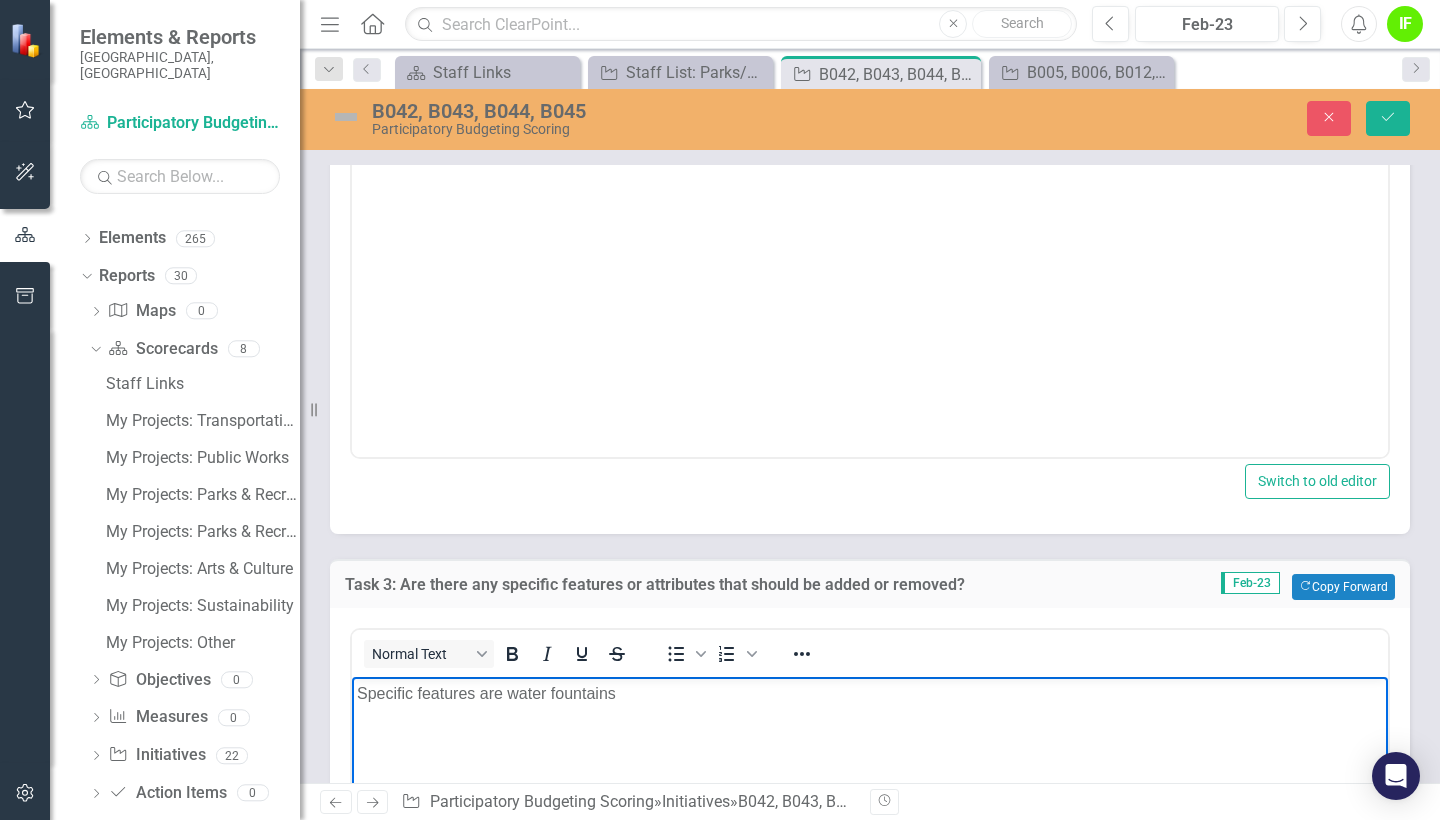 click on "Specific features are water fountains" at bounding box center (870, 827) 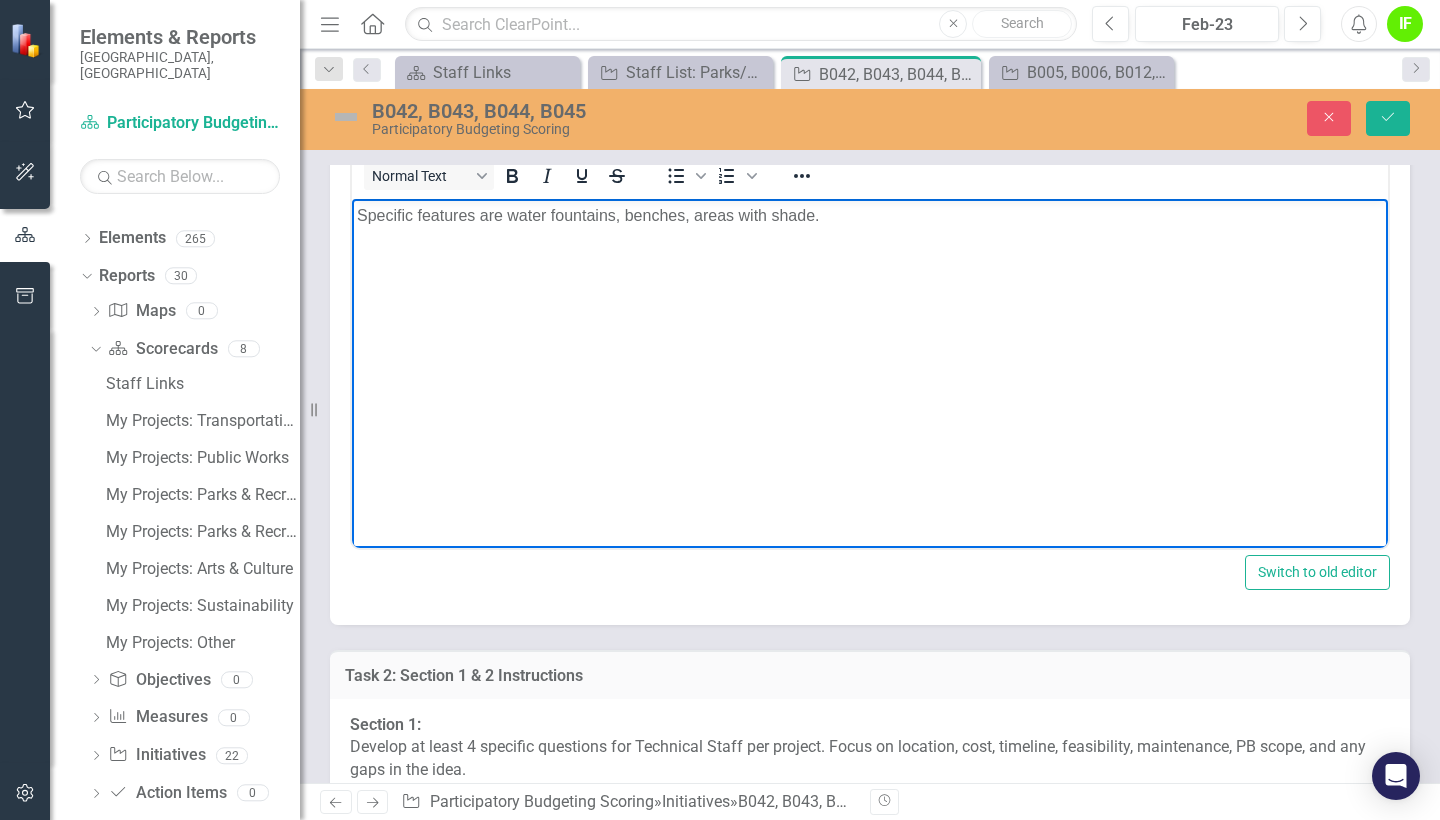 scroll, scrollTop: 1929, scrollLeft: 0, axis: vertical 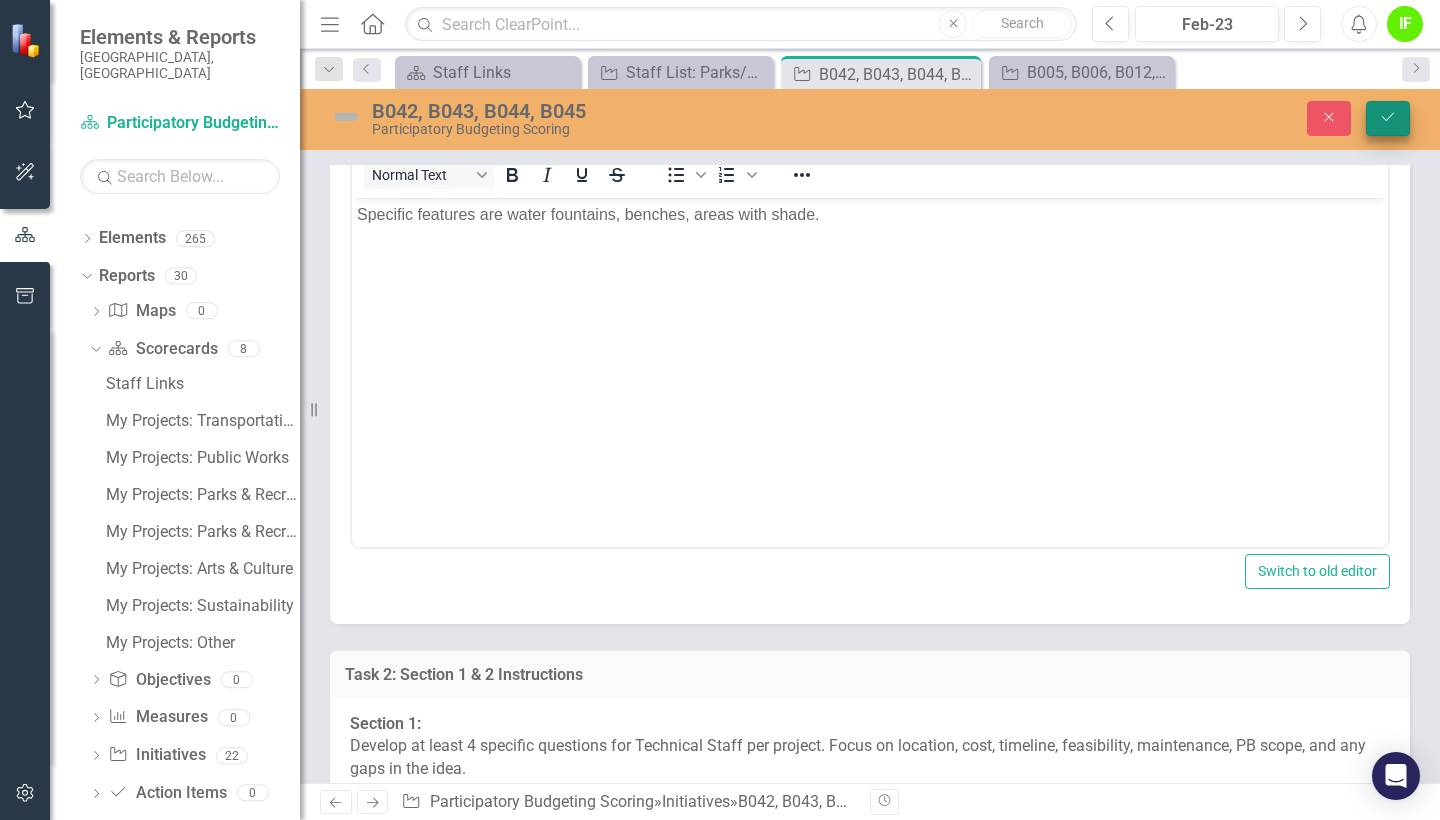 click on "Save" at bounding box center [1388, 118] 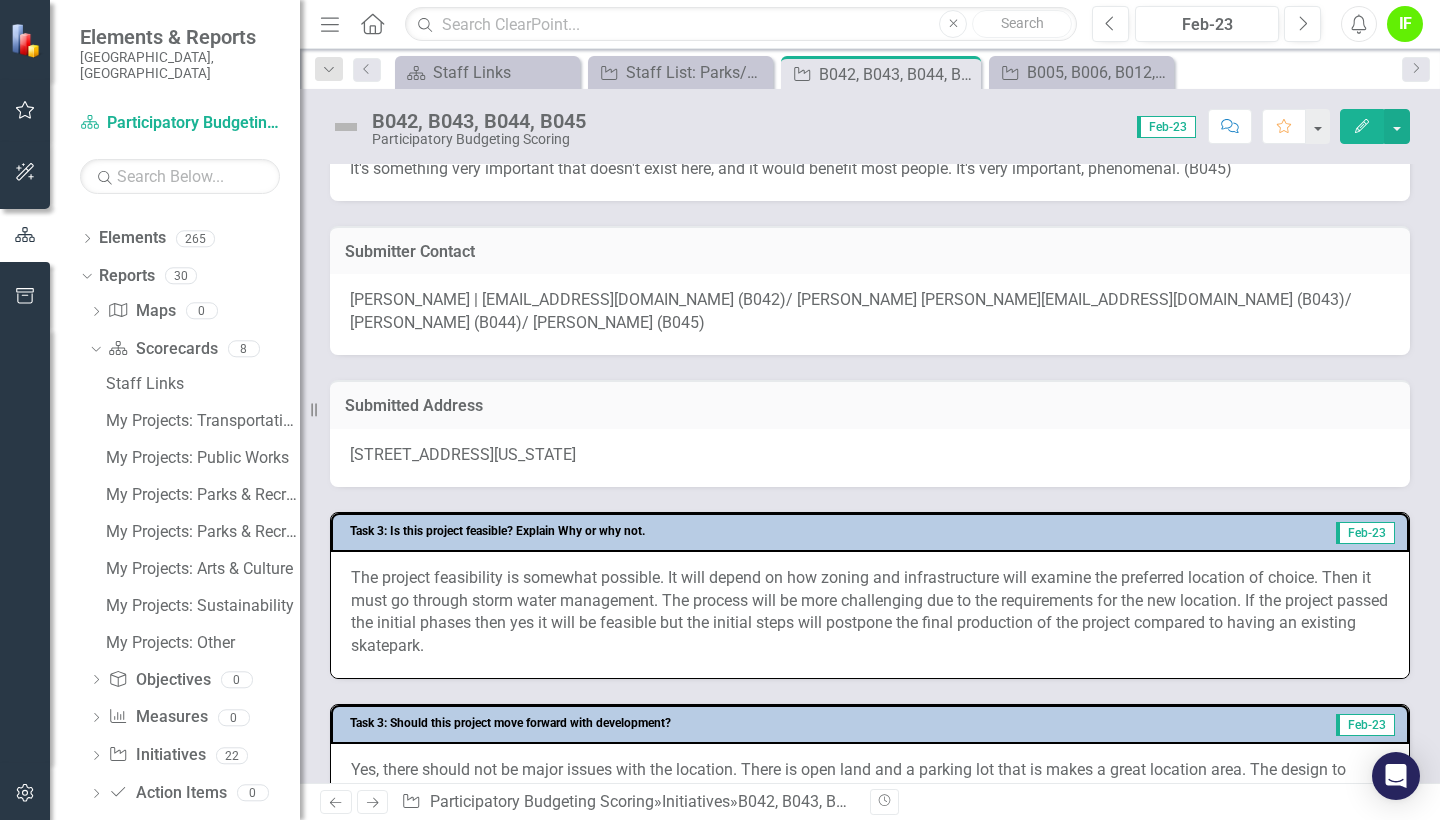 scroll, scrollTop: 330, scrollLeft: 0, axis: vertical 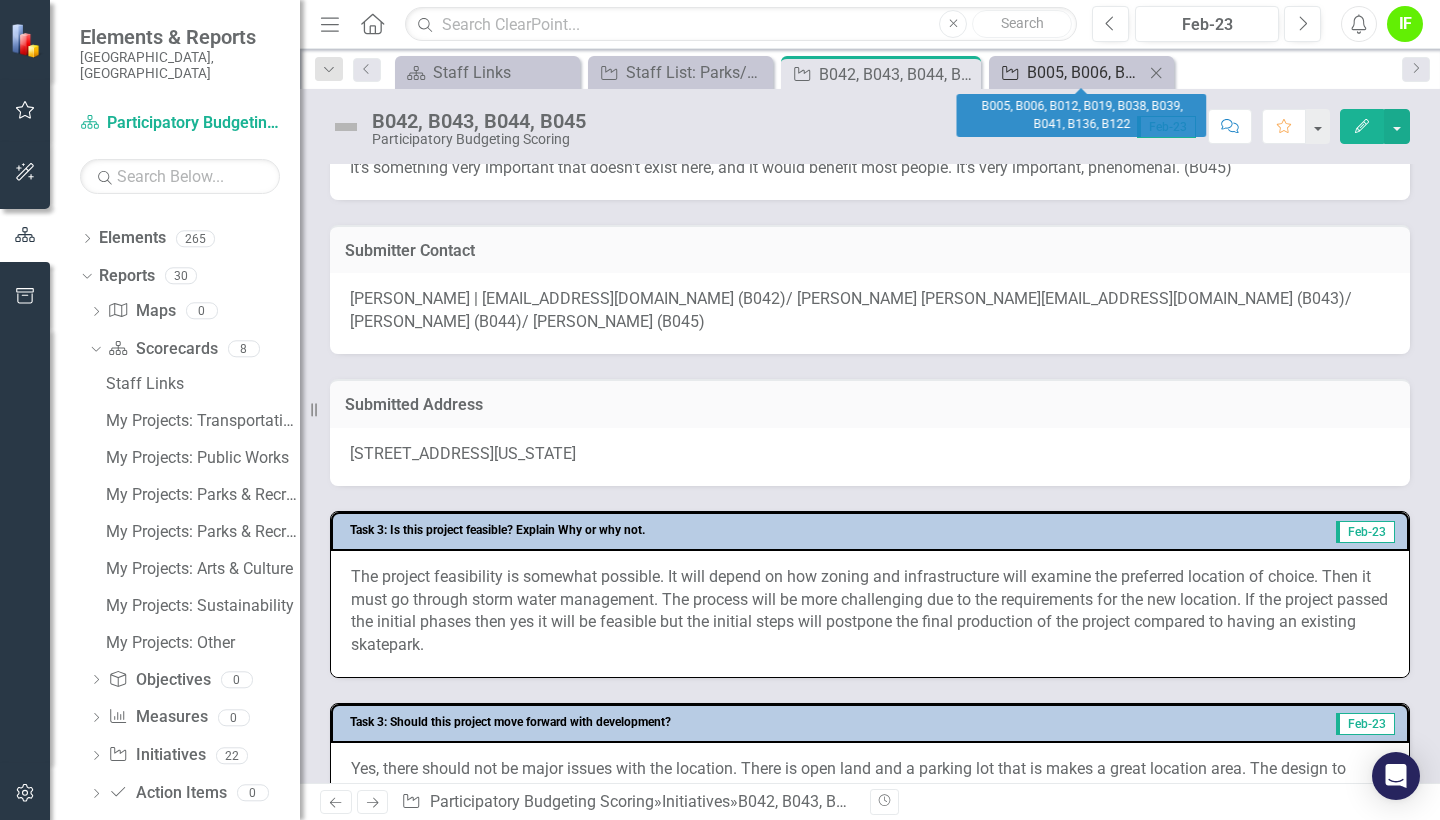 click on "B005, B006, B012, B019, B038, B039, B041, B136, B122" at bounding box center (1085, 72) 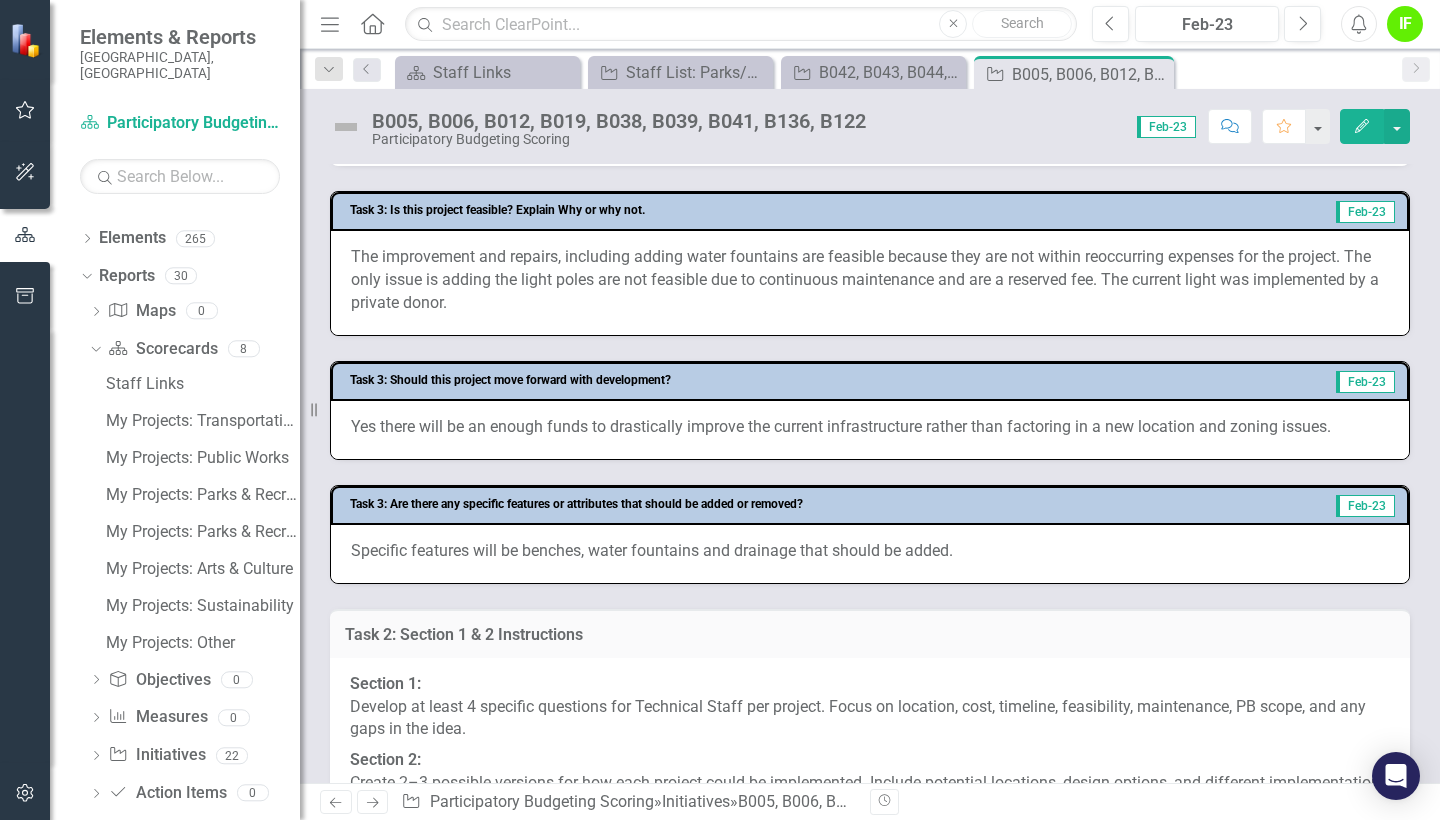 scroll, scrollTop: 1547, scrollLeft: 0, axis: vertical 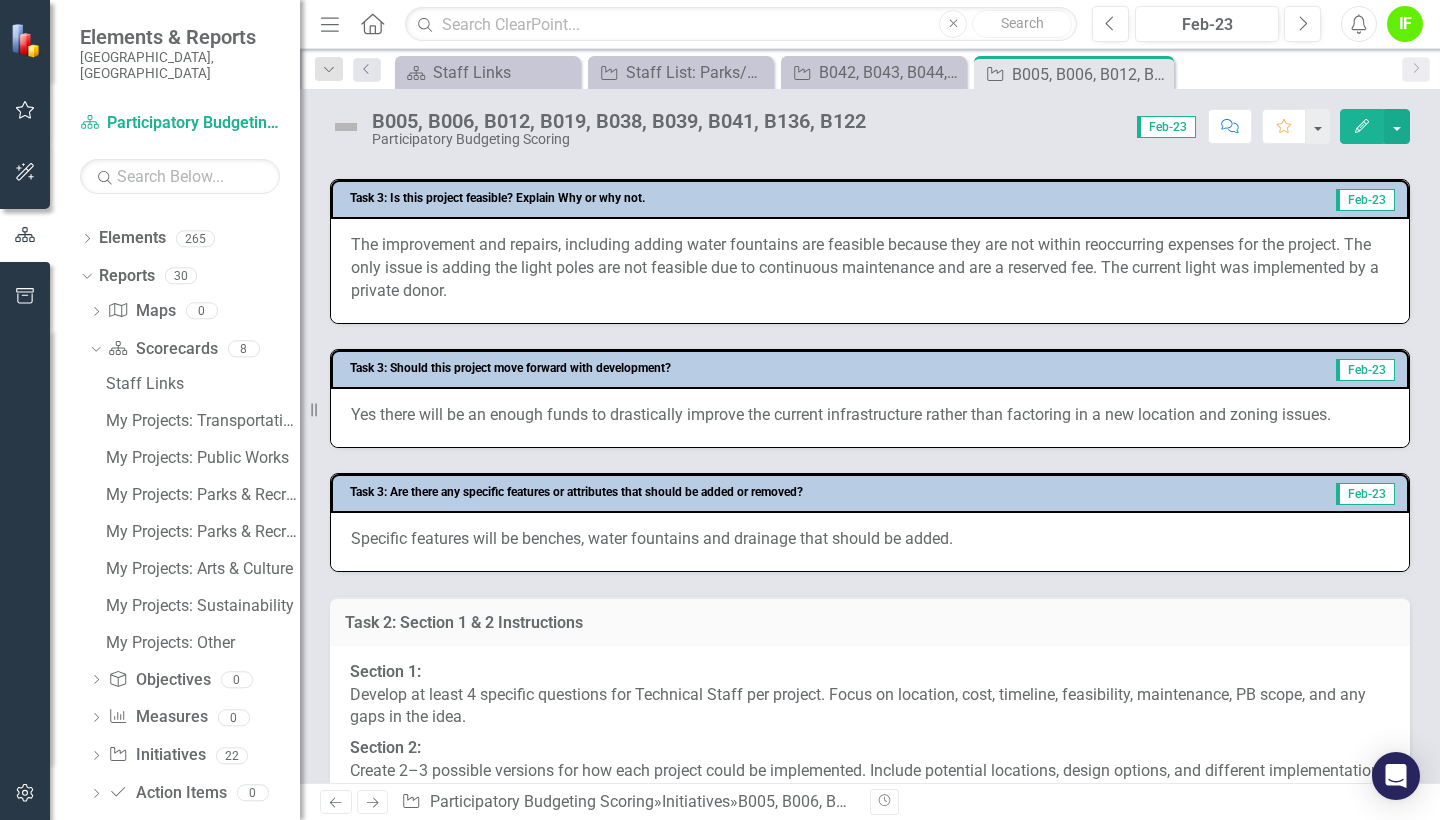 click on "Specific features will be benches, water fountains and drainage that should be added." at bounding box center (870, 539) 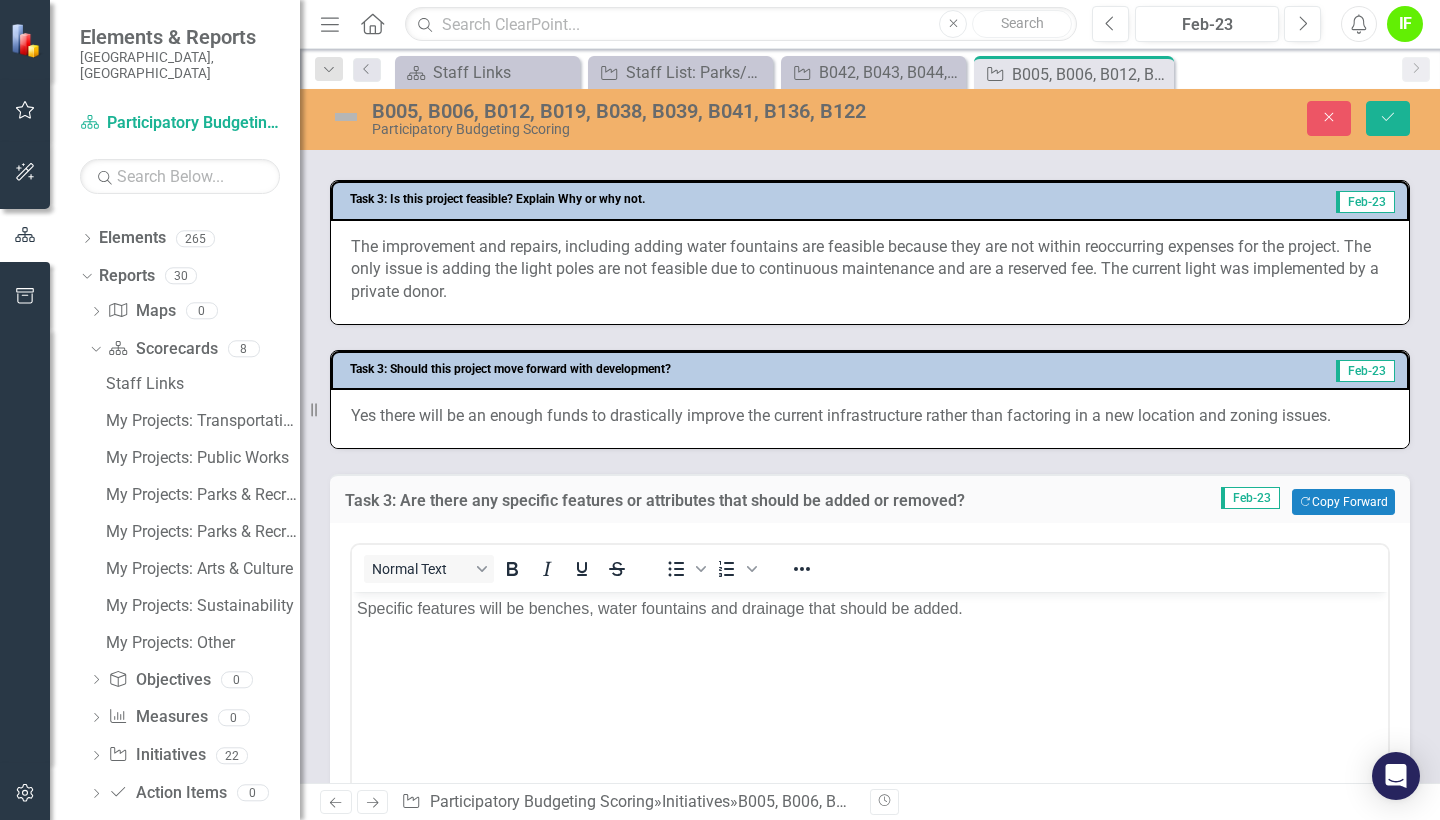 scroll, scrollTop: 0, scrollLeft: 0, axis: both 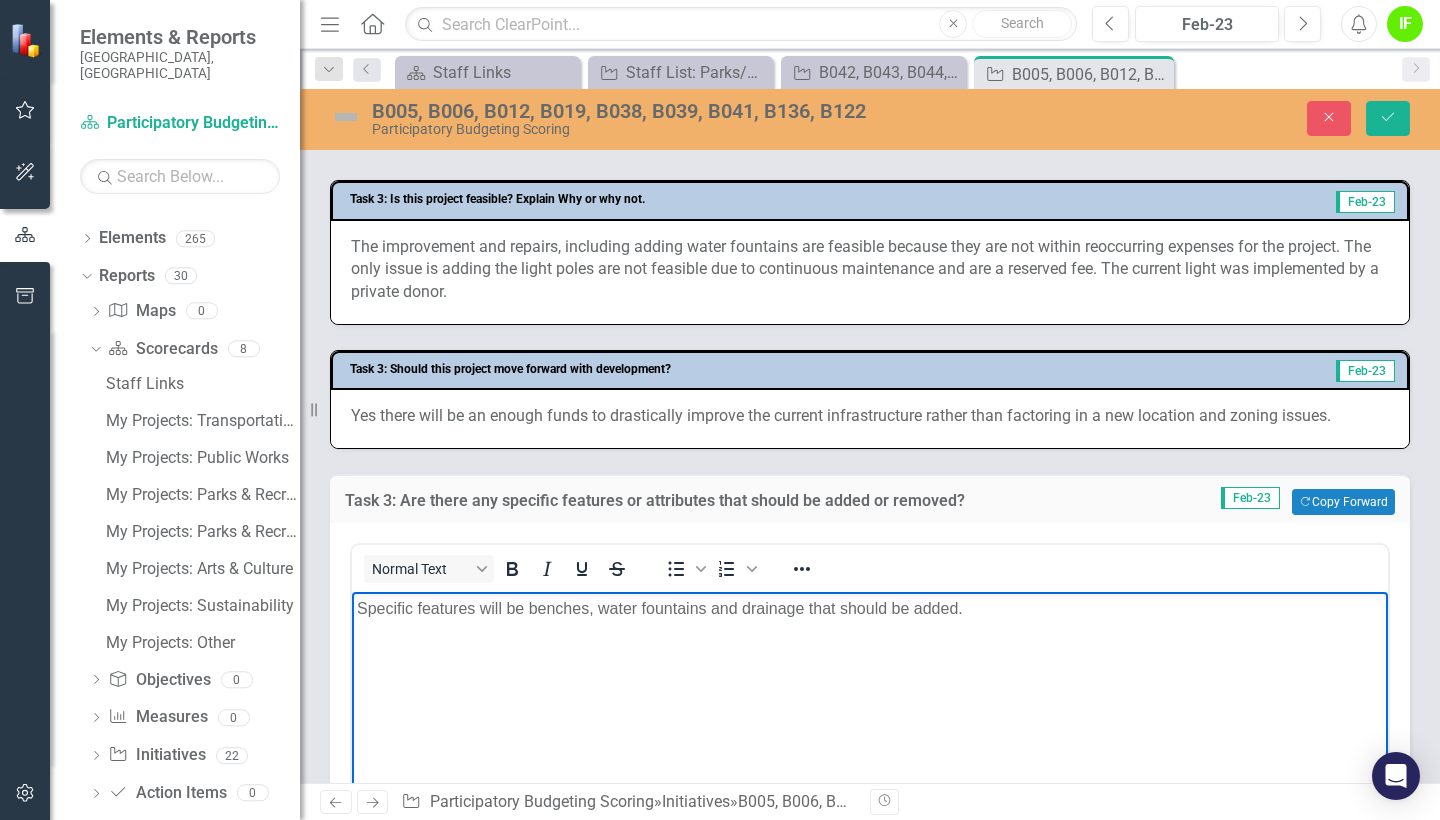click on "Specific features will be benches, water fountains and drainage that should be added." at bounding box center (870, 609) 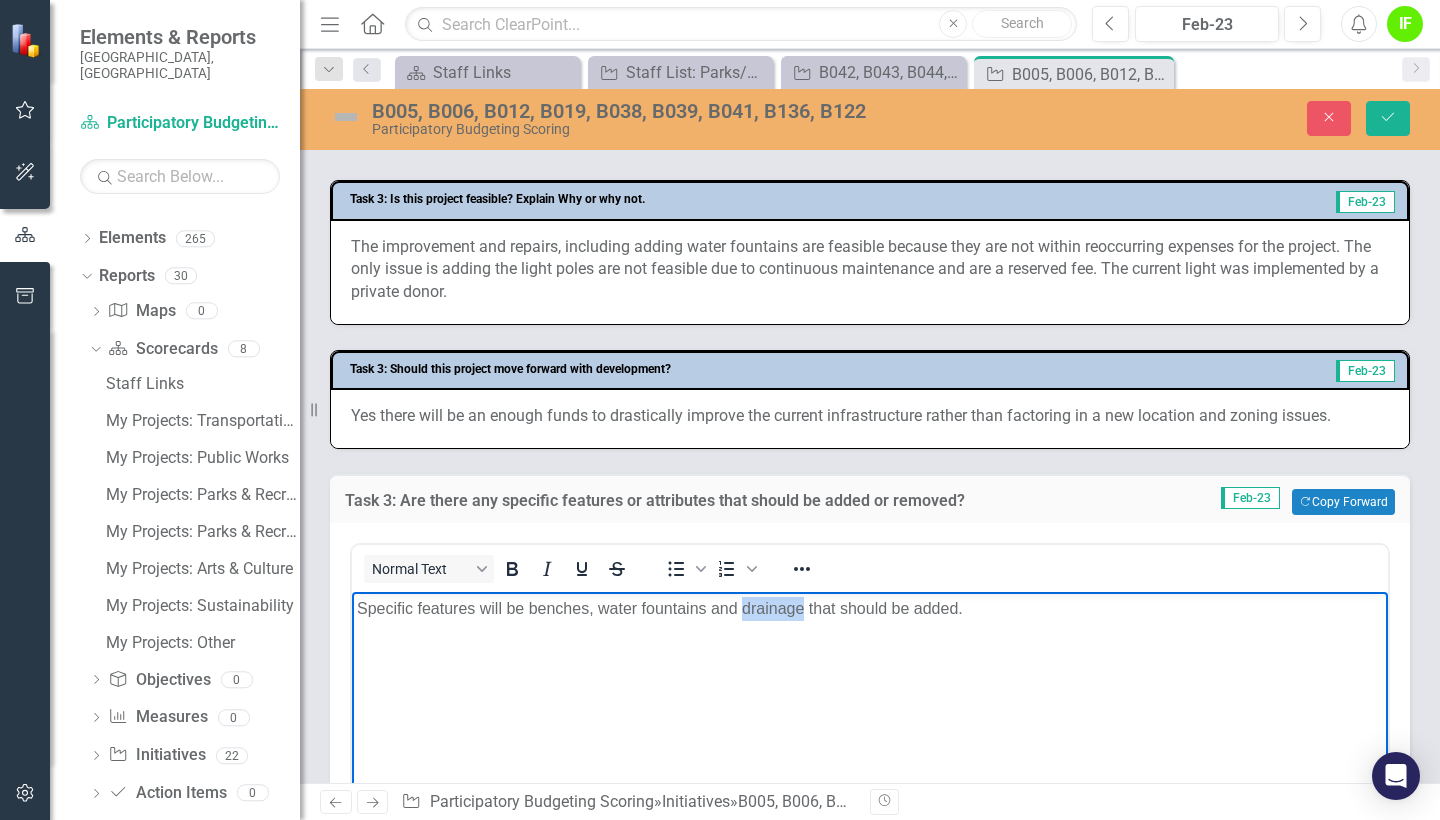 type 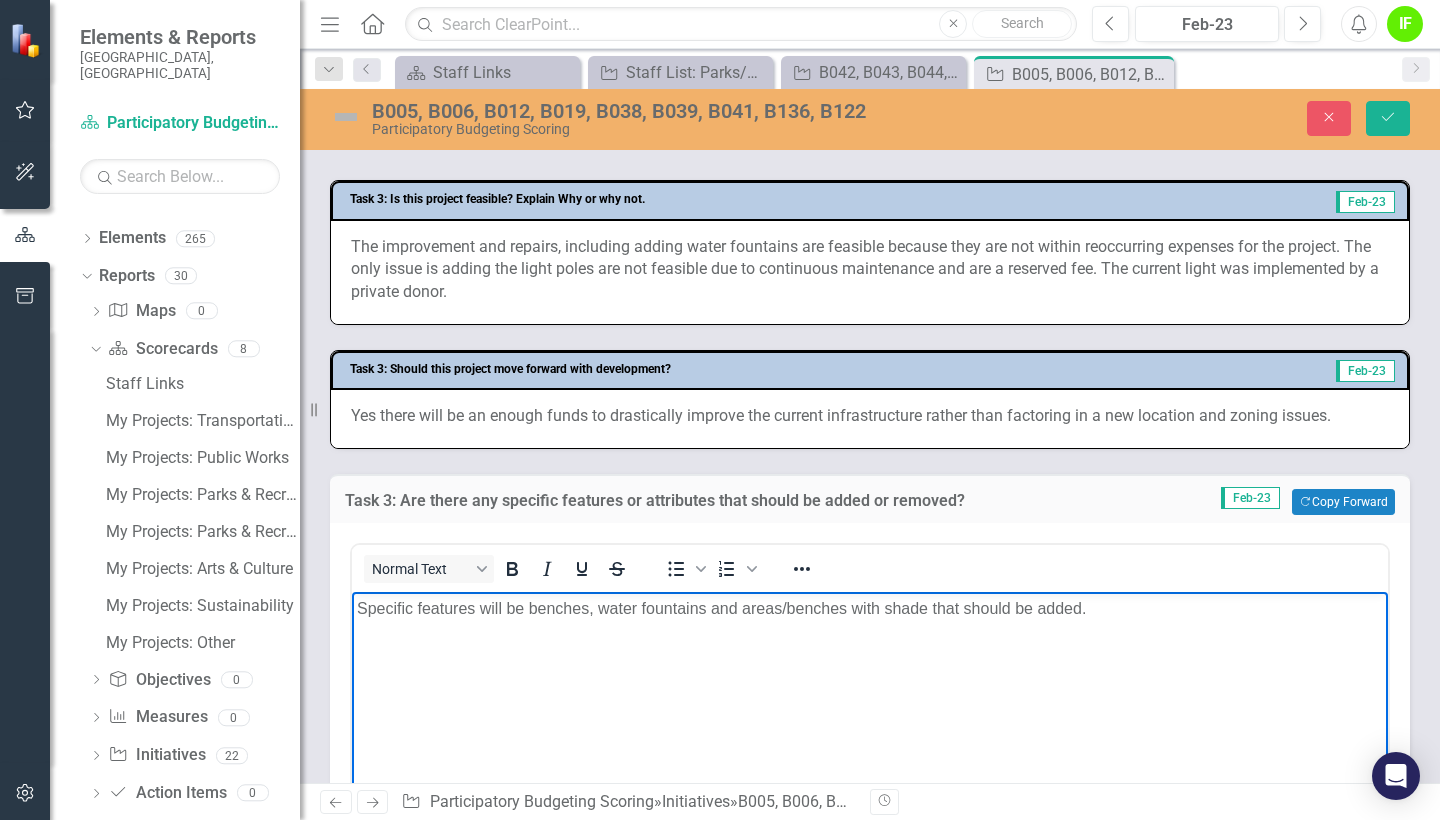 click on "Specific features will be benches, water fountains and areas/benches with shade that should be added." at bounding box center [870, 609] 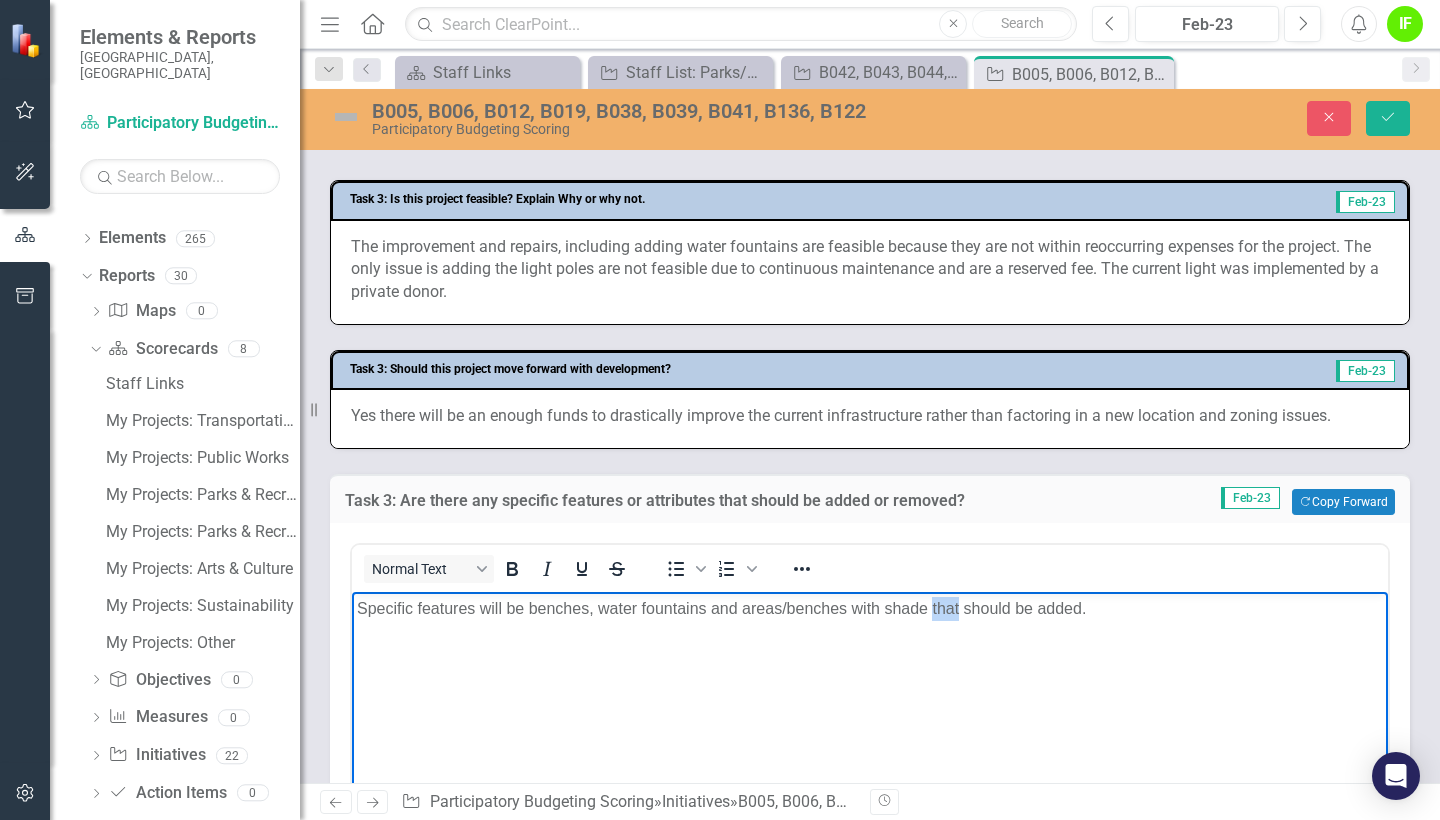 click on "Specific features will be benches, water fountains and areas/benches with shade that should be added." at bounding box center (870, 609) 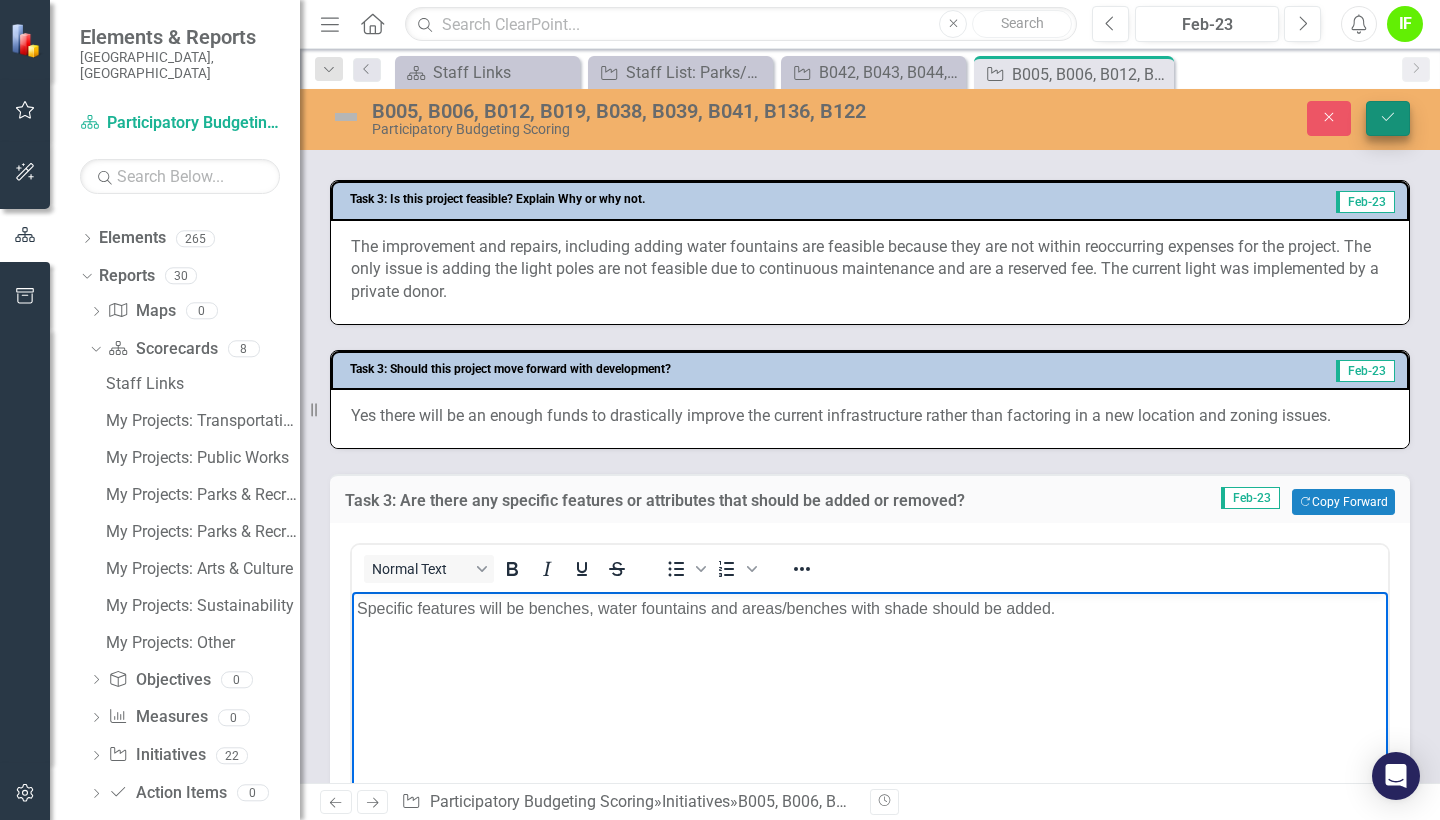 click on "Save" 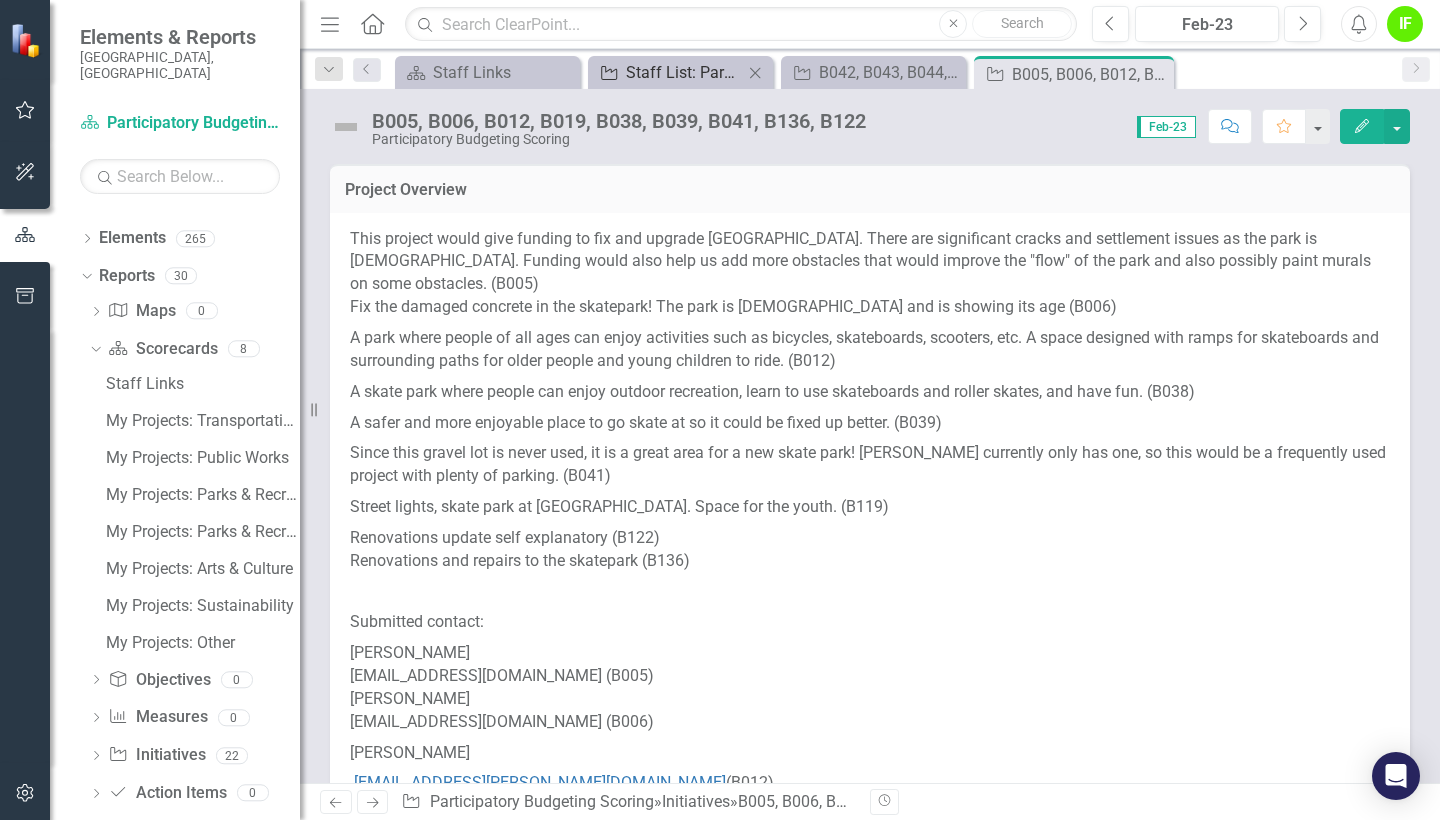 click on "Staff List: Parks/Recreation" at bounding box center (684, 72) 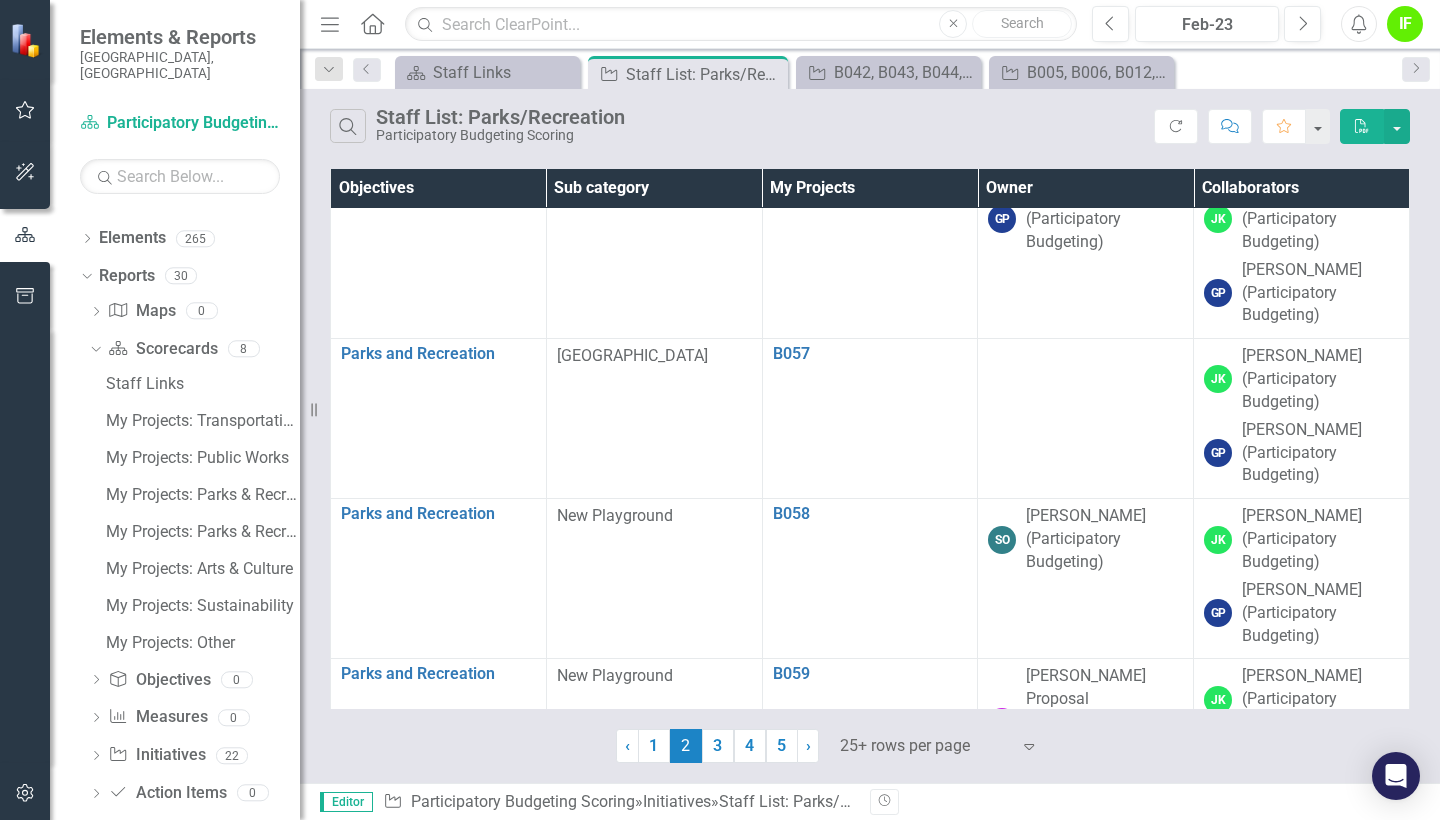 scroll, scrollTop: 3389, scrollLeft: 0, axis: vertical 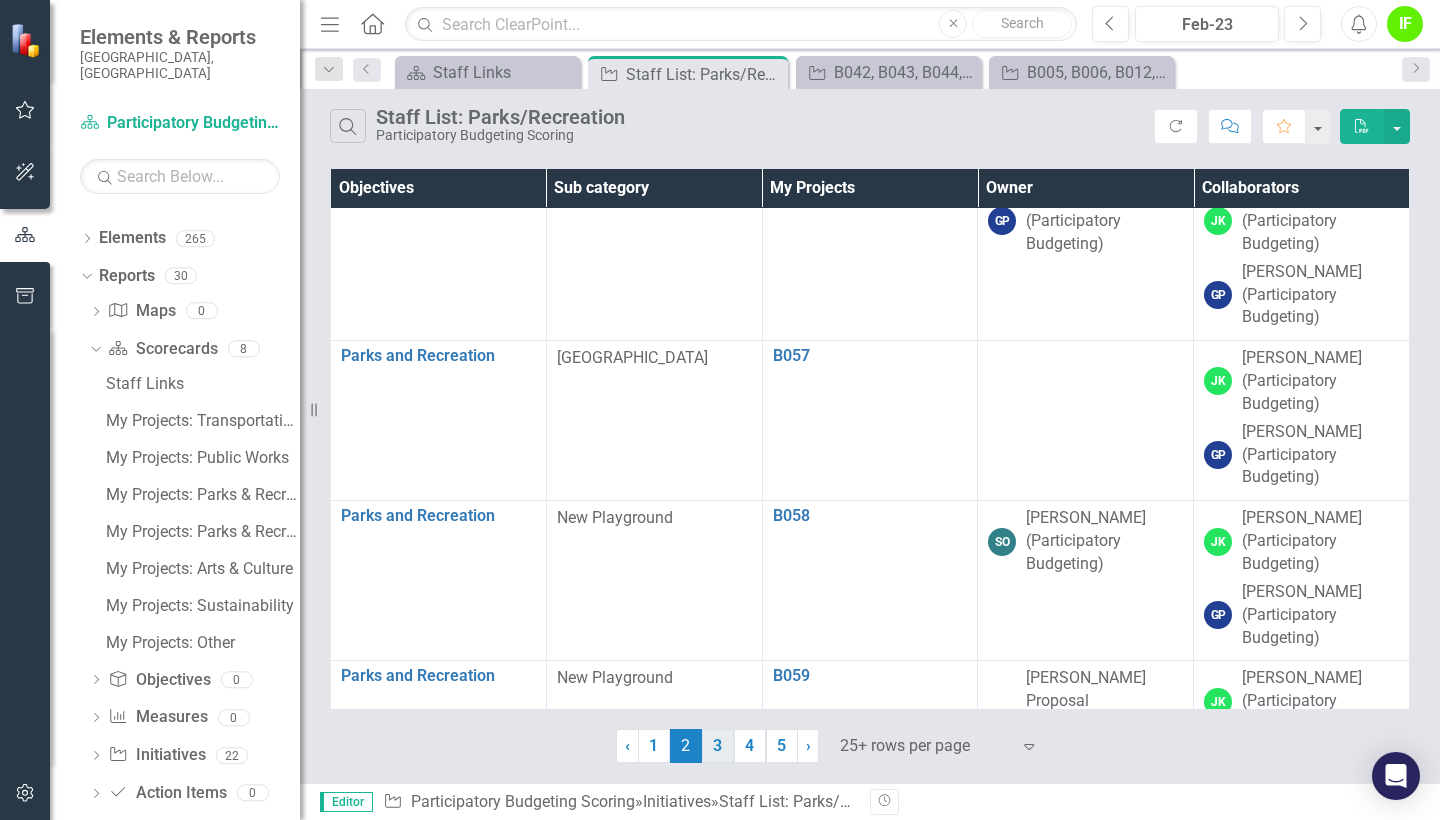 click on "3" at bounding box center [718, 746] 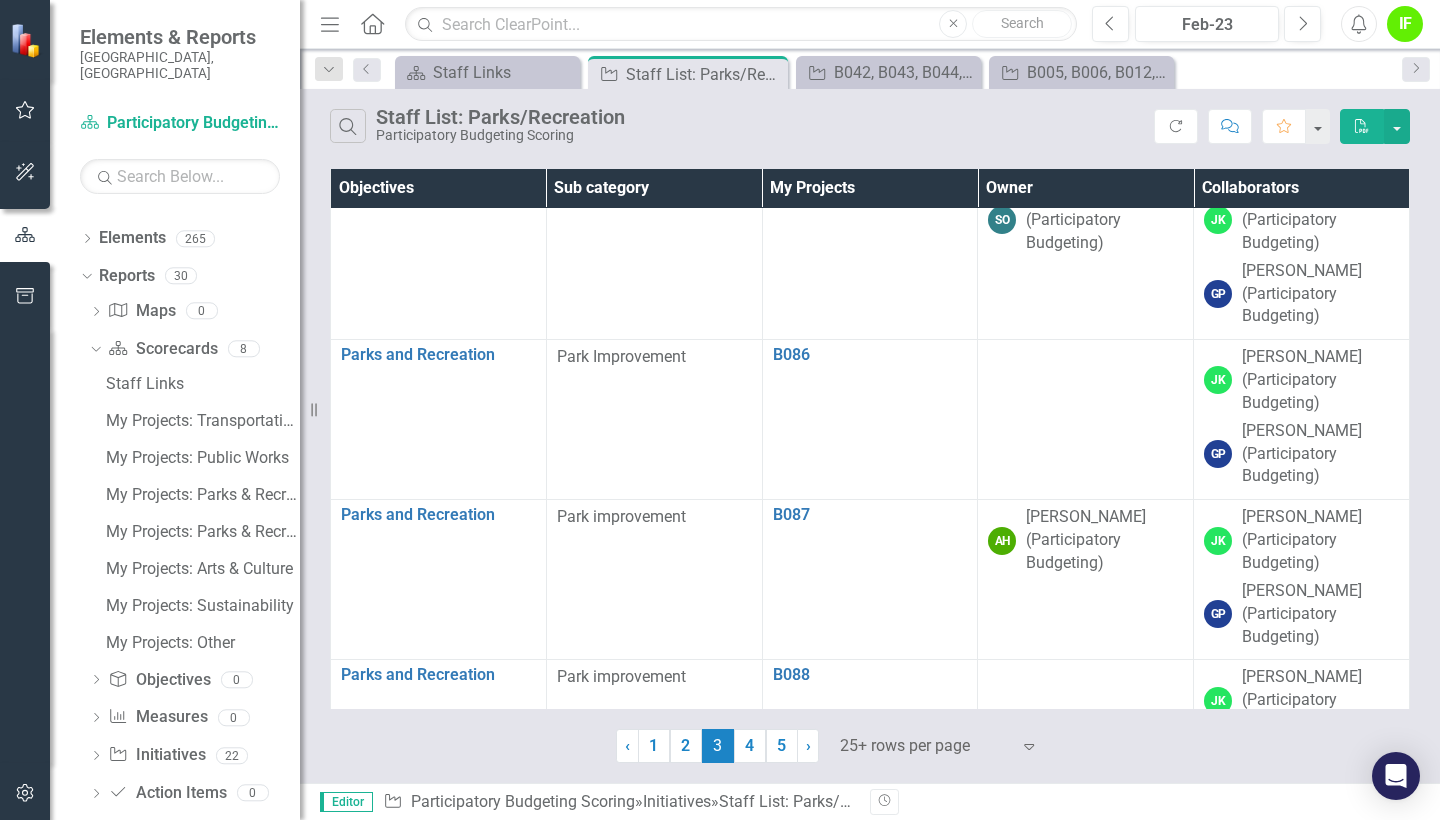 scroll, scrollTop: 3389, scrollLeft: 0, axis: vertical 